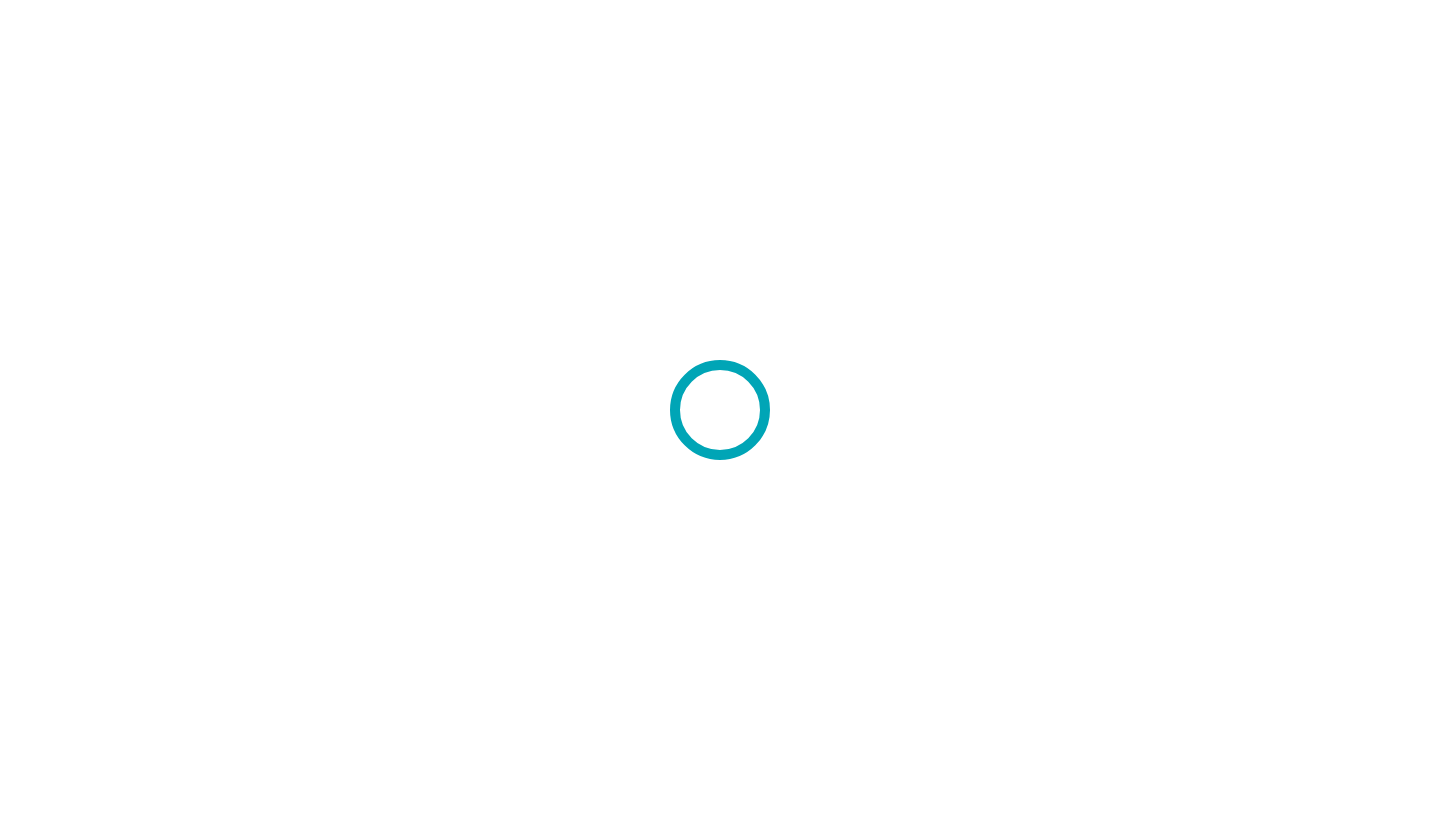 scroll, scrollTop: 0, scrollLeft: 0, axis: both 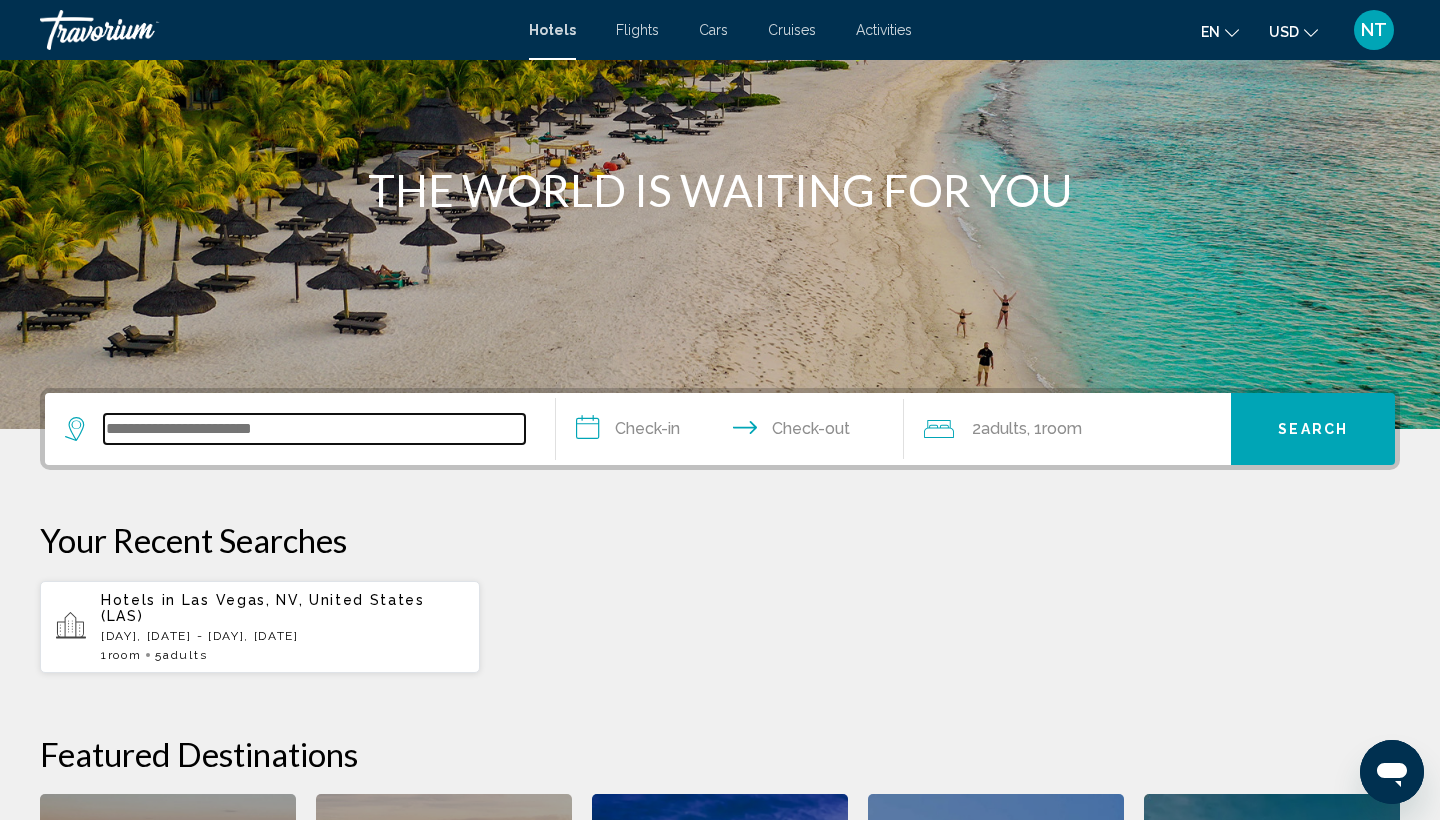 click at bounding box center (314, 429) 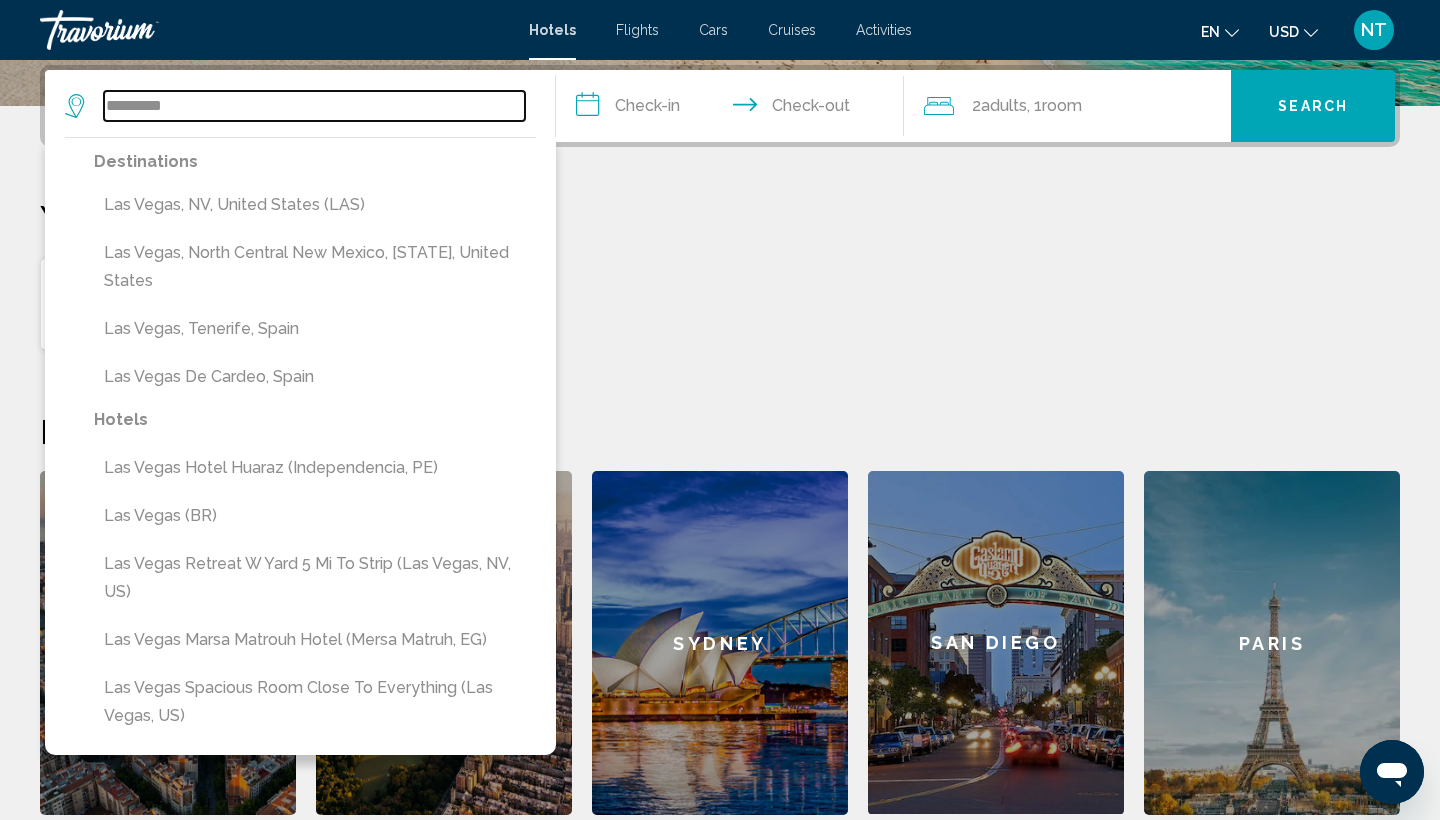 type on "*********" 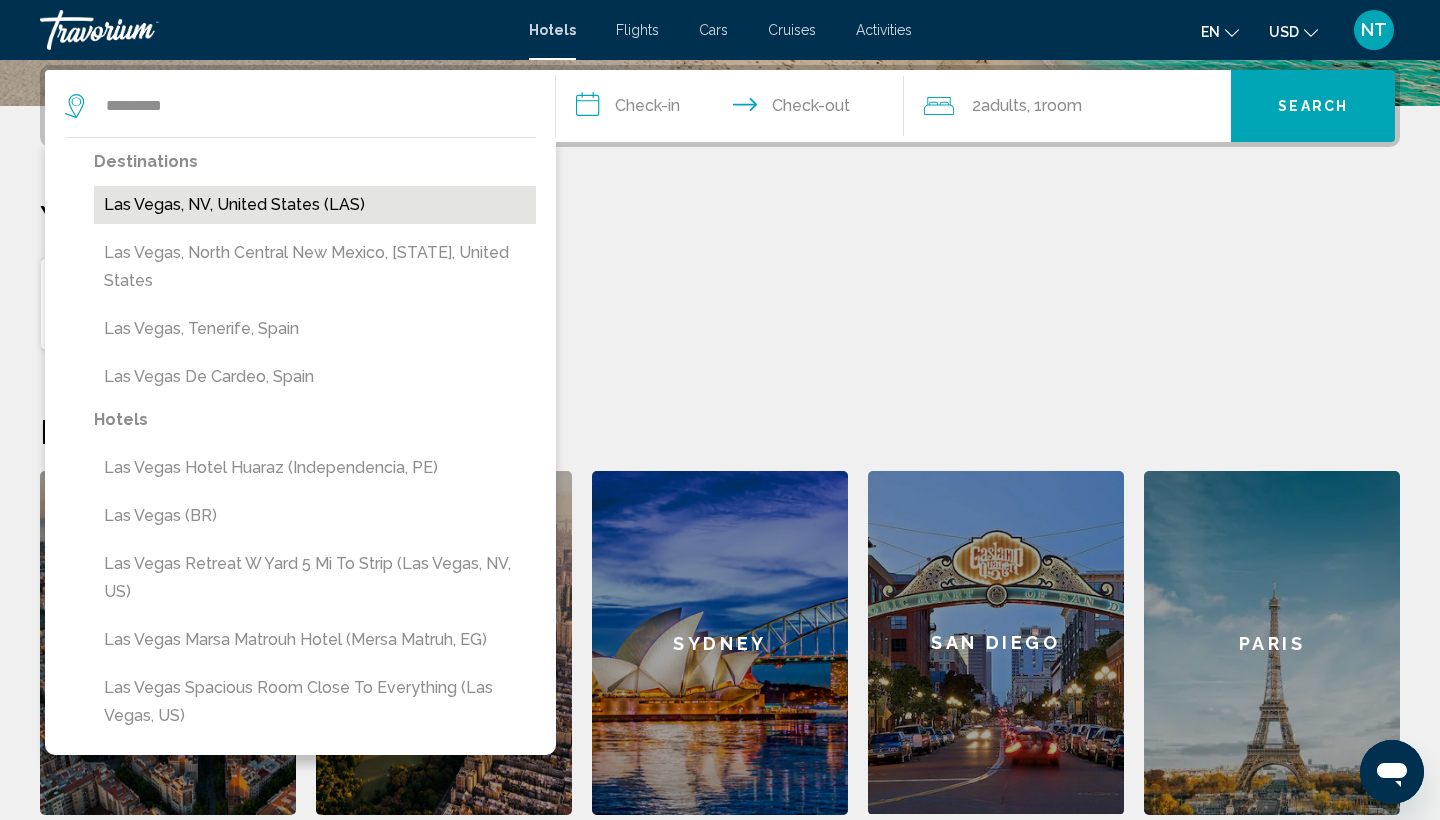 drag, startPoint x: 432, startPoint y: 133, endPoint x: 355, endPoint y: 213, distance: 111.03603 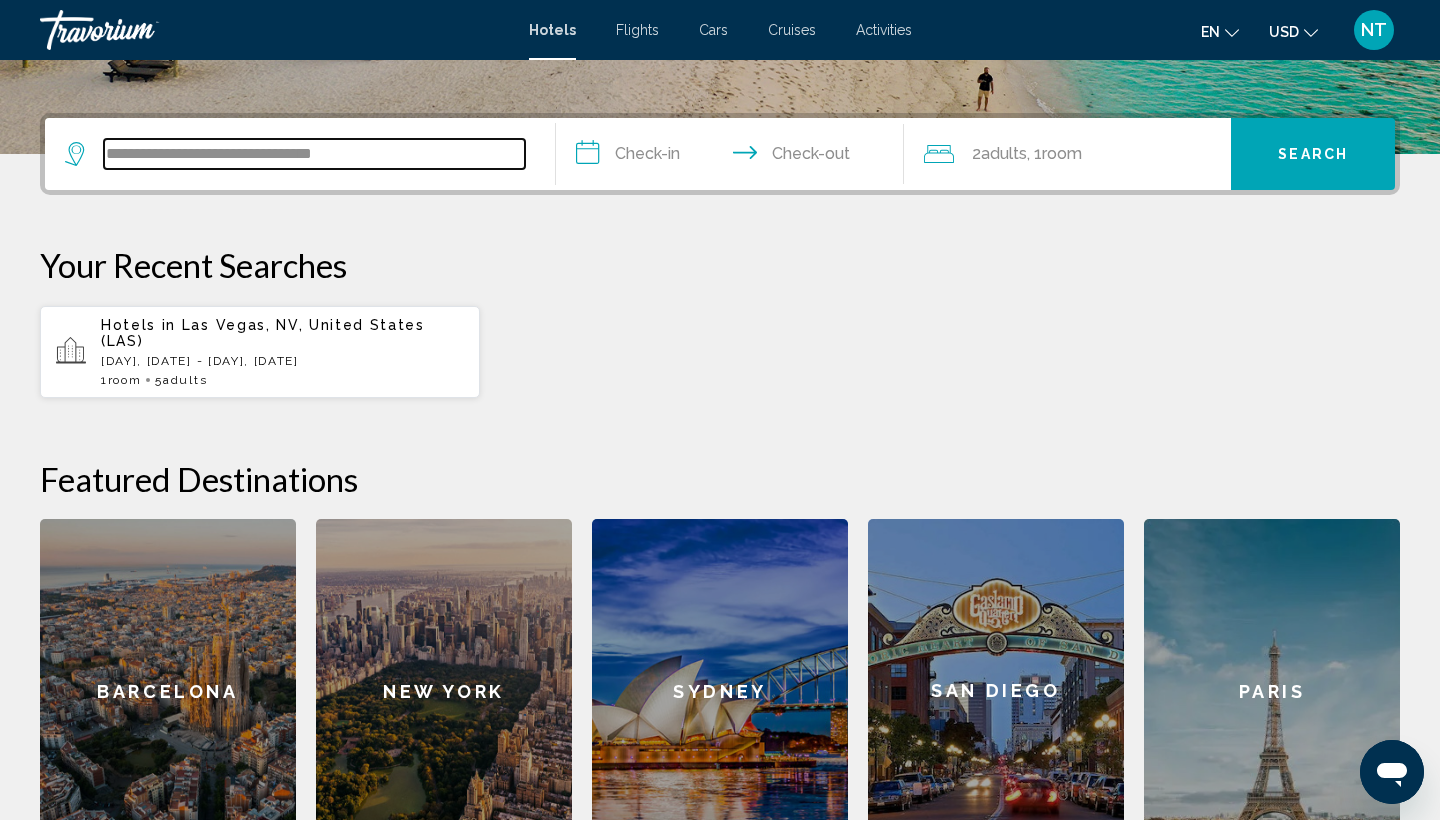 scroll, scrollTop: 434, scrollLeft: 0, axis: vertical 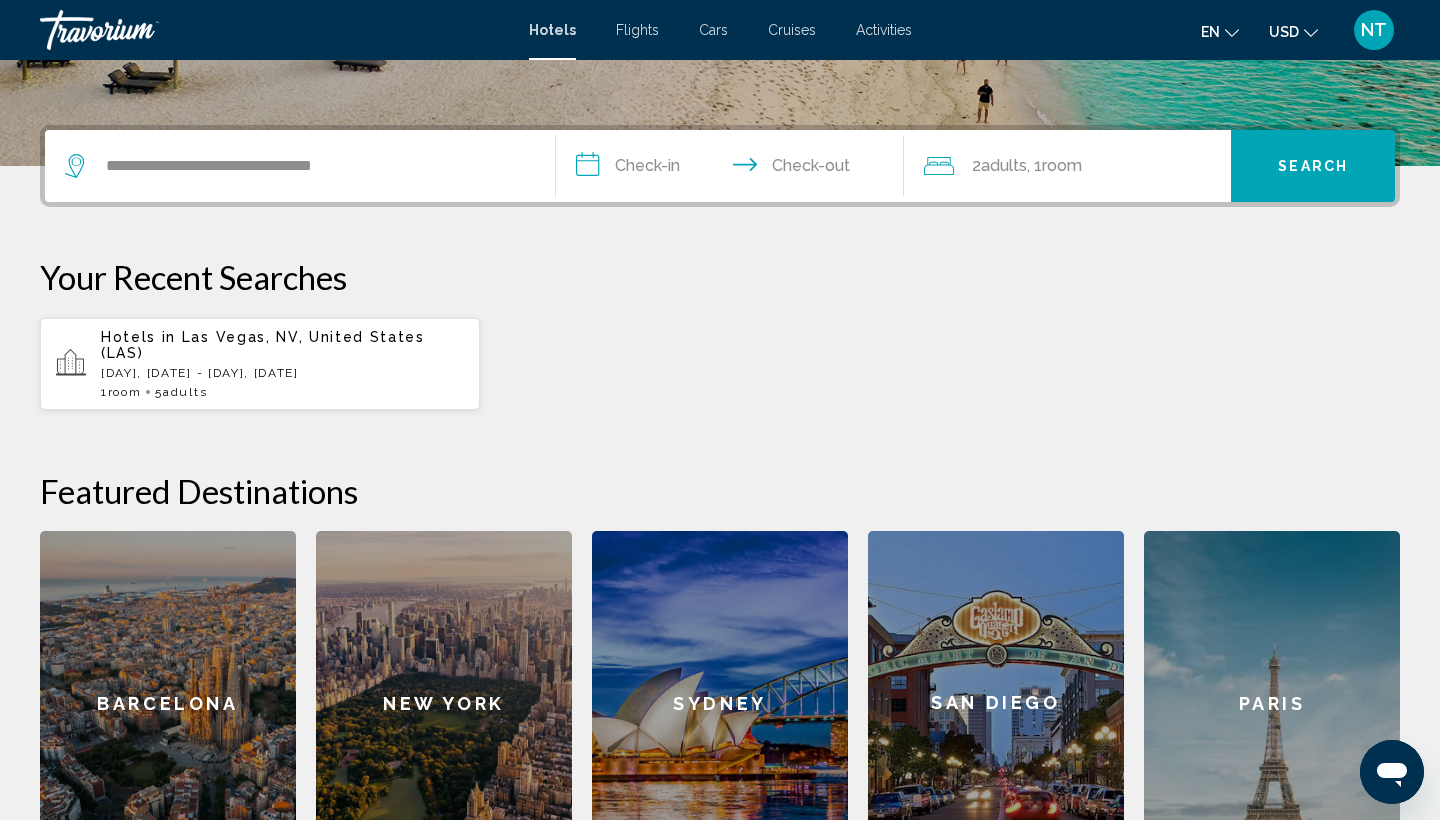 click on "[DAY], [DATE] - [DAY], [DATE]" at bounding box center (282, 373) 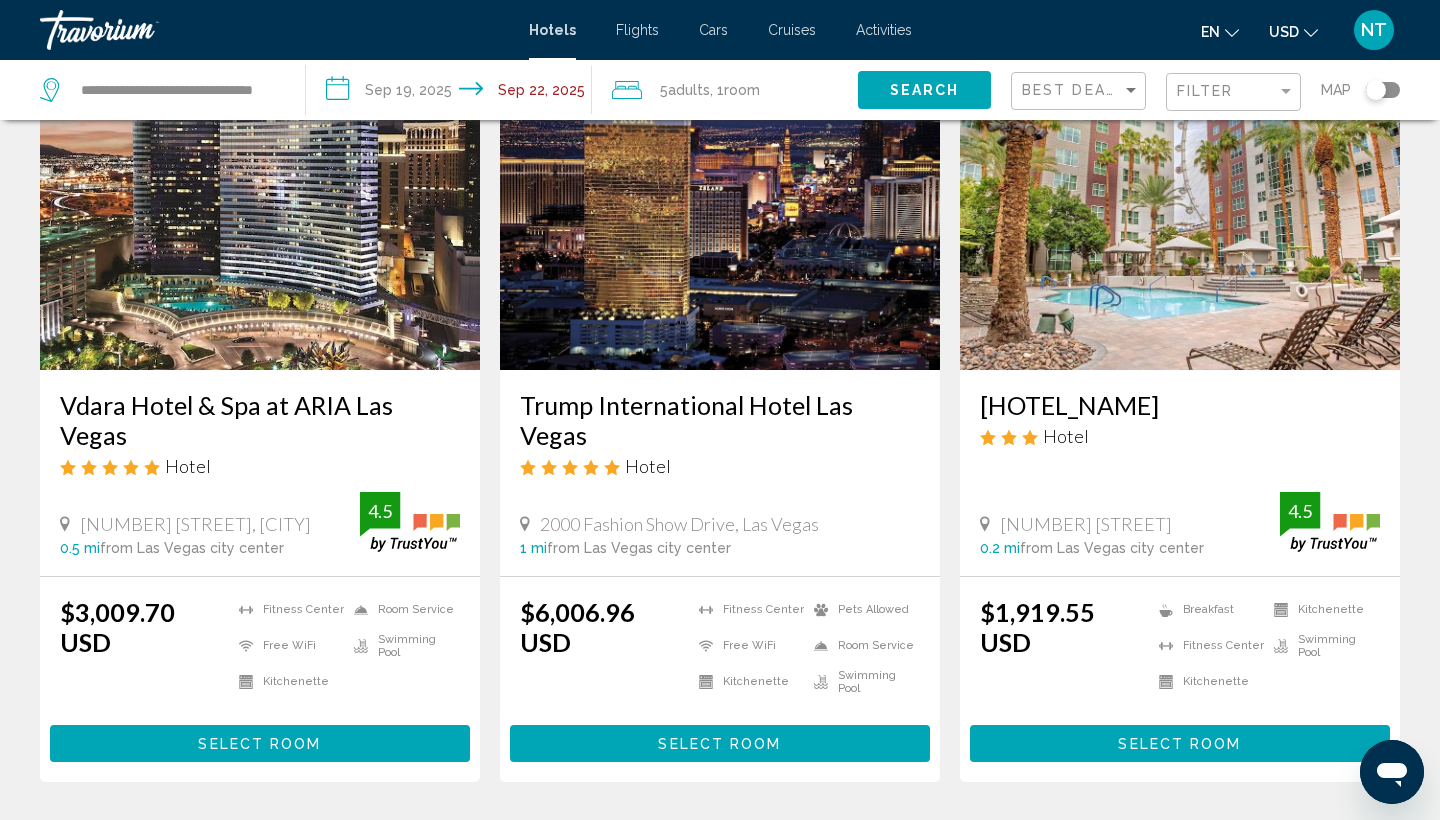 scroll, scrollTop: 2424, scrollLeft: 0, axis: vertical 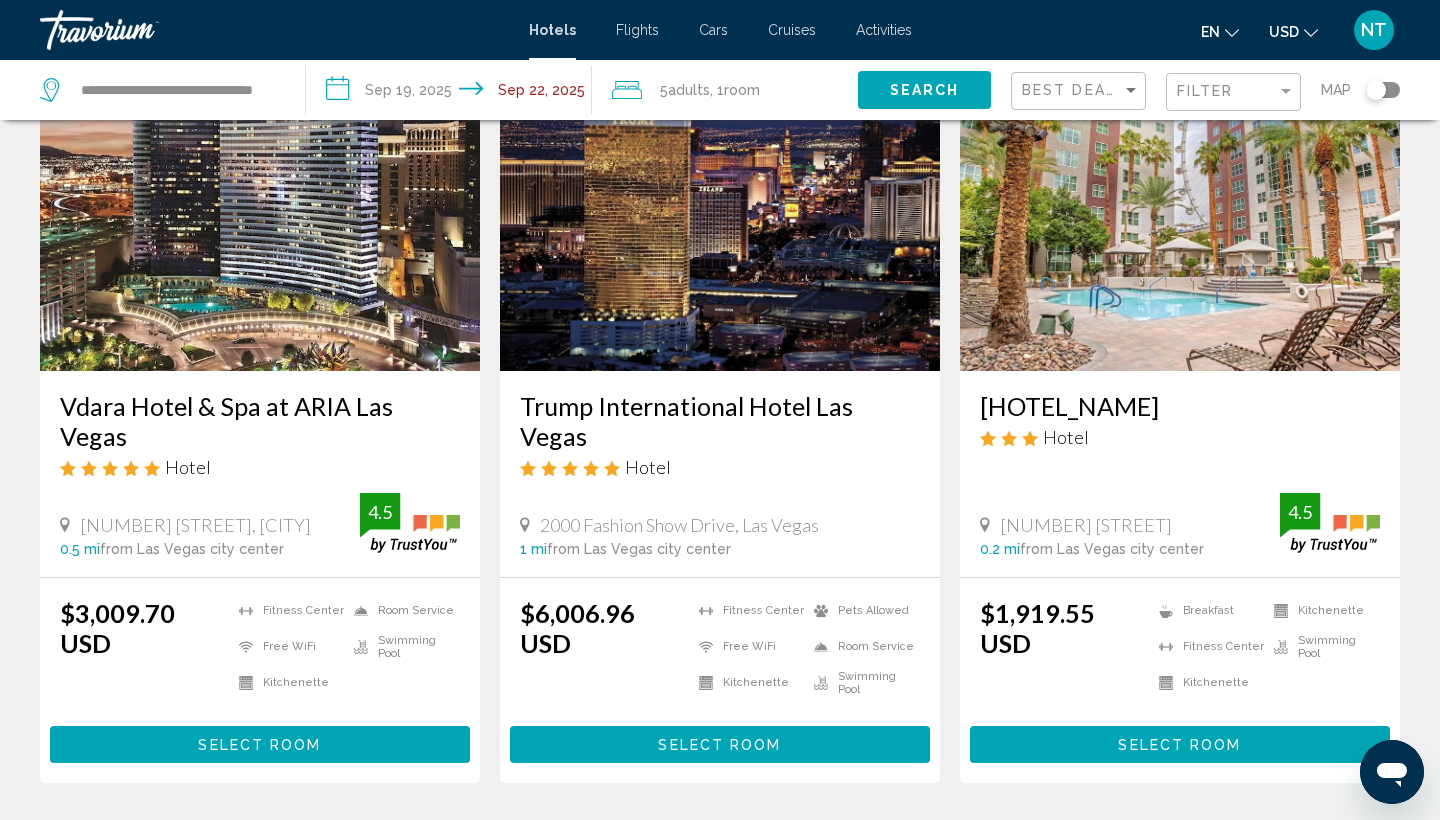 click on "page  2" at bounding box center (615, 843) 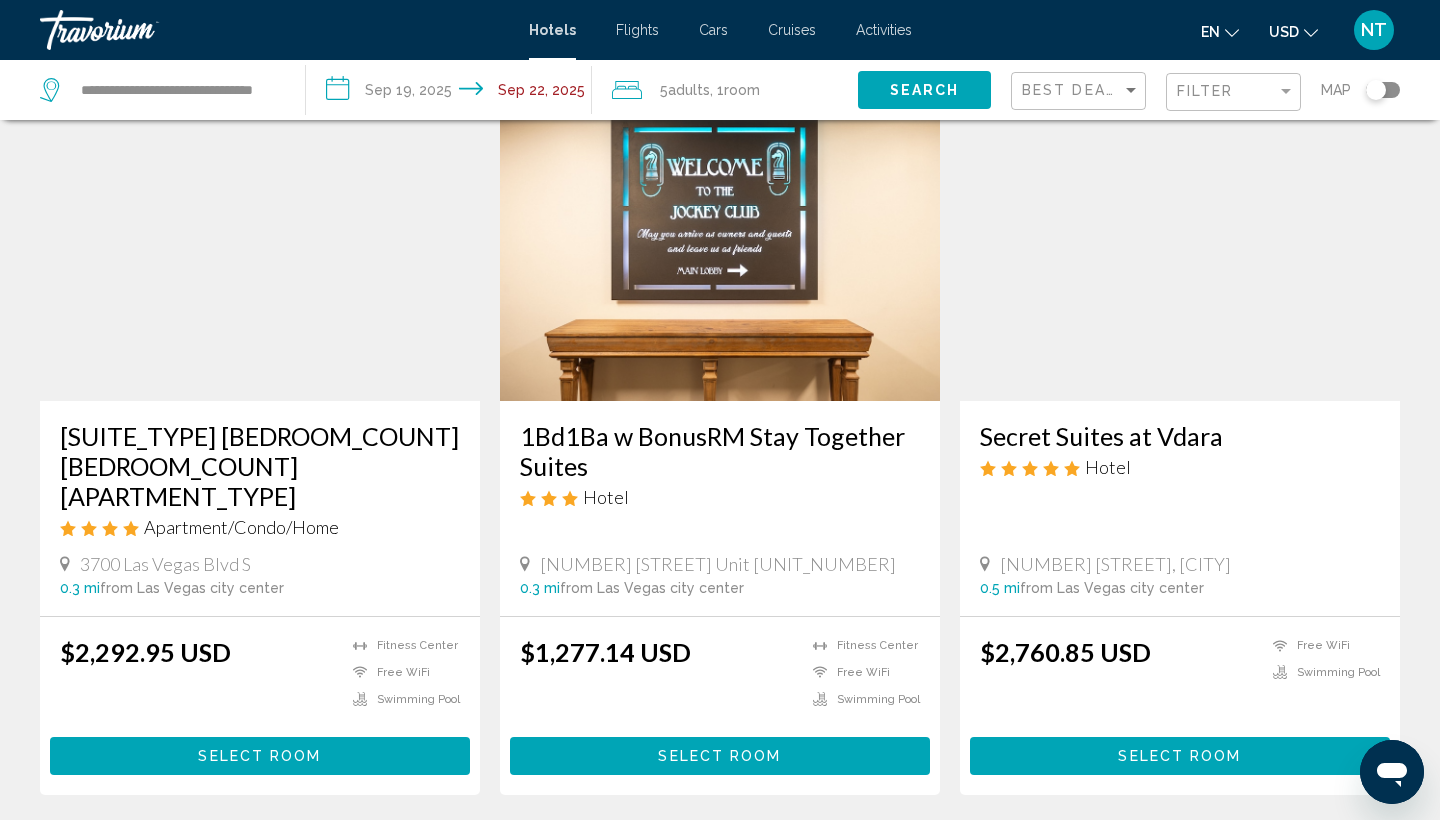 scroll, scrollTop: 0, scrollLeft: 0, axis: both 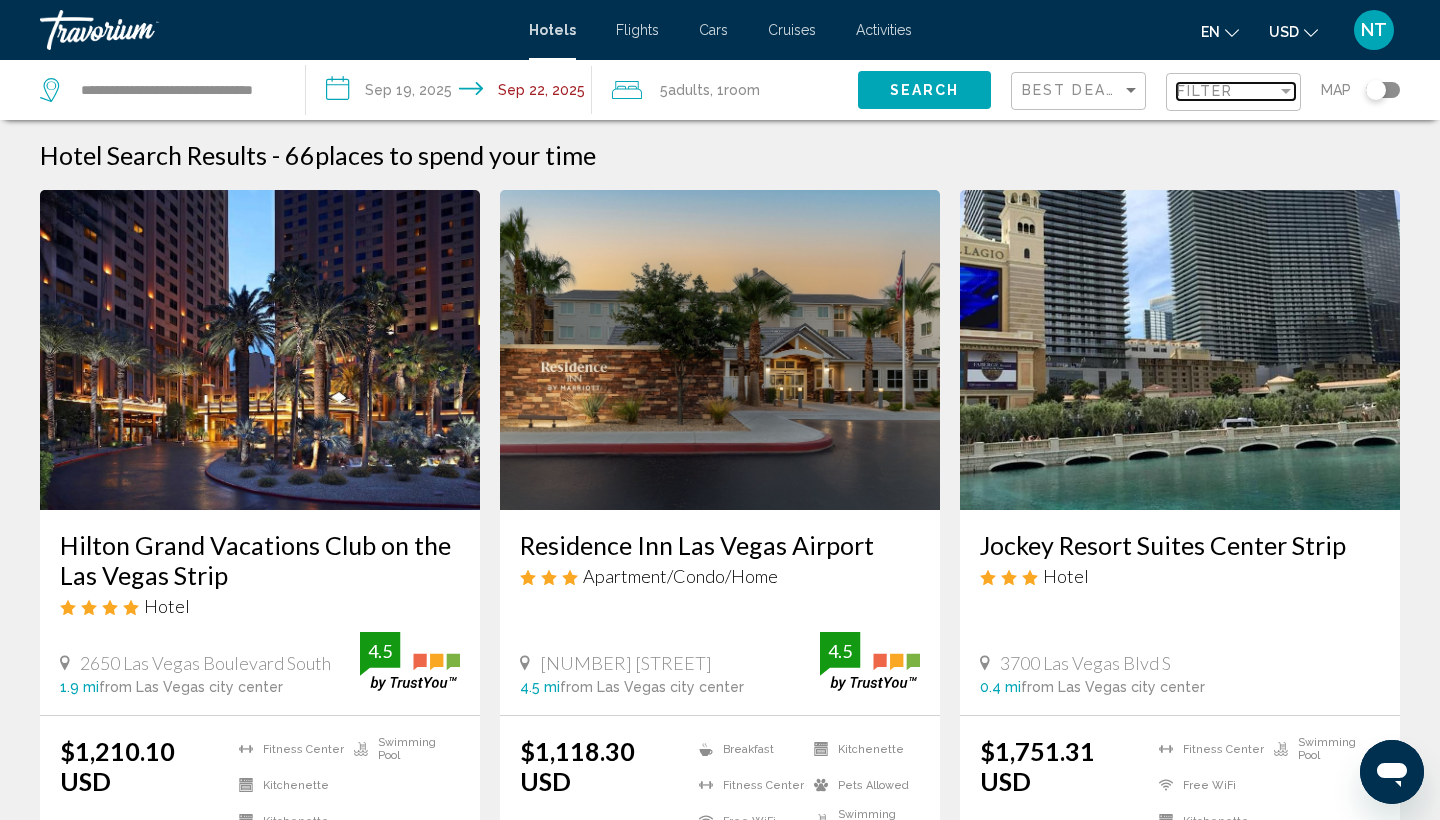 click on "Filter" at bounding box center (1227, 91) 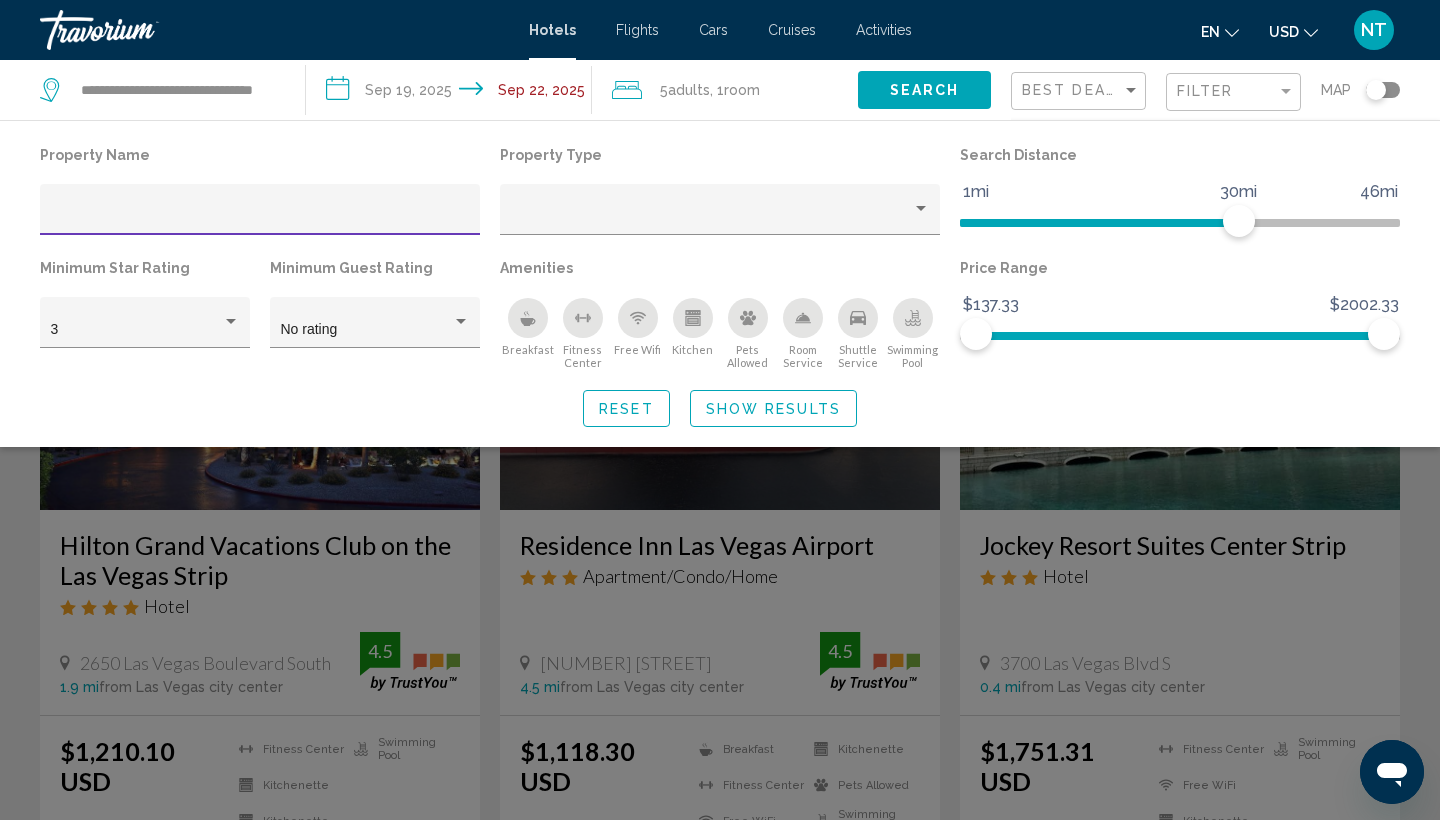 scroll, scrollTop: 2652, scrollLeft: 0, axis: vertical 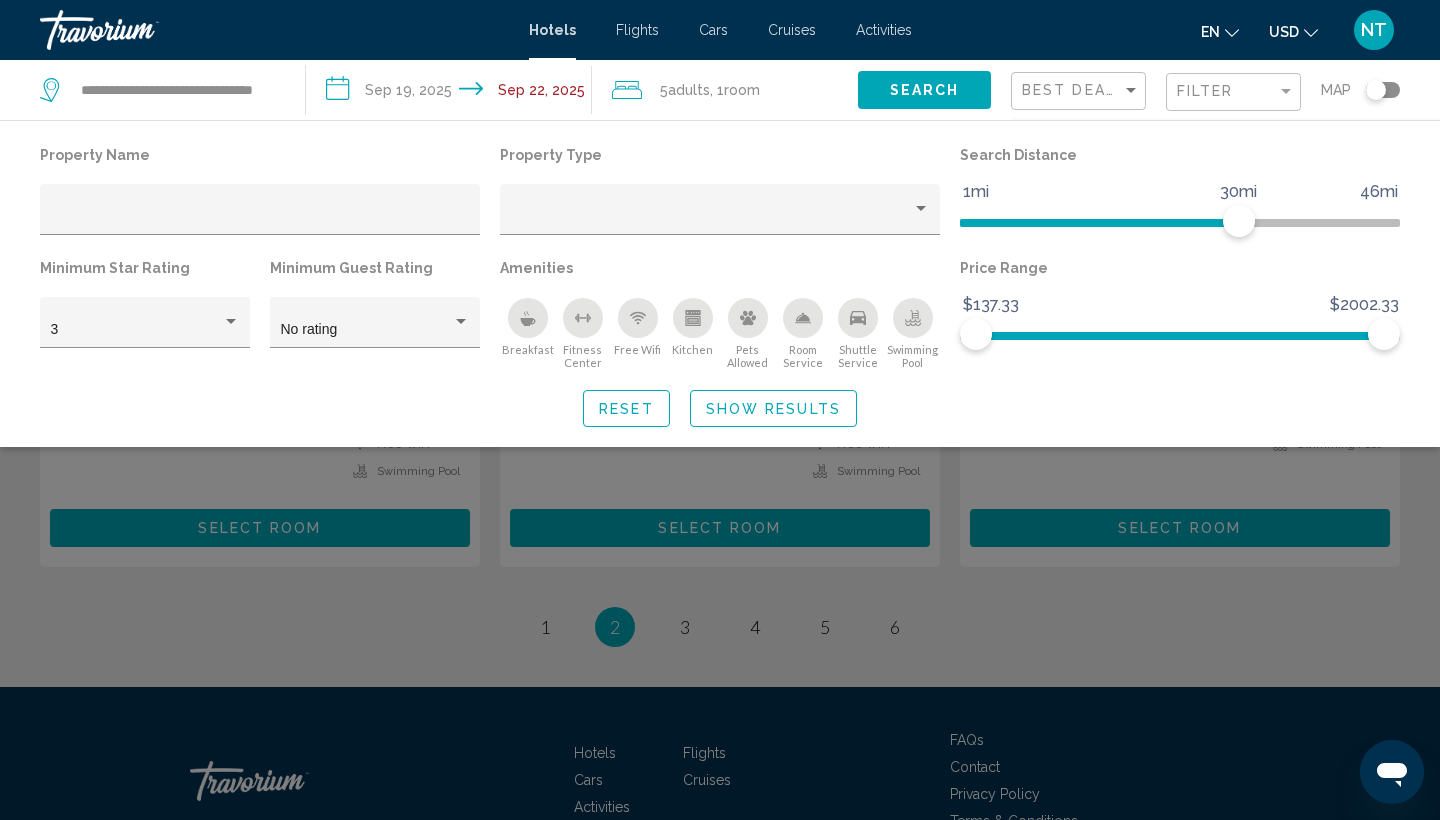 click at bounding box center (720, 560) 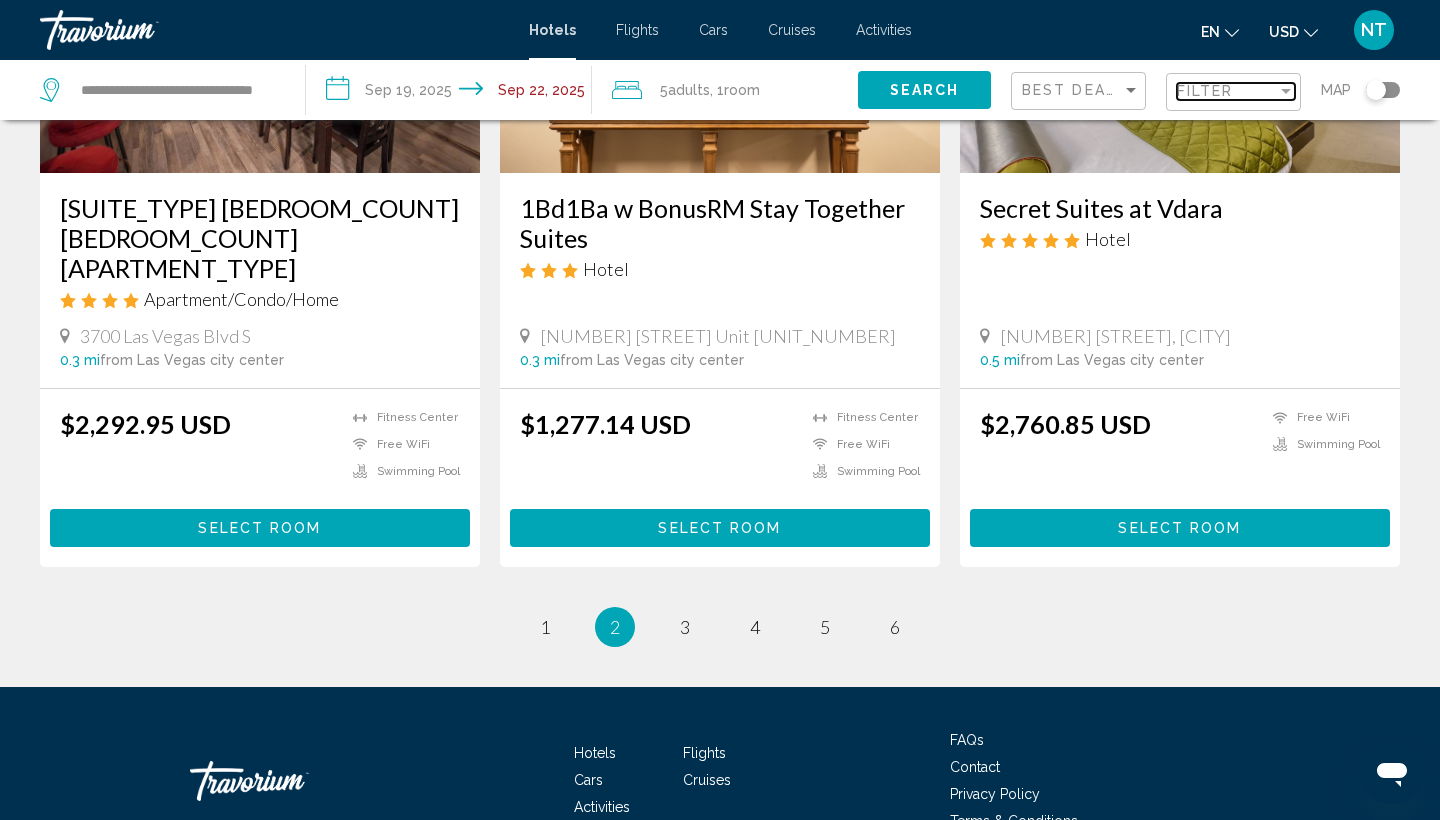 click on "Filter" at bounding box center (1205, 91) 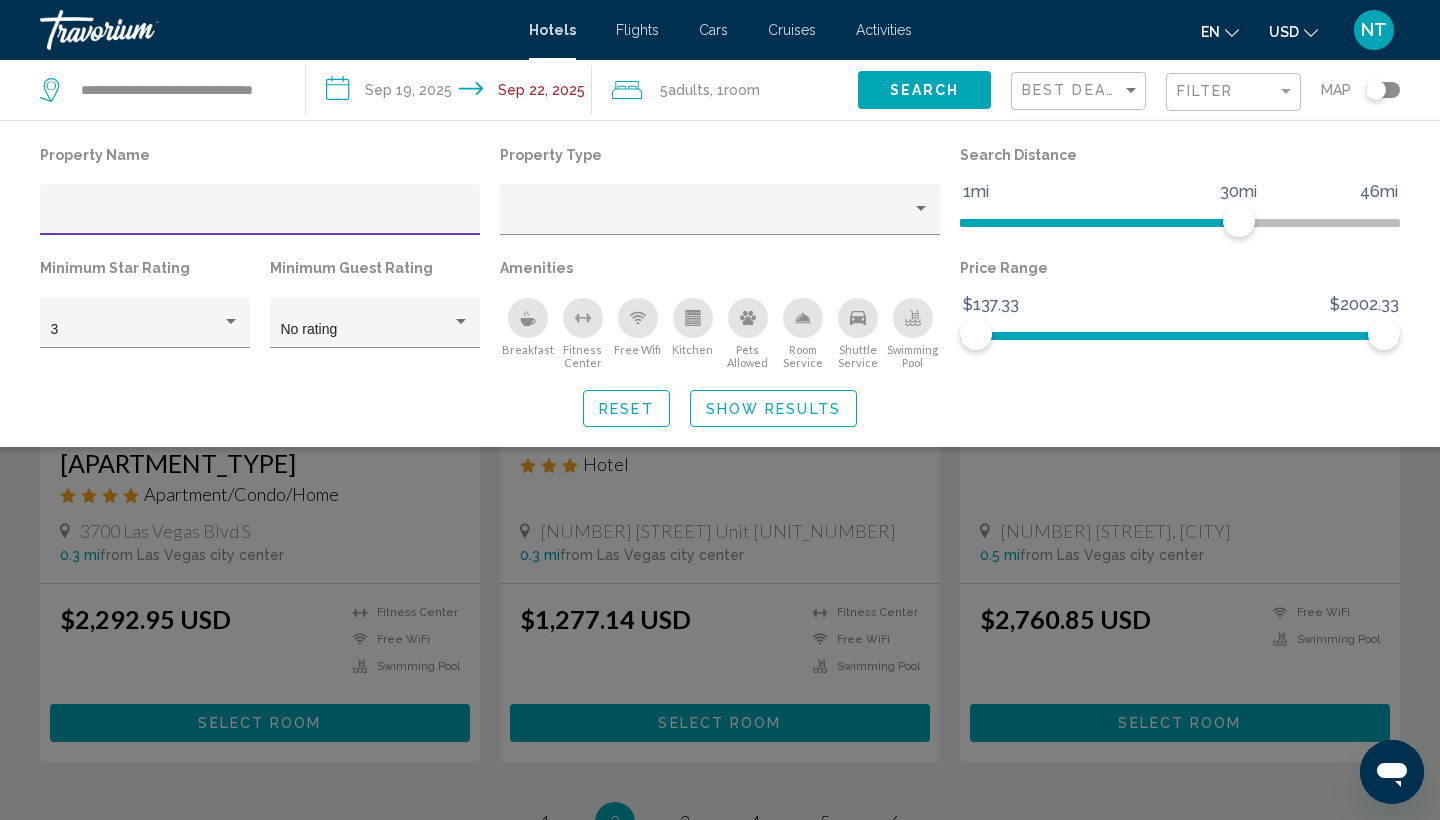 scroll, scrollTop: 2432, scrollLeft: 0, axis: vertical 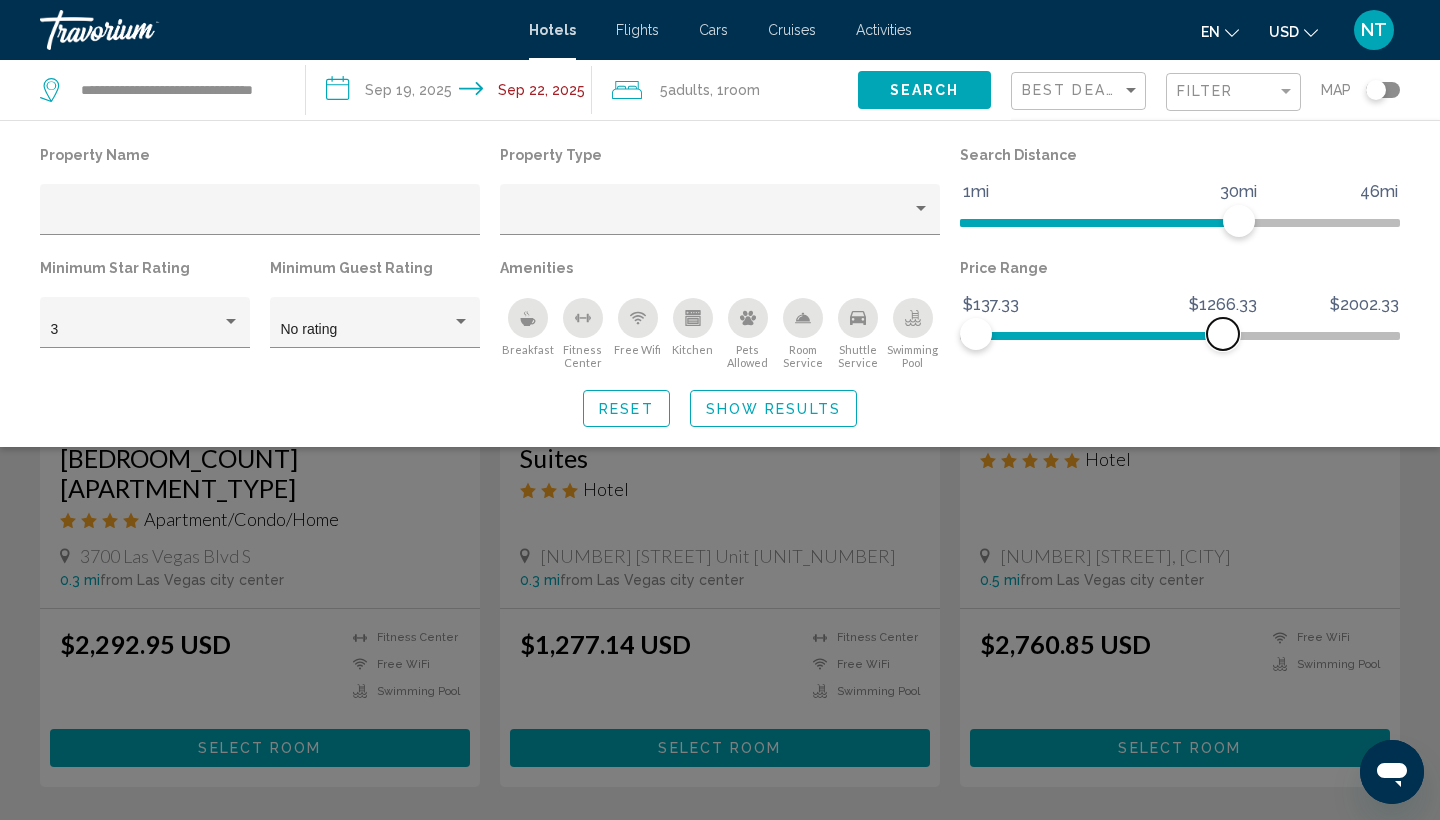 drag, startPoint x: 1376, startPoint y: 323, endPoint x: 1223, endPoint y: 351, distance: 155.54099 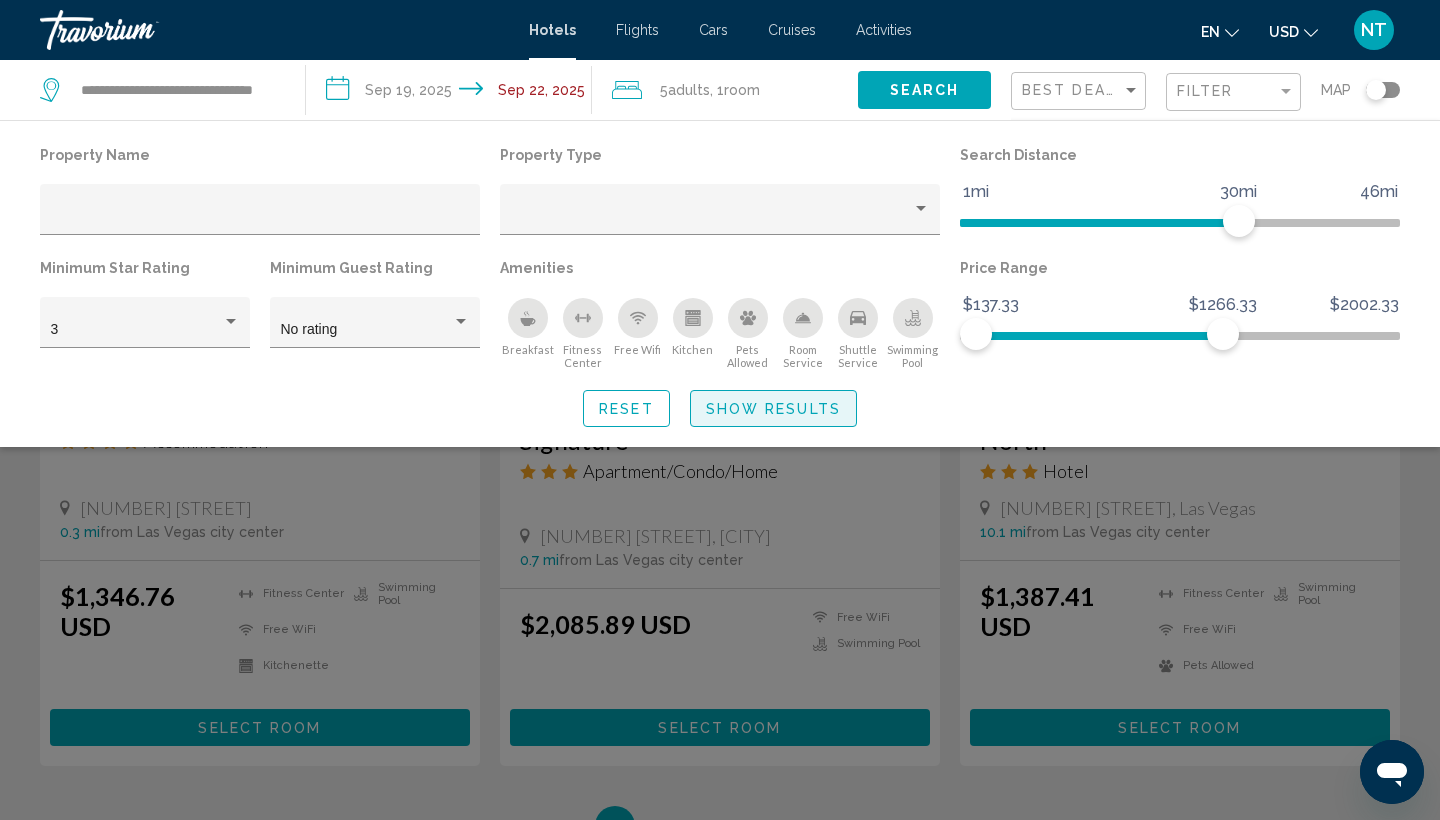 click on "Show Results" at bounding box center [773, 409] 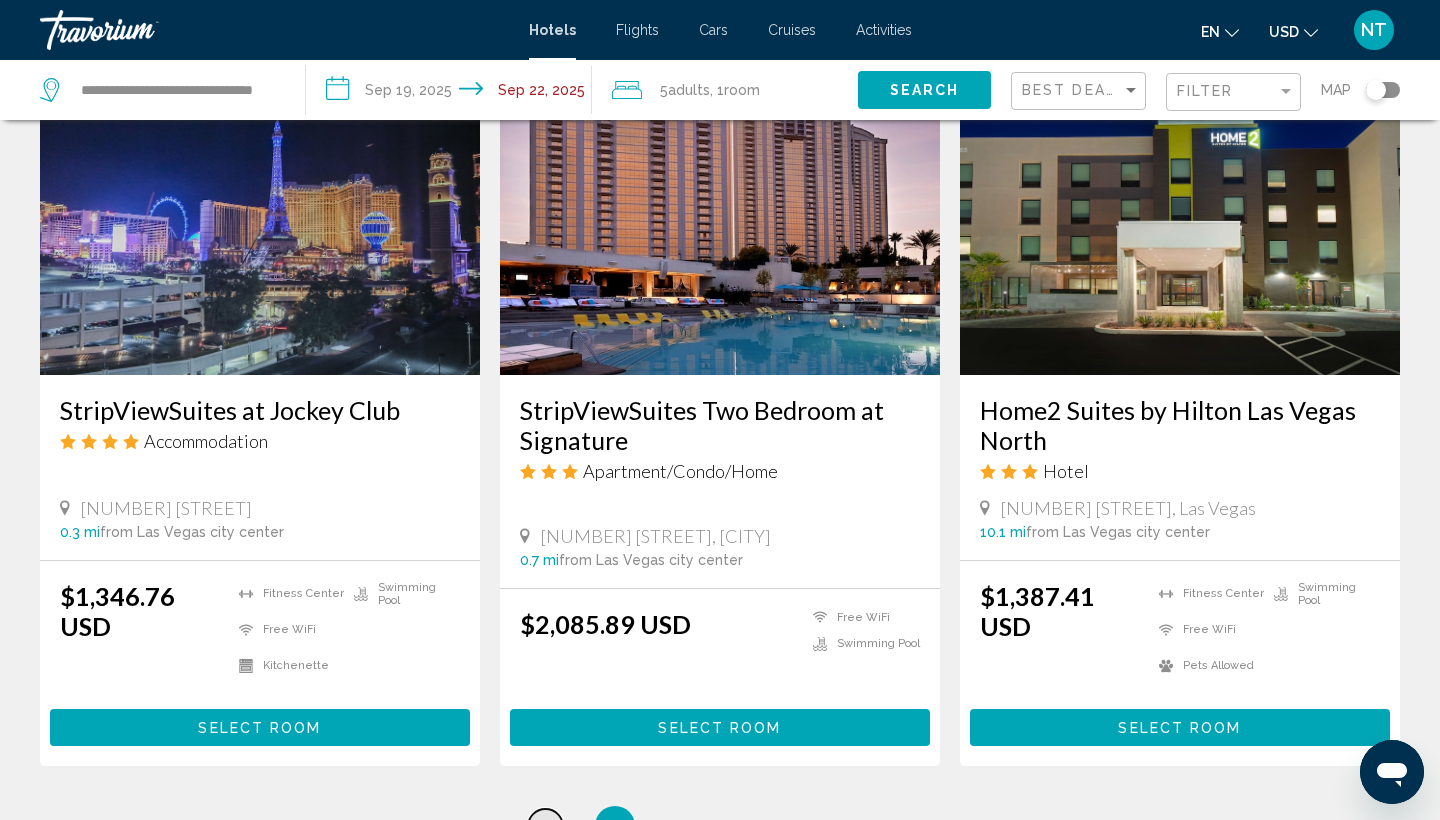 click on "page  1" at bounding box center (545, 826) 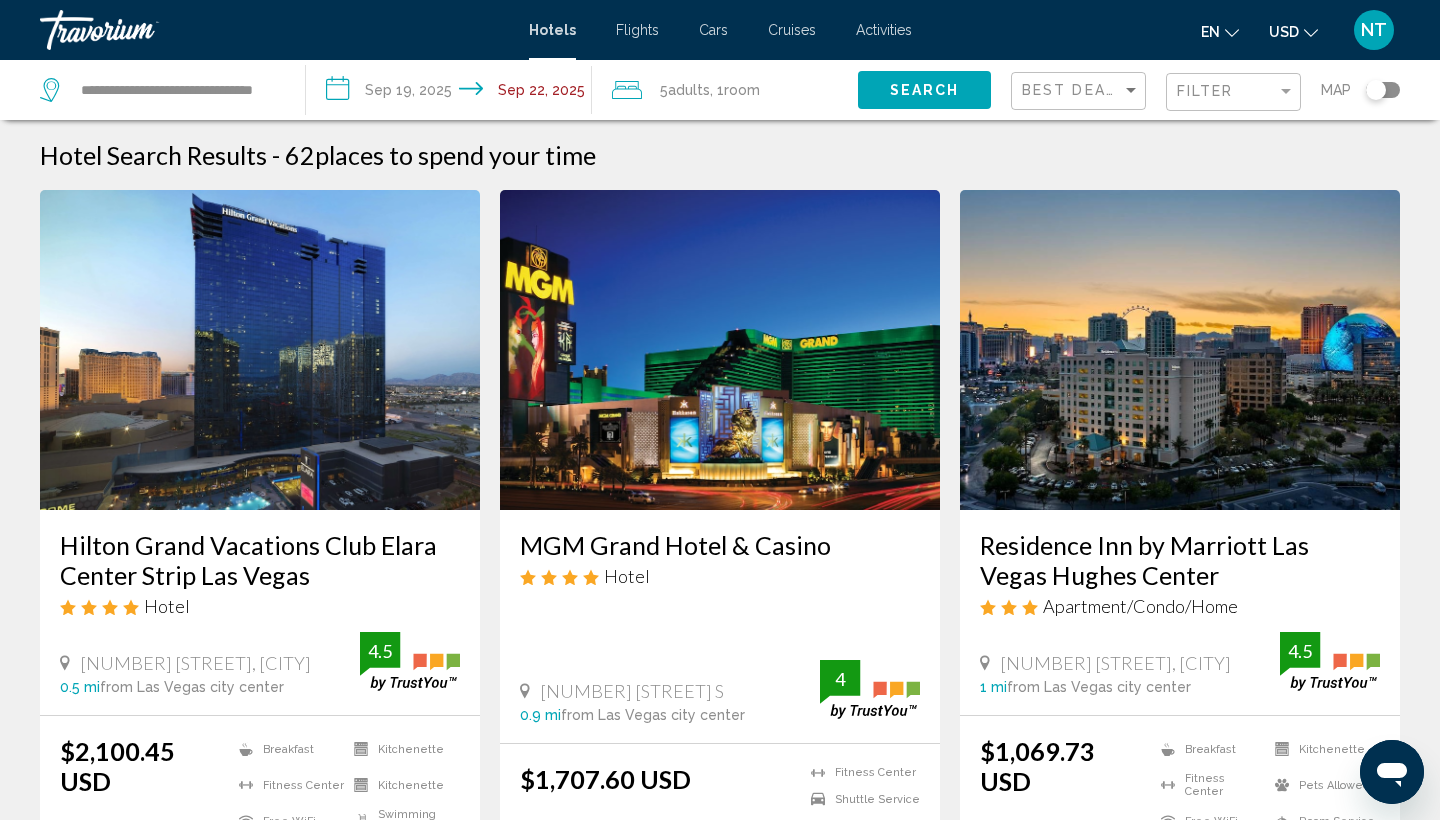scroll, scrollTop: 0, scrollLeft: 0, axis: both 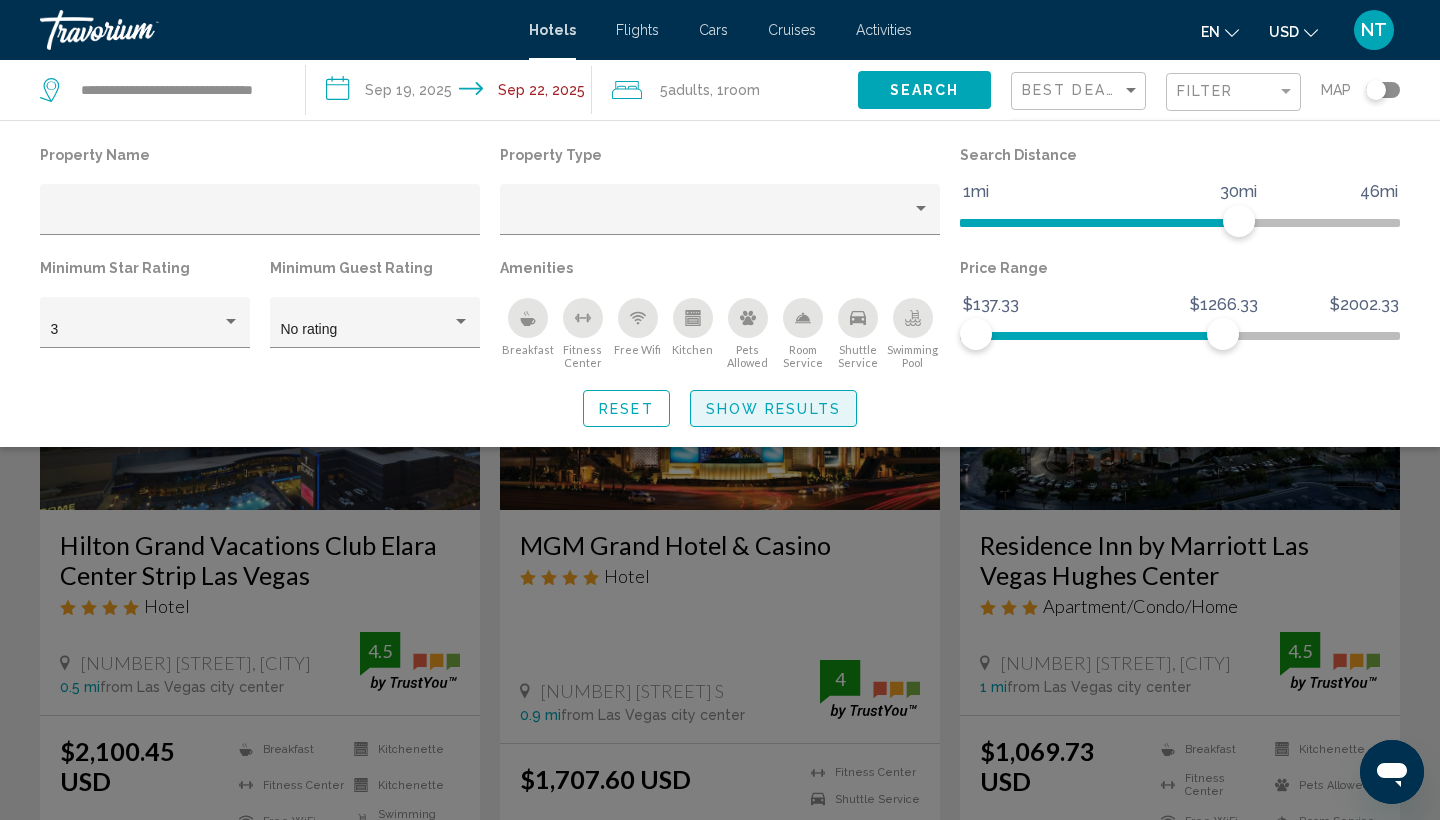 click on "Show Results" at bounding box center (773, 409) 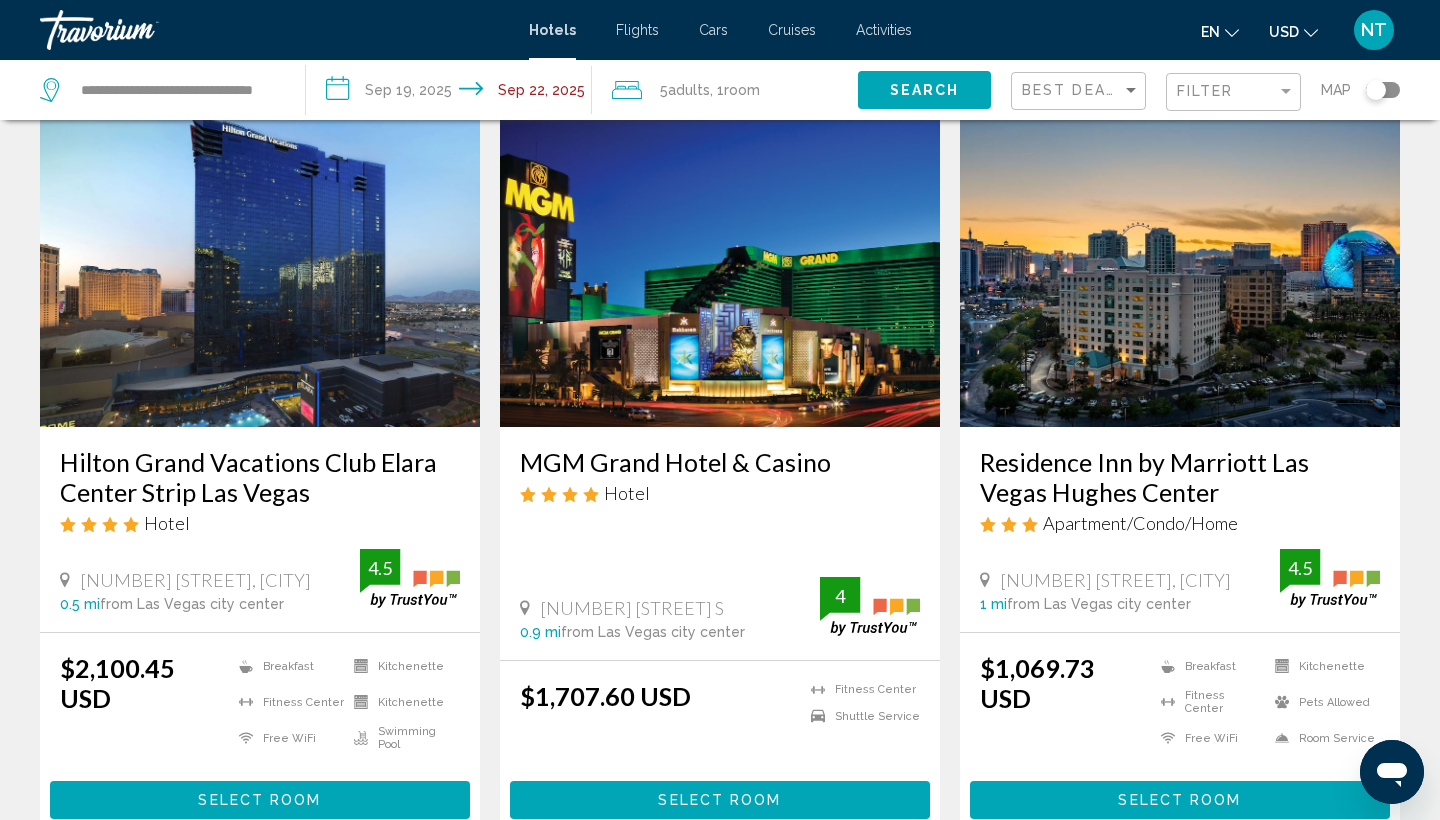 scroll, scrollTop: 82, scrollLeft: 0, axis: vertical 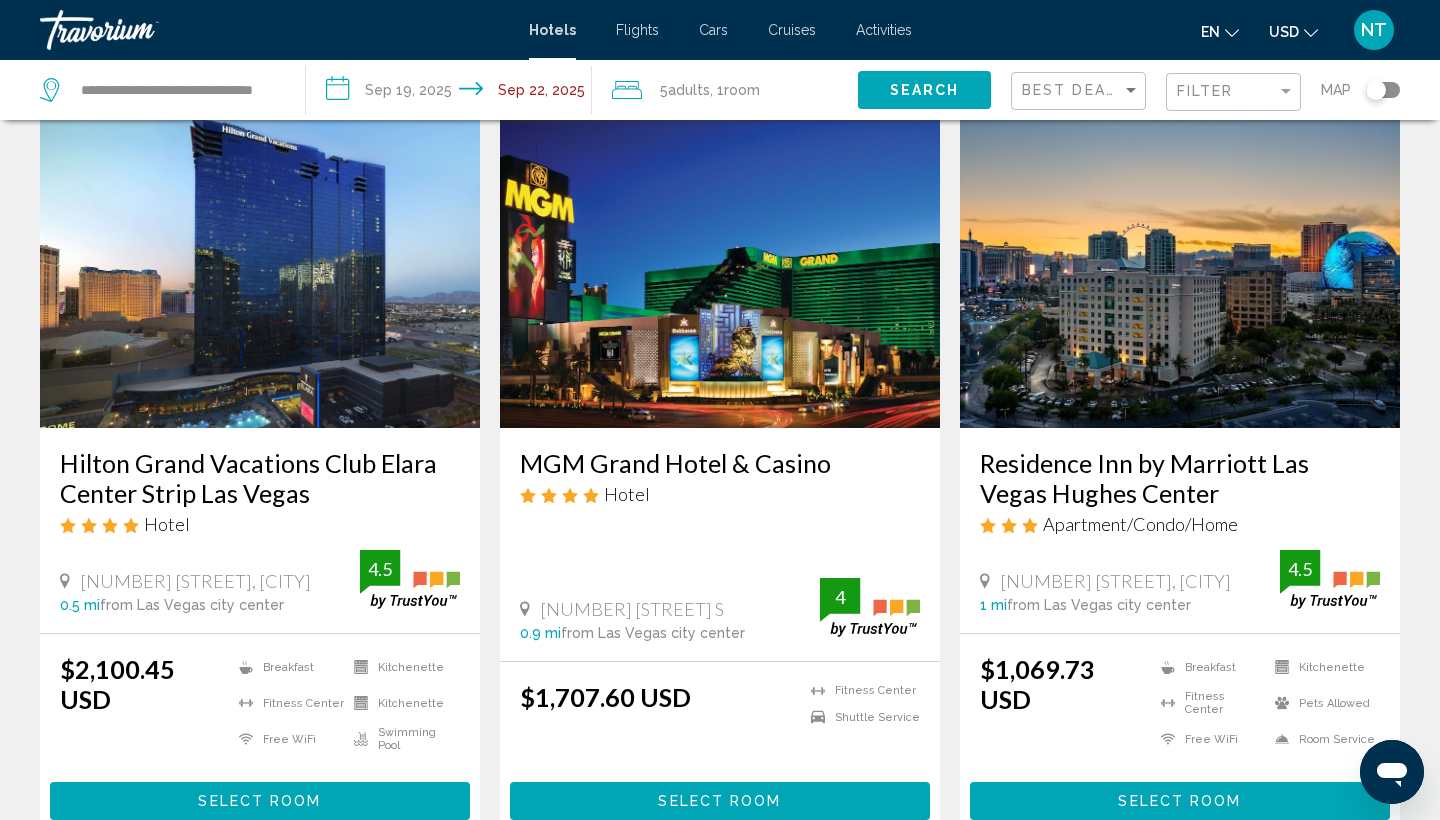 click on "Residence Inn by Marriott Las Vegas Hughes Center" at bounding box center [1180, 478] 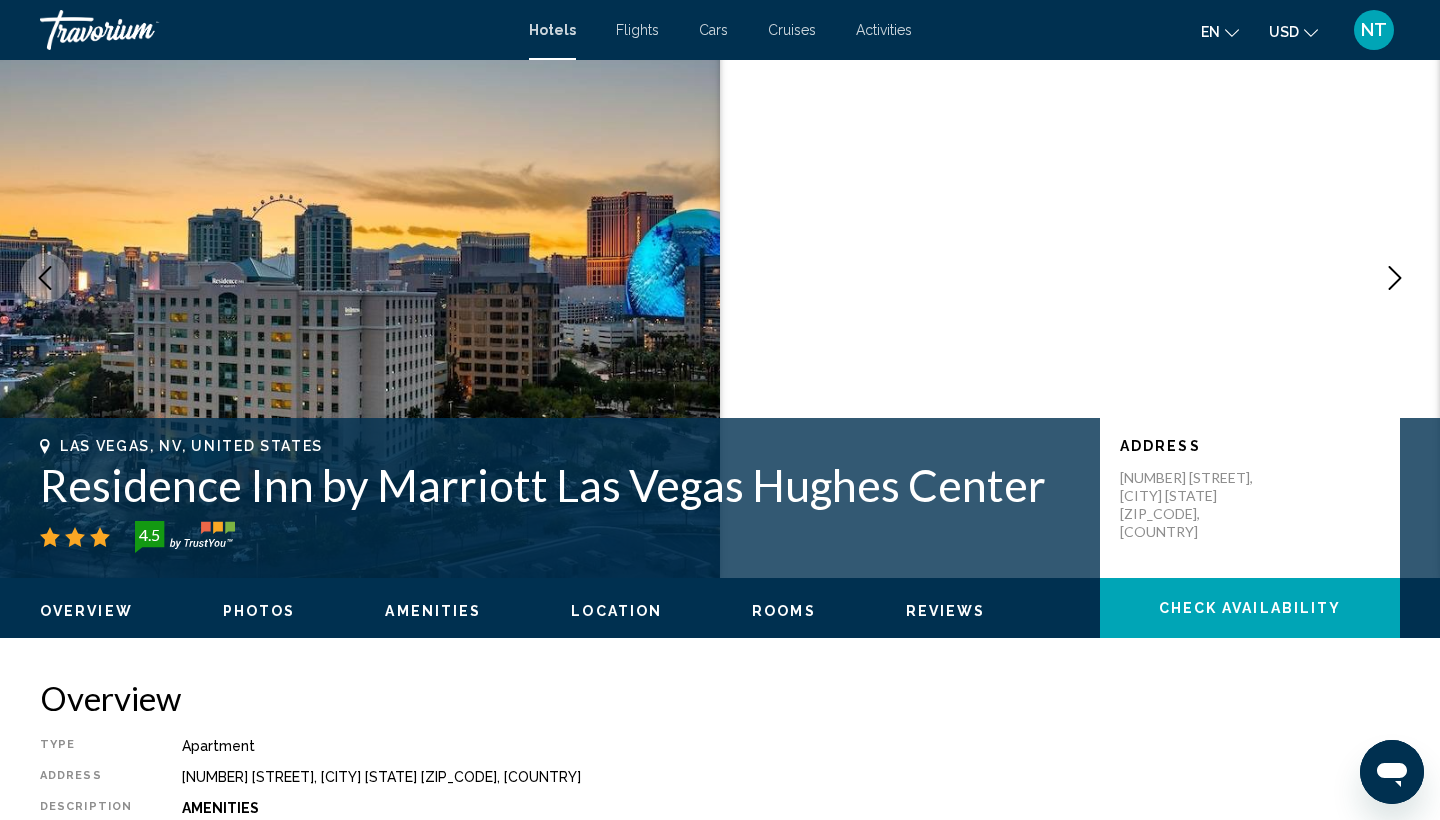scroll, scrollTop: 0, scrollLeft: 0, axis: both 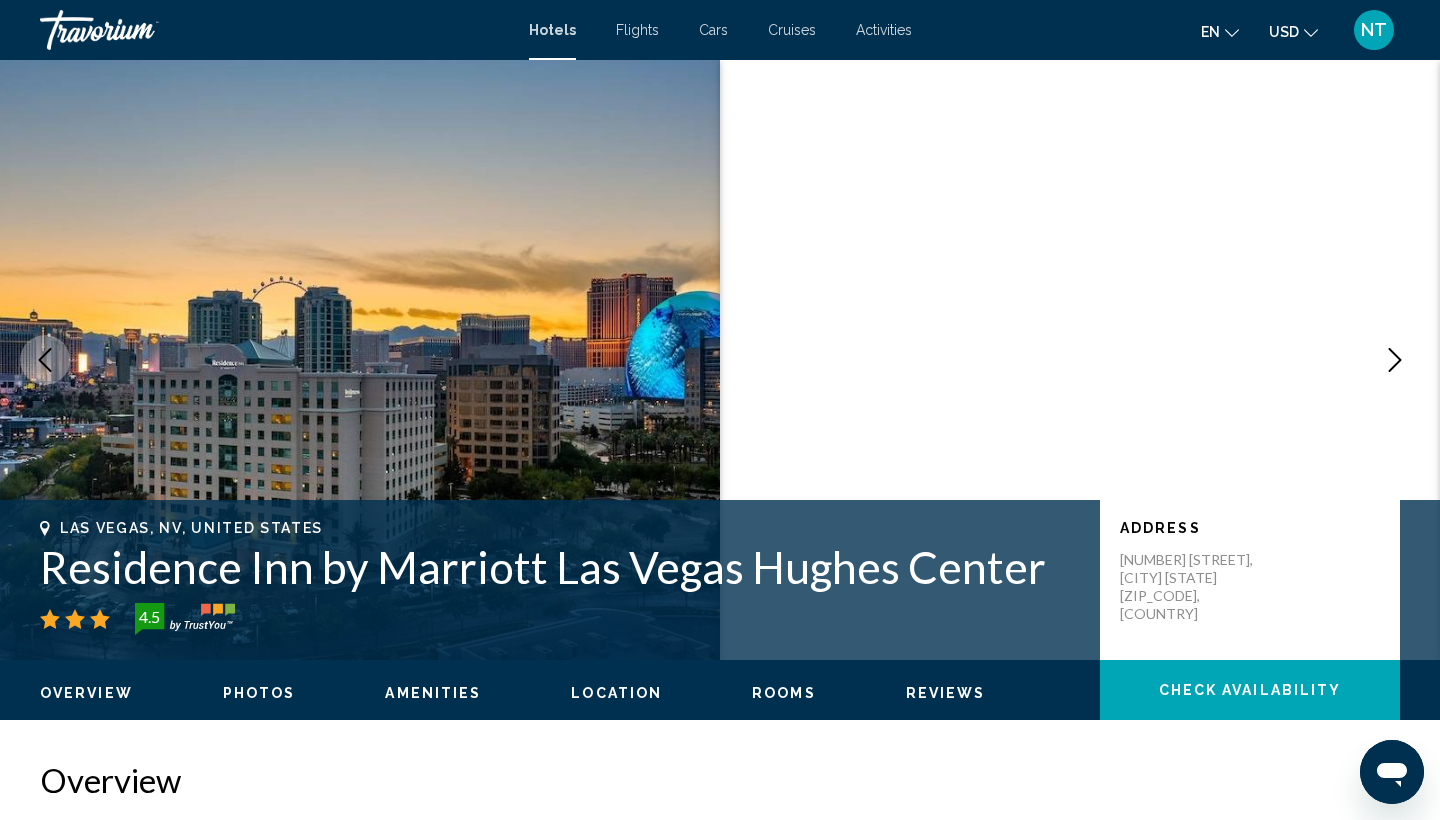 click at bounding box center (1395, 360) 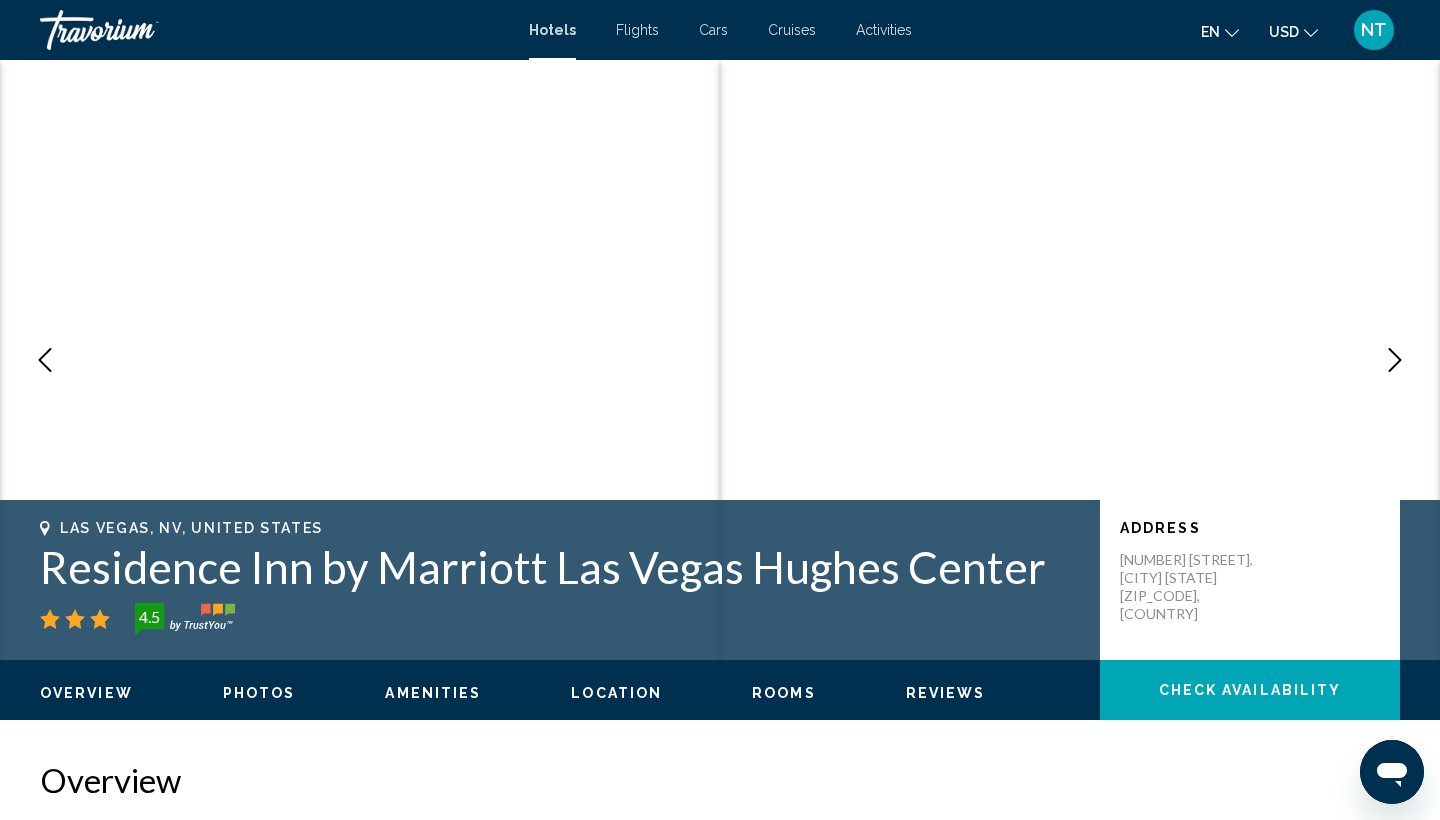 click at bounding box center [1395, 360] 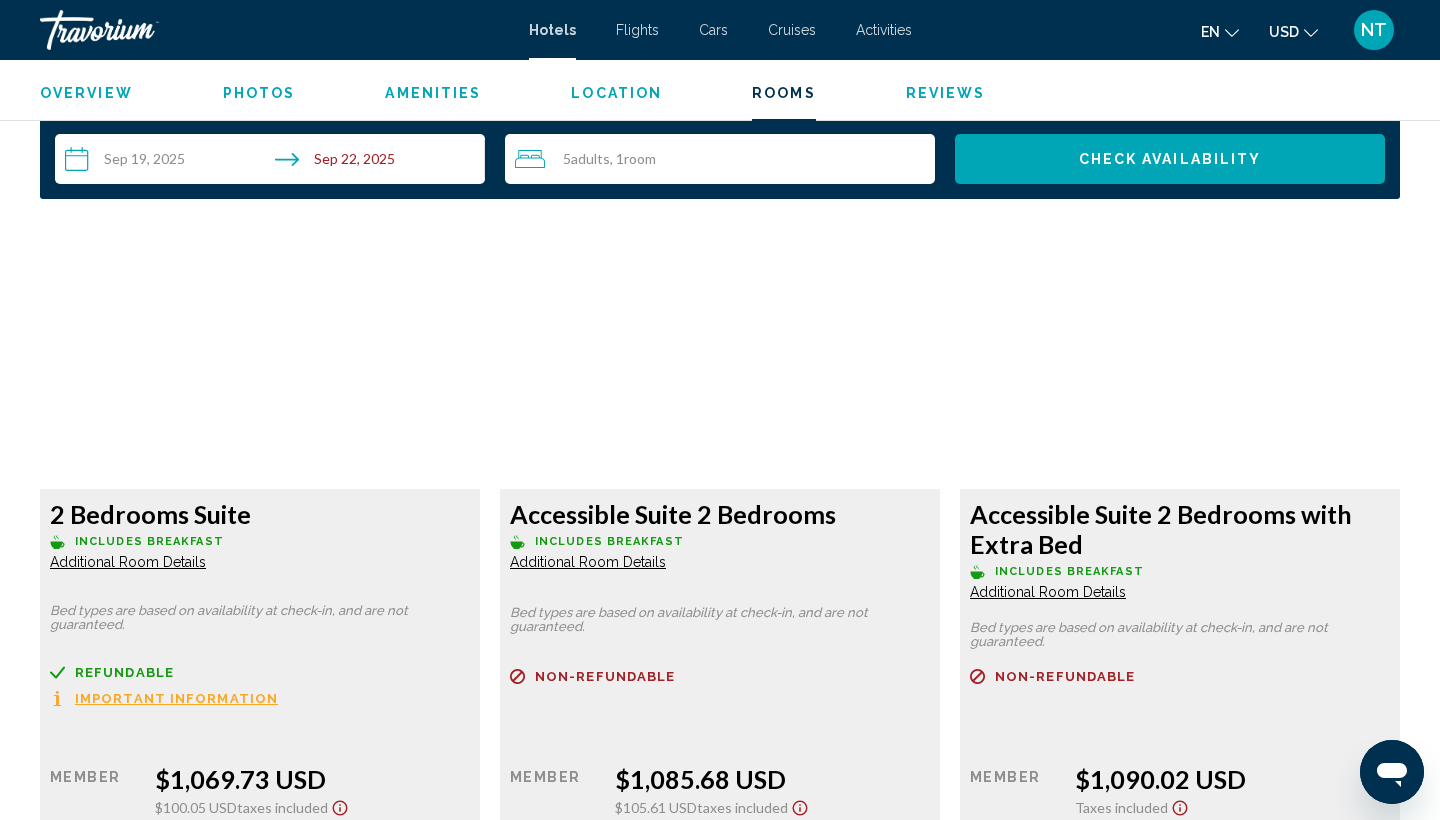 scroll, scrollTop: 2603, scrollLeft: 0, axis: vertical 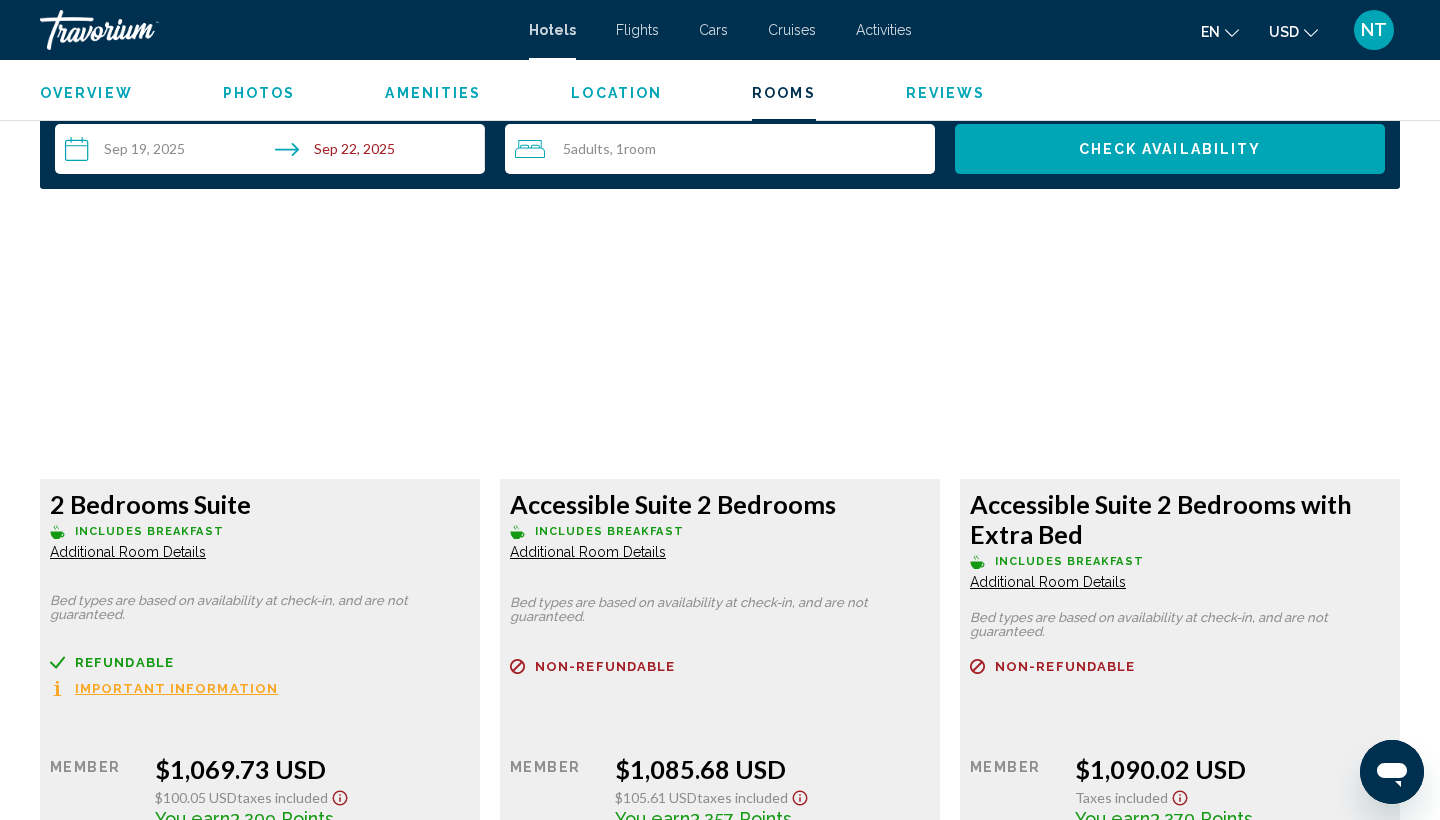 click on "2 Bedrooms Suite" at bounding box center (260, 504) 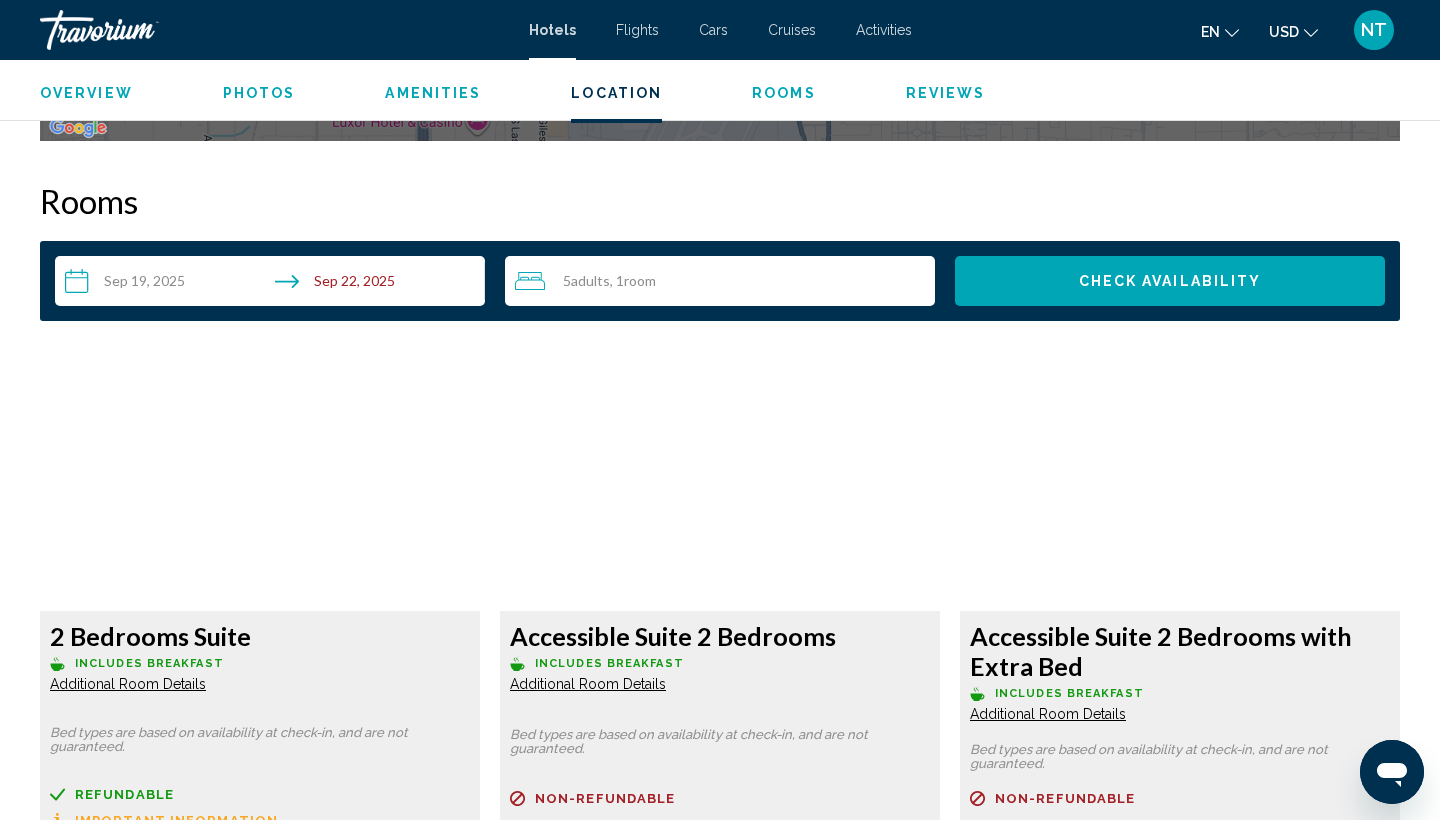 scroll, scrollTop: 2524, scrollLeft: 0, axis: vertical 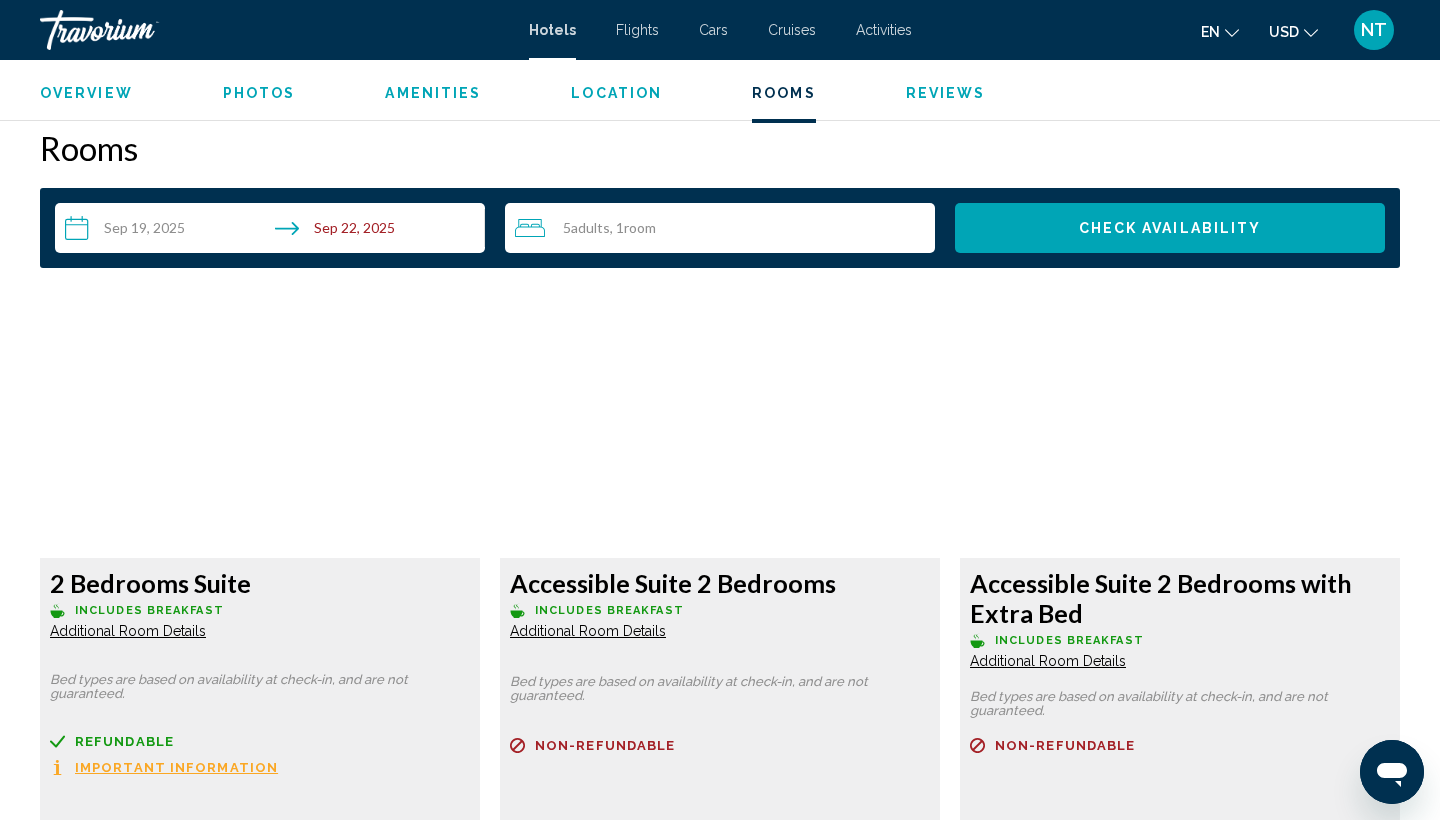 click on "2 Bedrooms Suite" at bounding box center (260, 583) 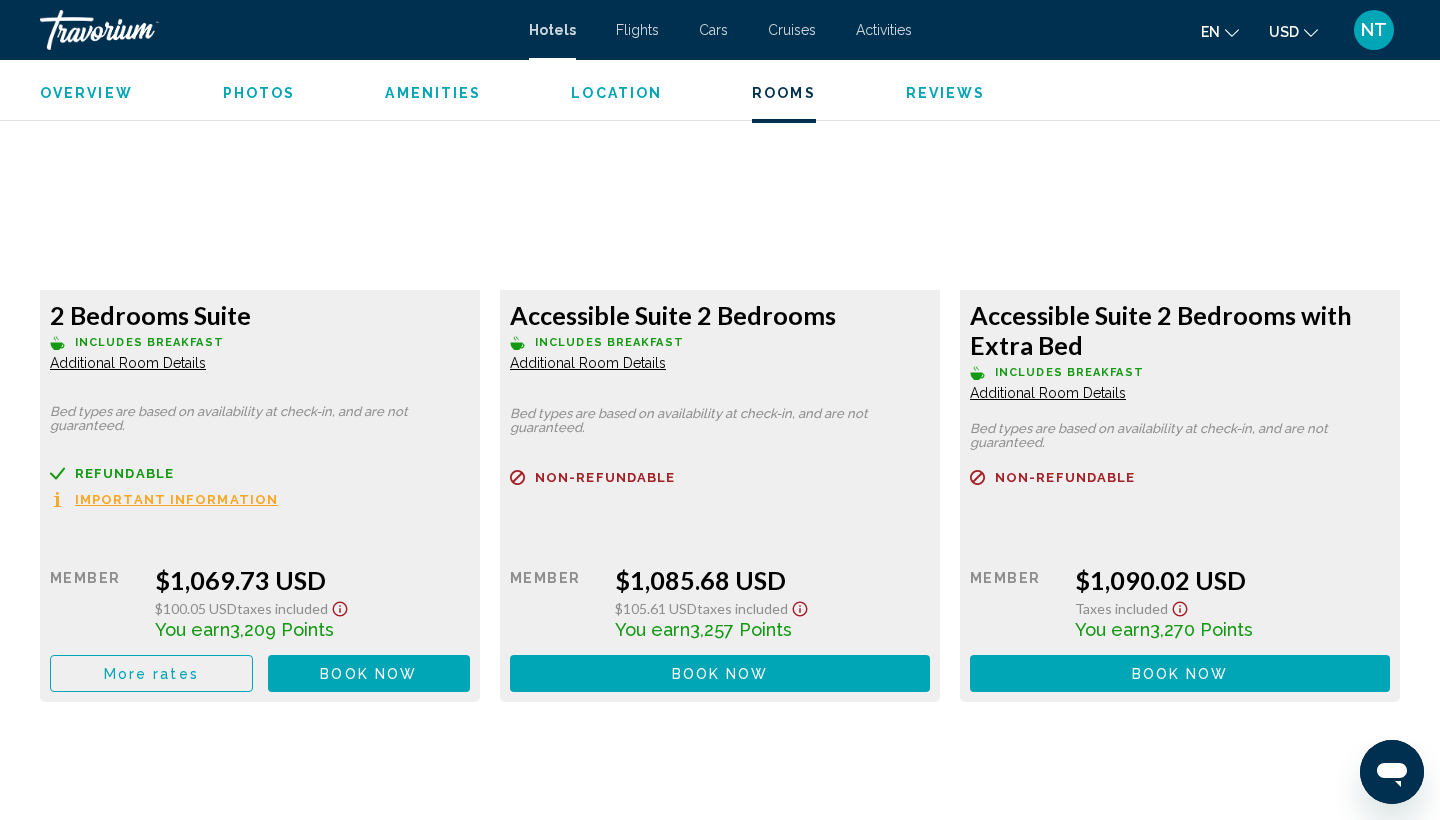 scroll, scrollTop: 2793, scrollLeft: 0, axis: vertical 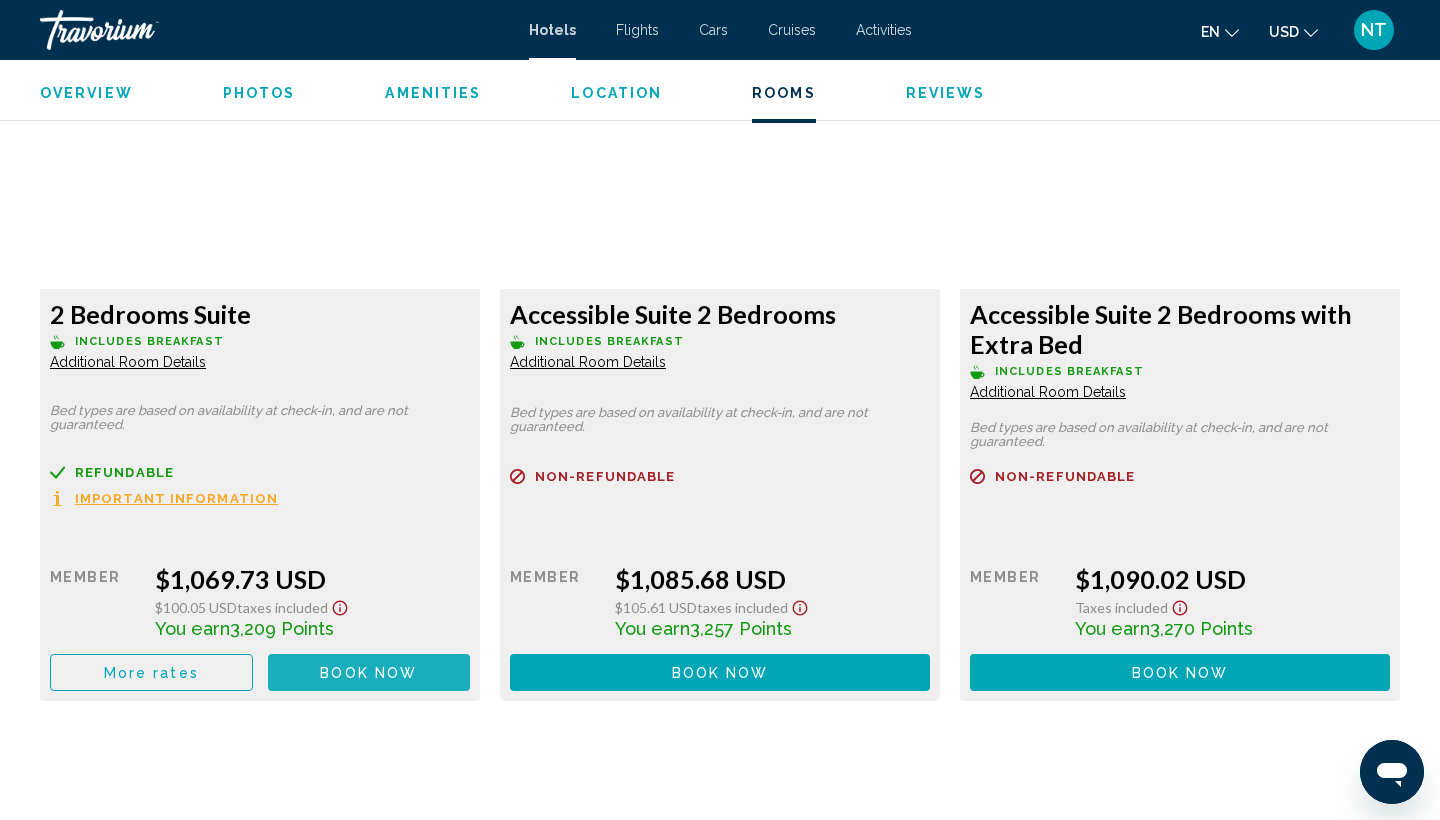 click on "Book now" at bounding box center (368, 673) 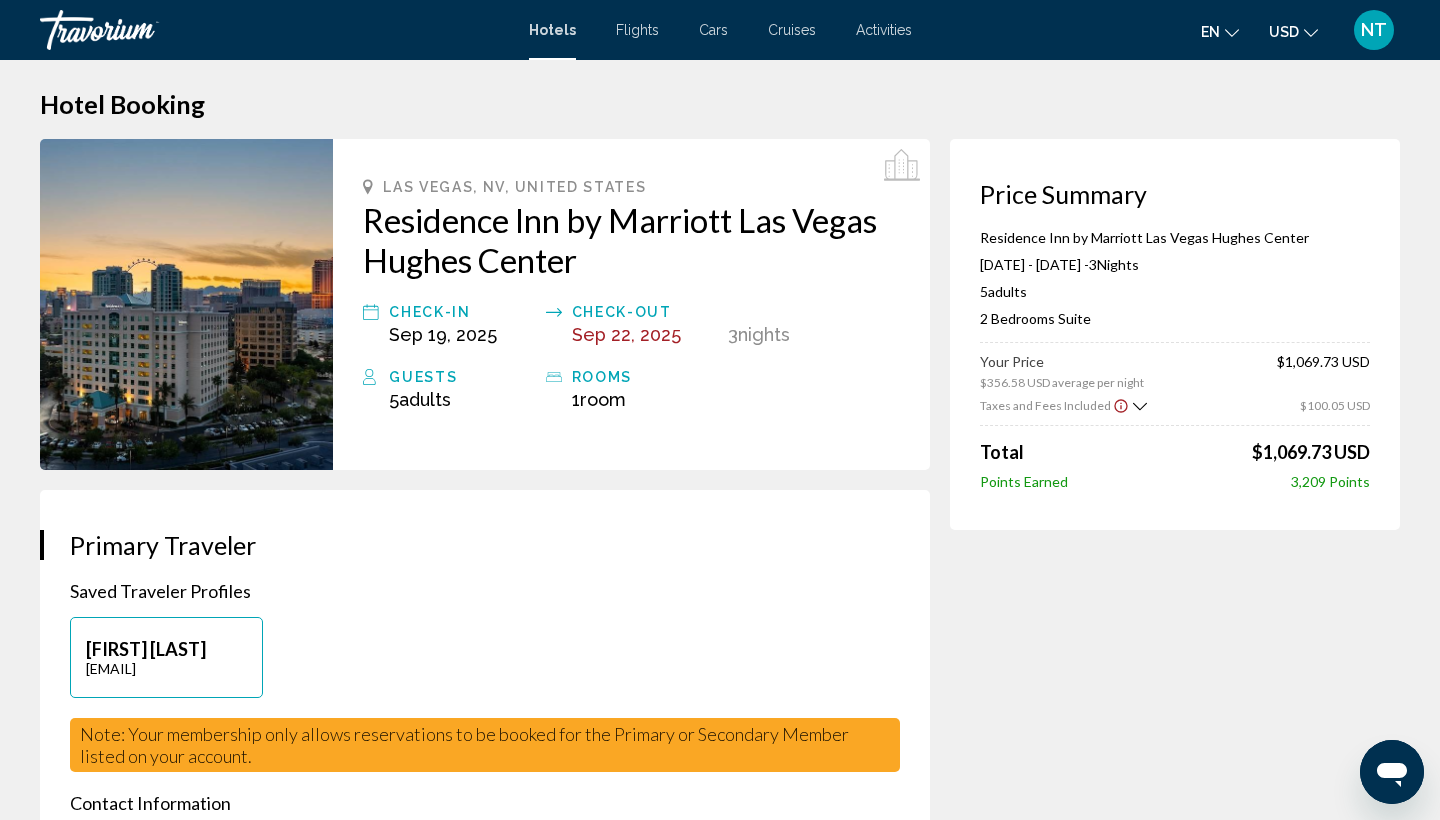 scroll, scrollTop: 0, scrollLeft: 0, axis: both 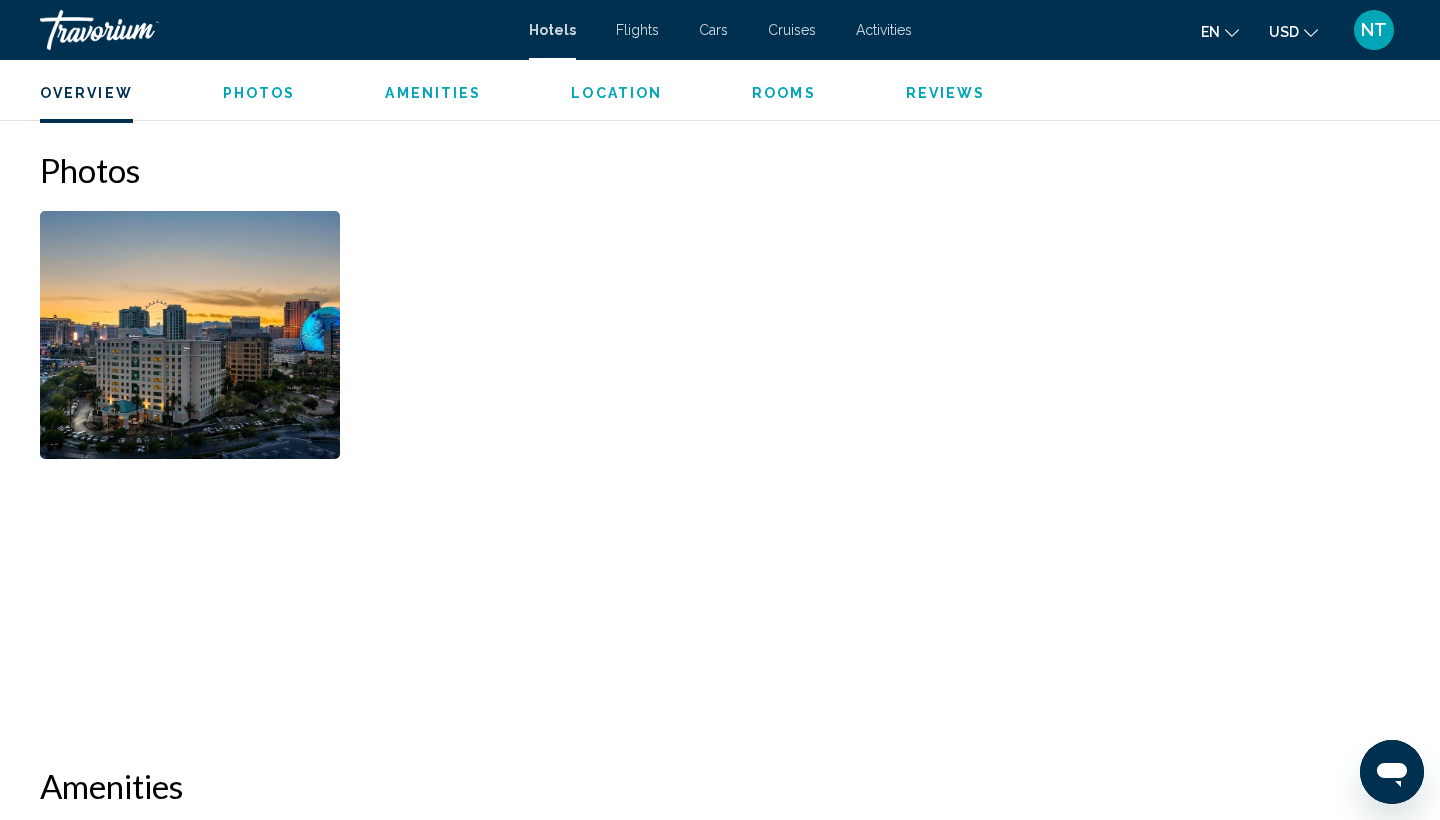 click at bounding box center [535, 335] 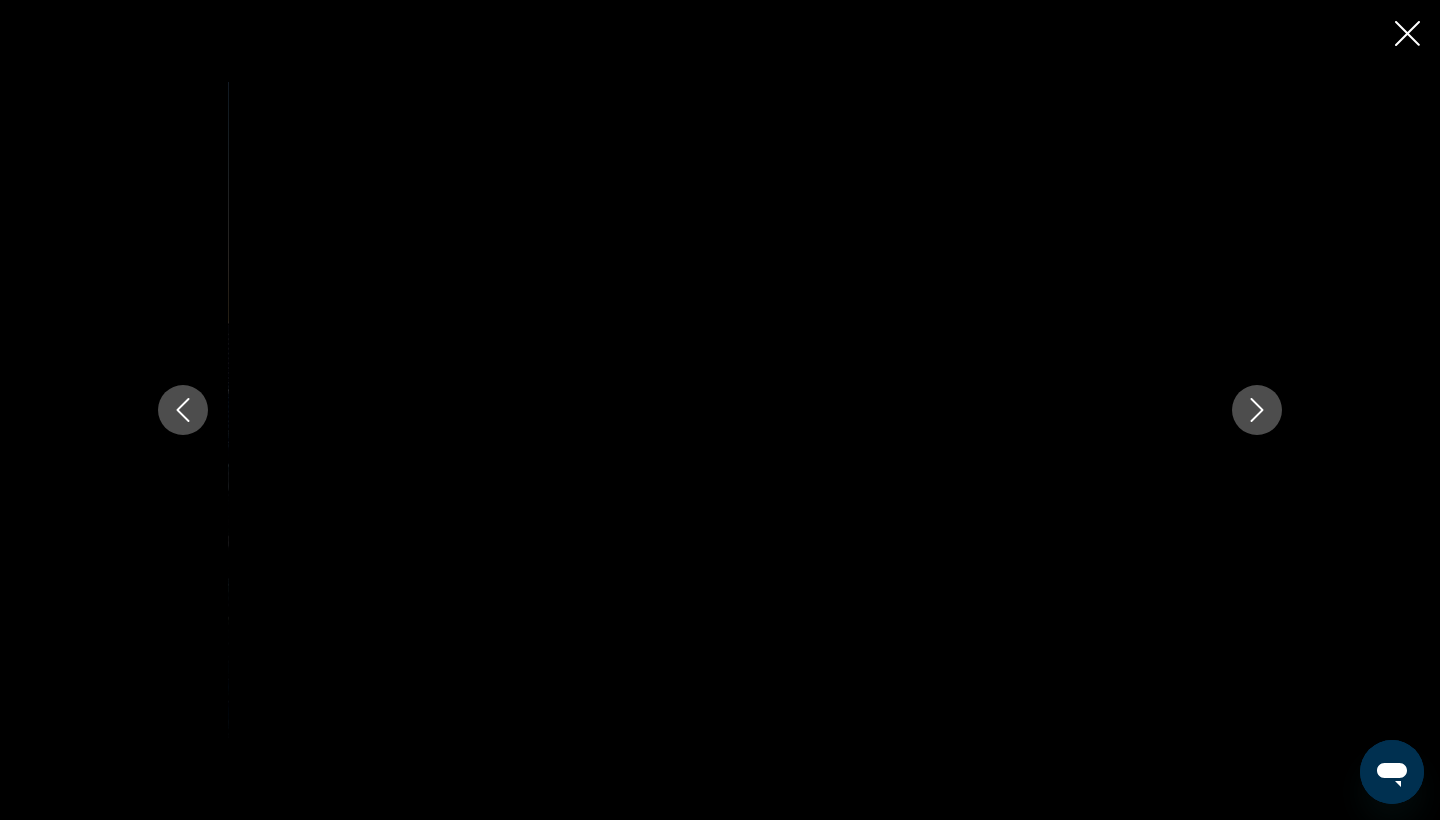 click at bounding box center (1257, 410) 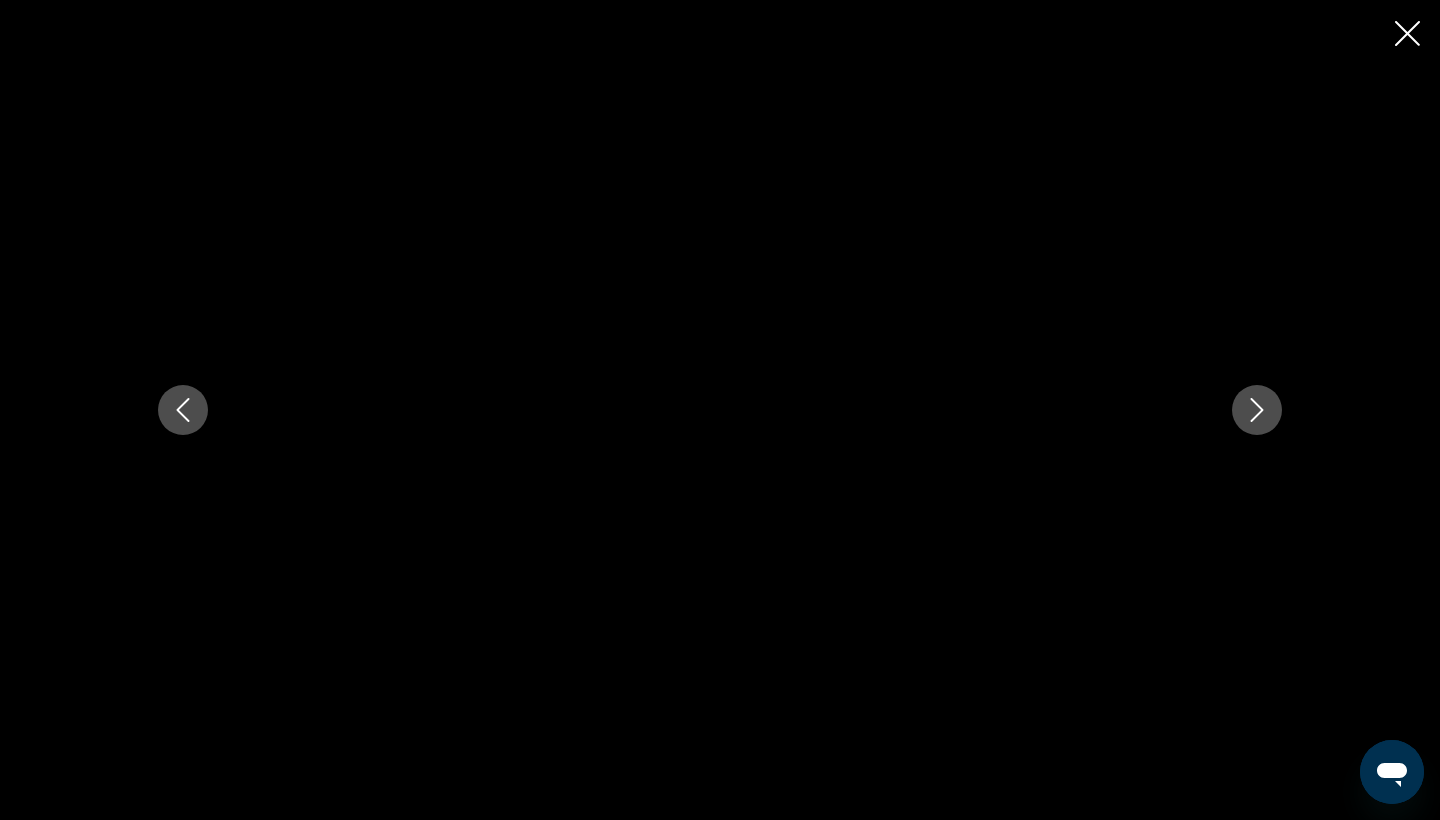 click at bounding box center [1257, 410] 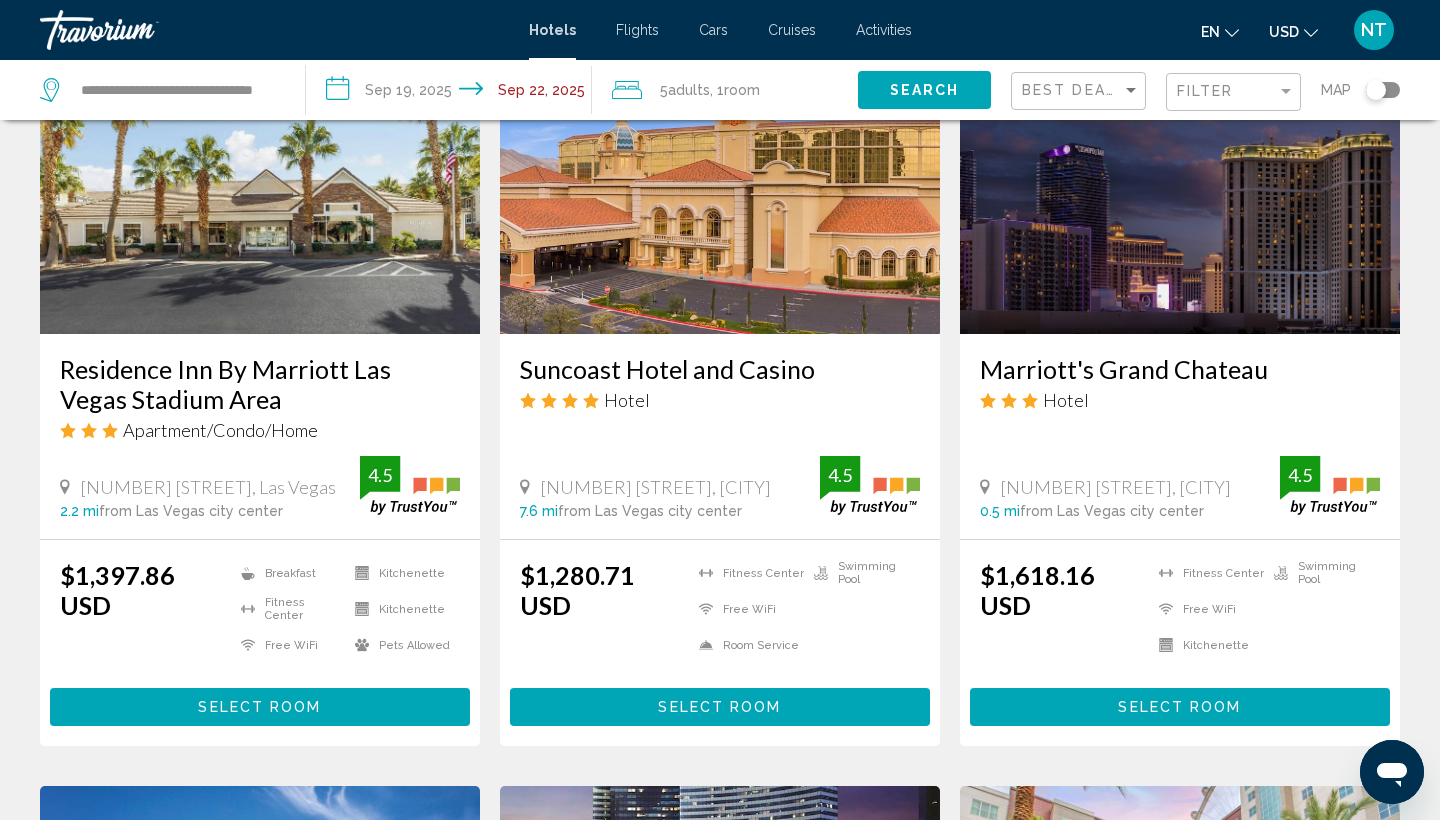 scroll, scrollTop: 0, scrollLeft: 0, axis: both 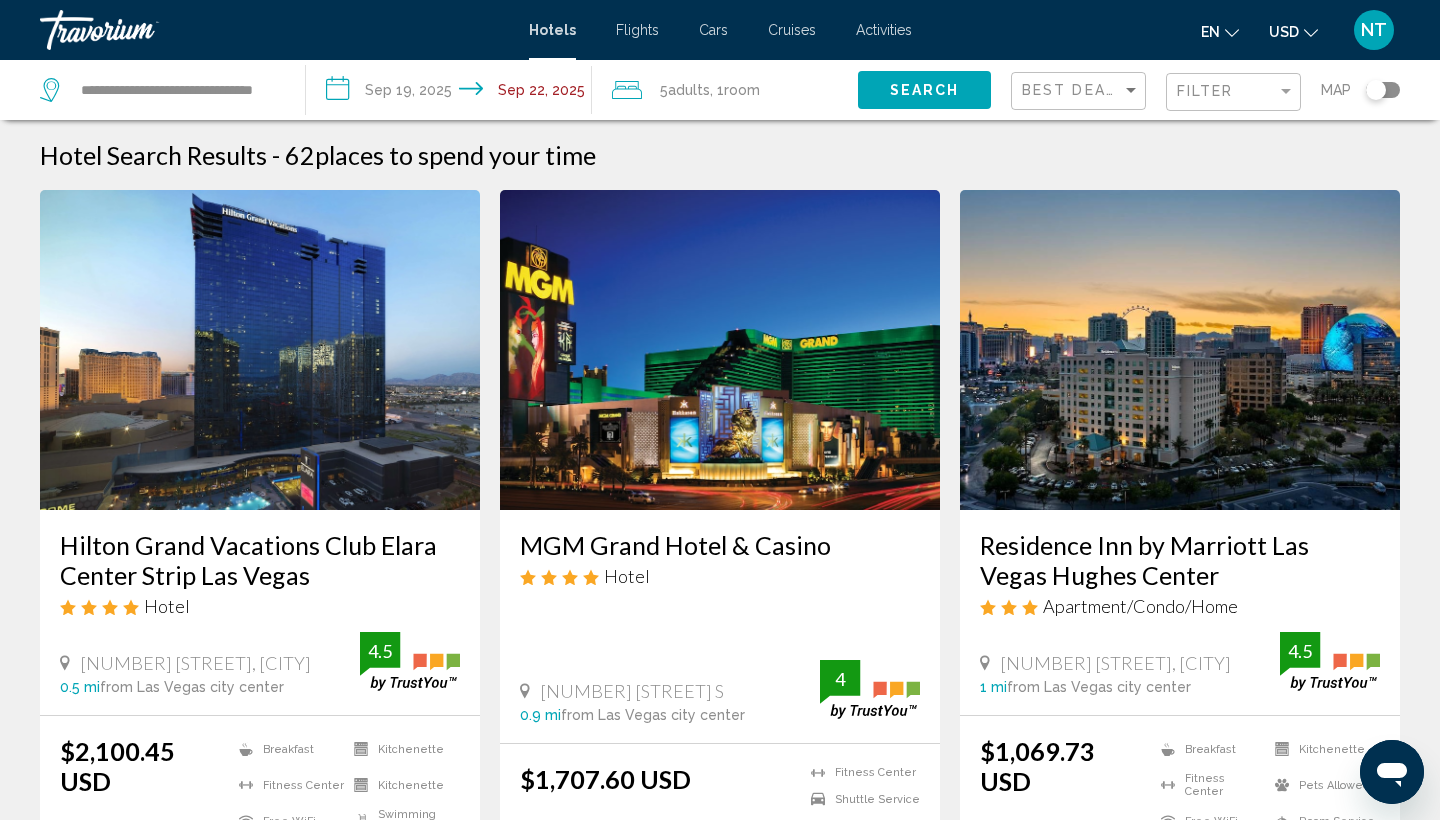 click on "Filter" at bounding box center [1236, 92] 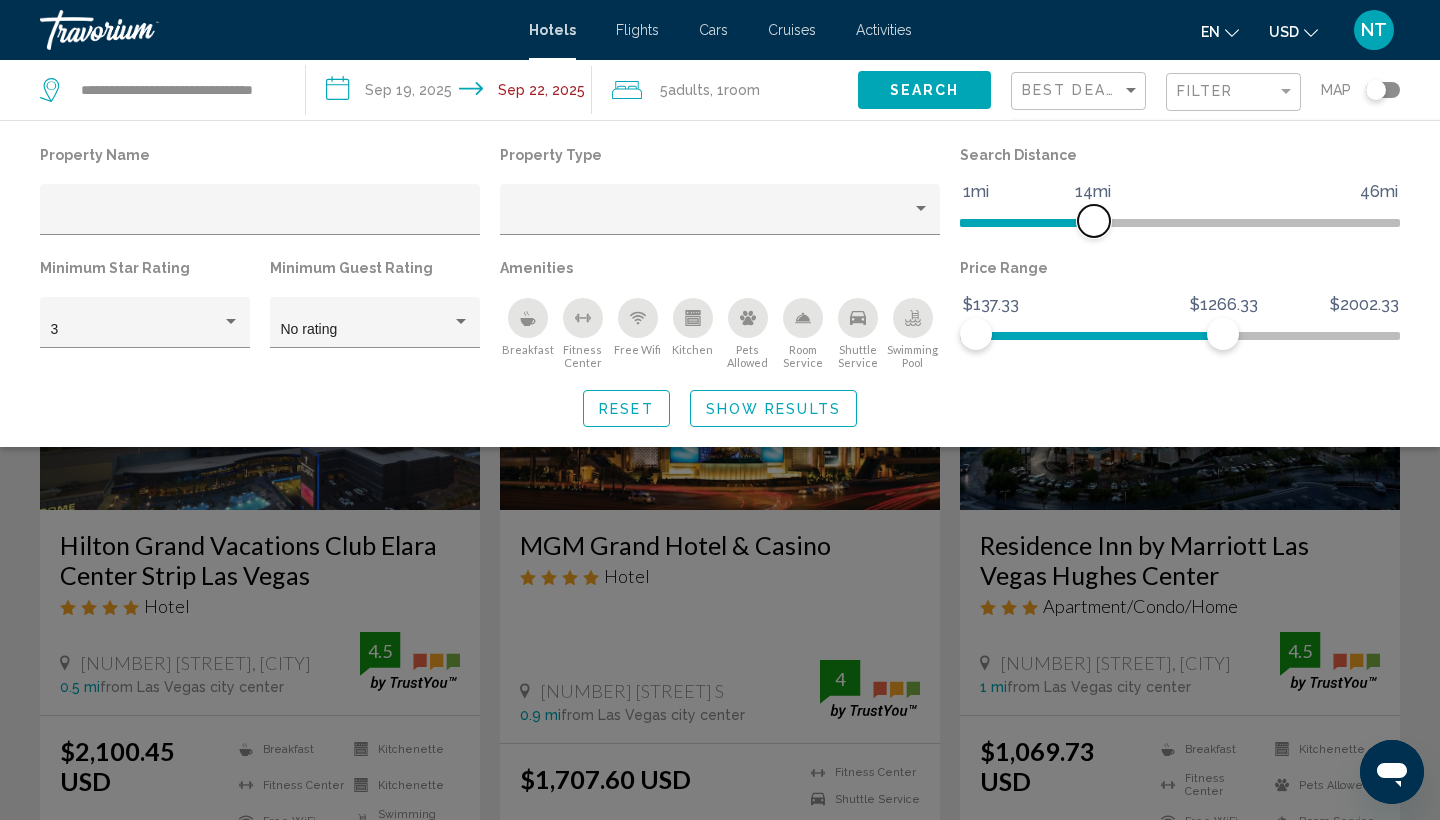 drag, startPoint x: 1245, startPoint y: 211, endPoint x: 1085, endPoint y: 215, distance: 160.04999 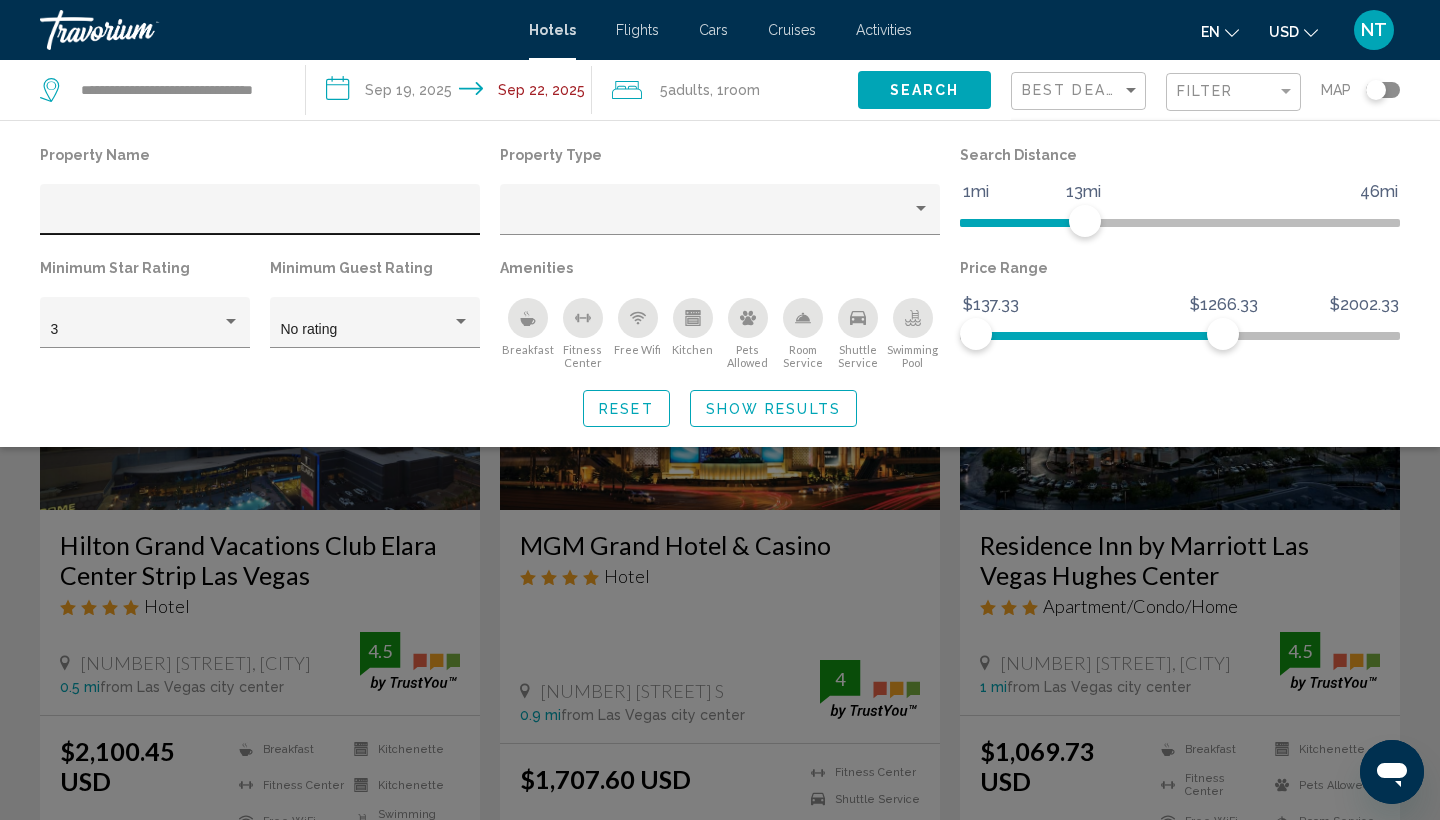 click at bounding box center (260, 215) 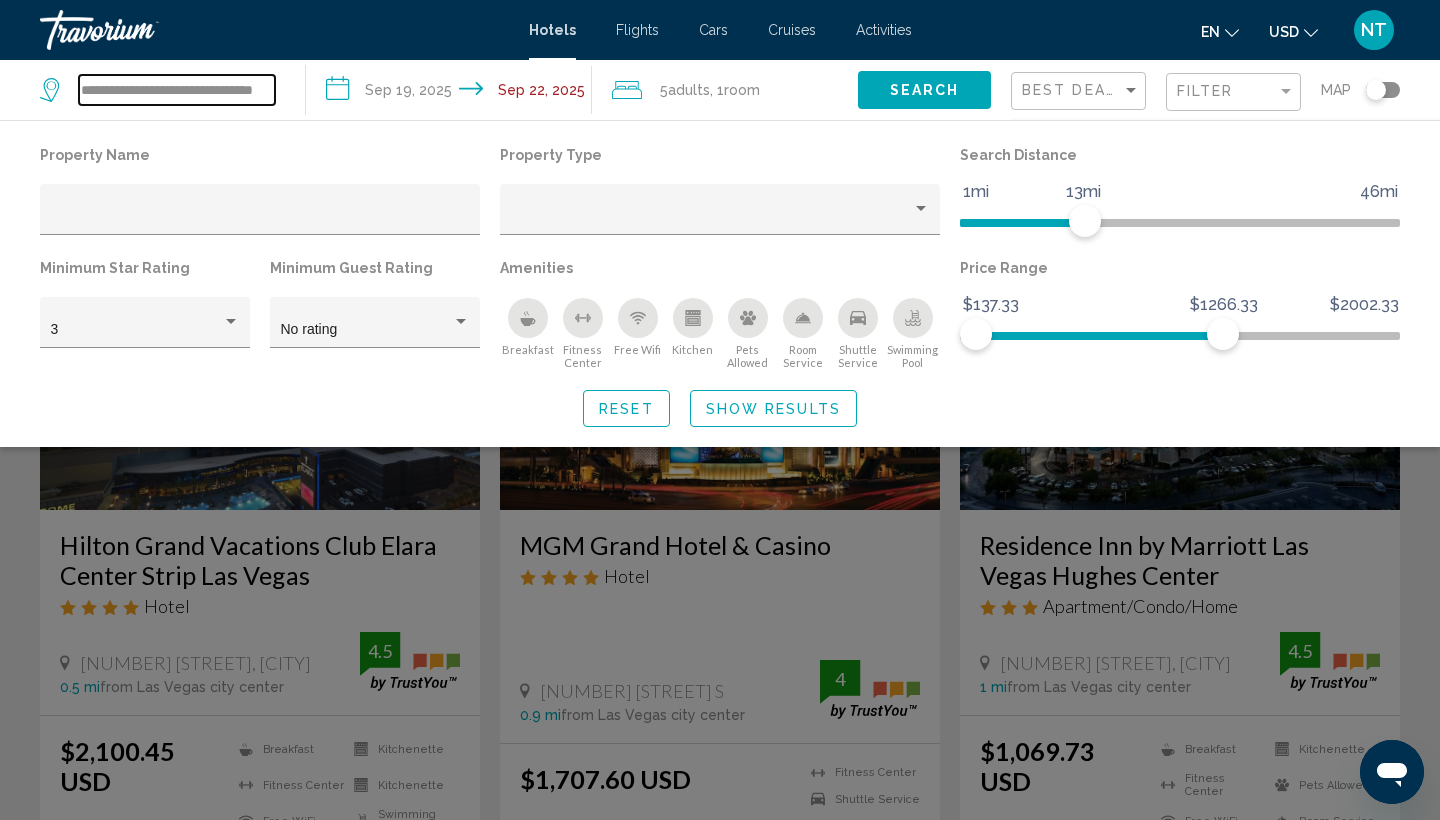 click on "**********" at bounding box center (177, 90) 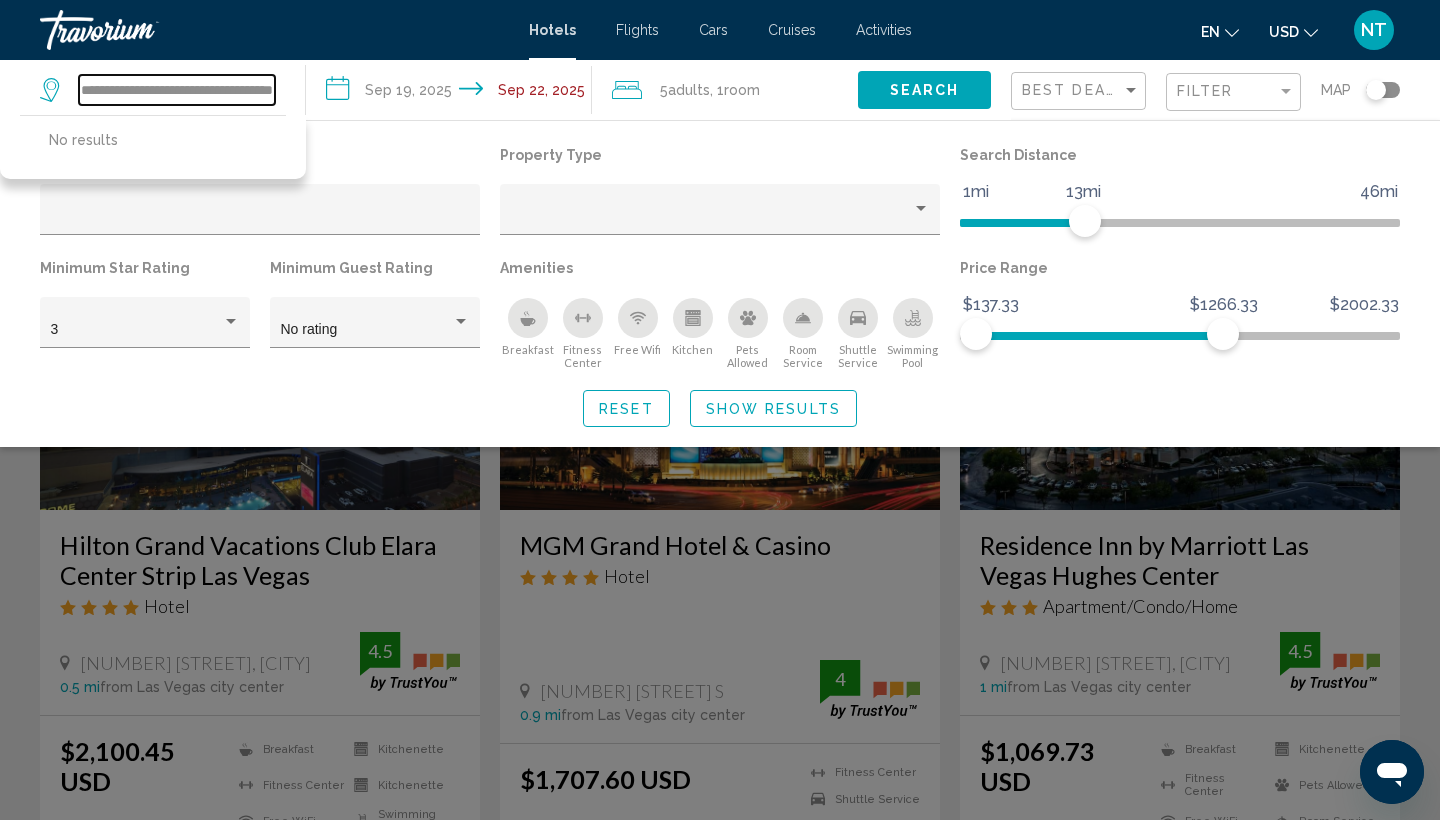 drag, startPoint x: 257, startPoint y: 87, endPoint x: 0, endPoint y: 41, distance: 261.0843 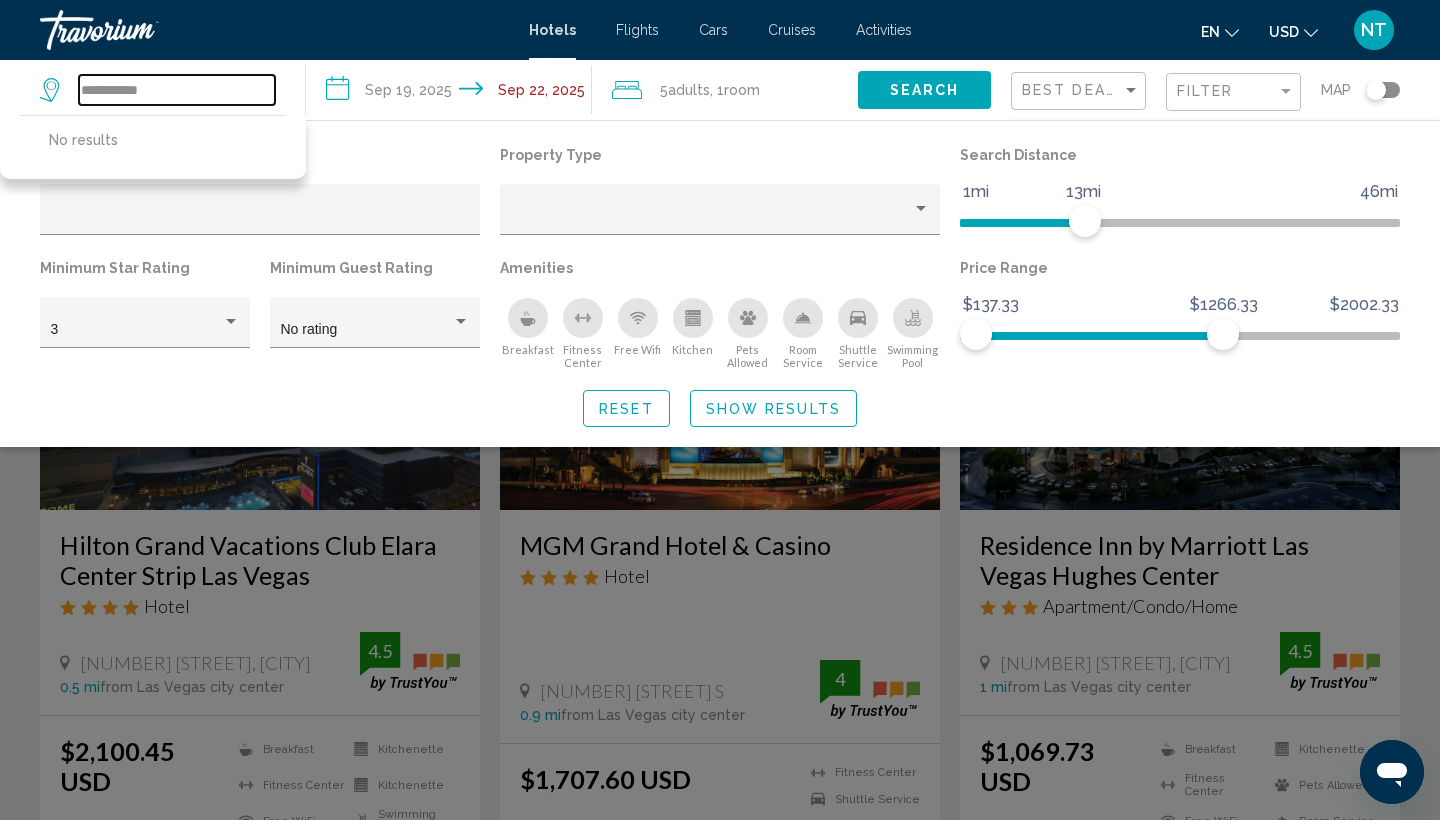 click on "**********" at bounding box center (177, 90) 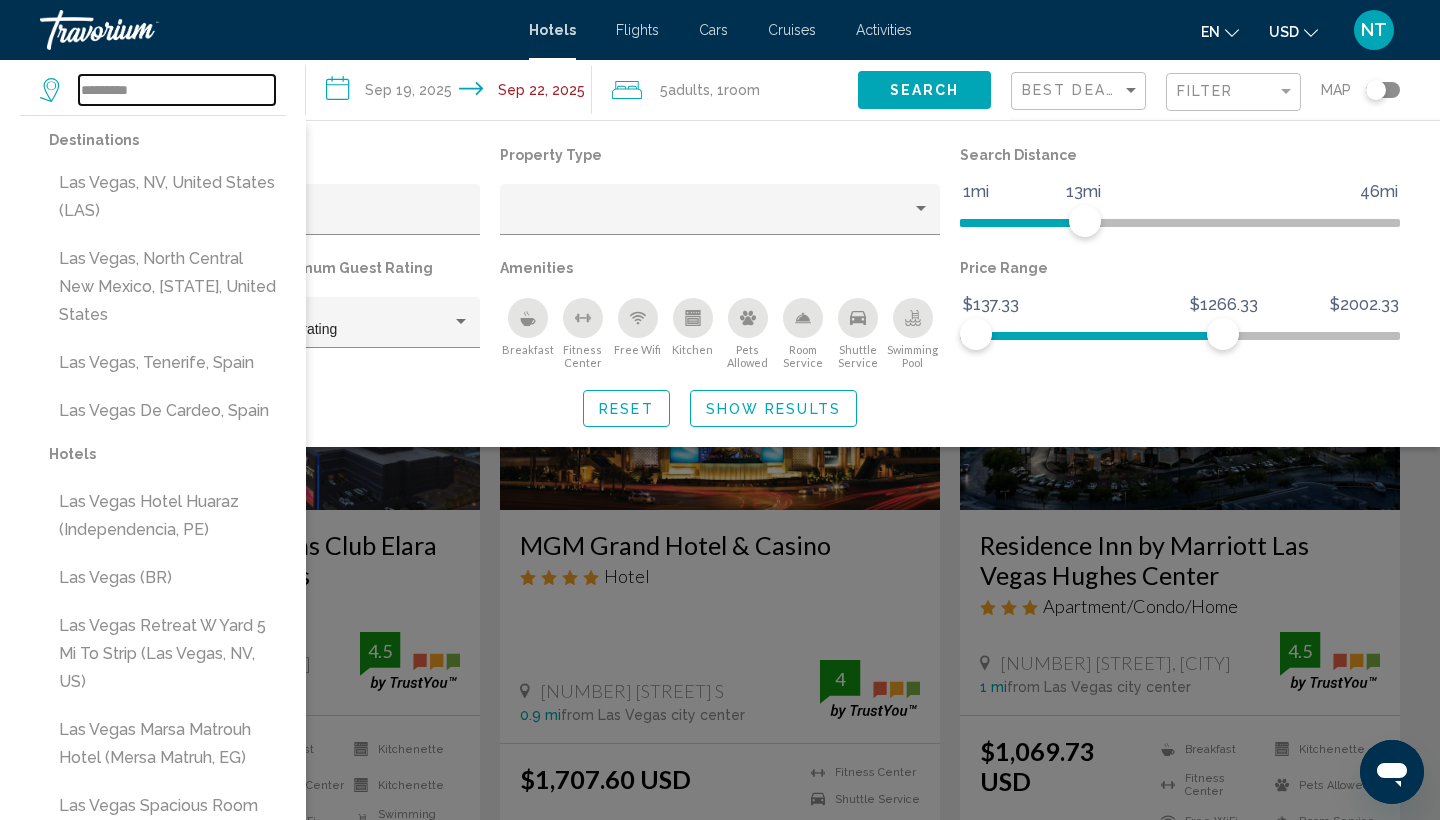 type on "*********" 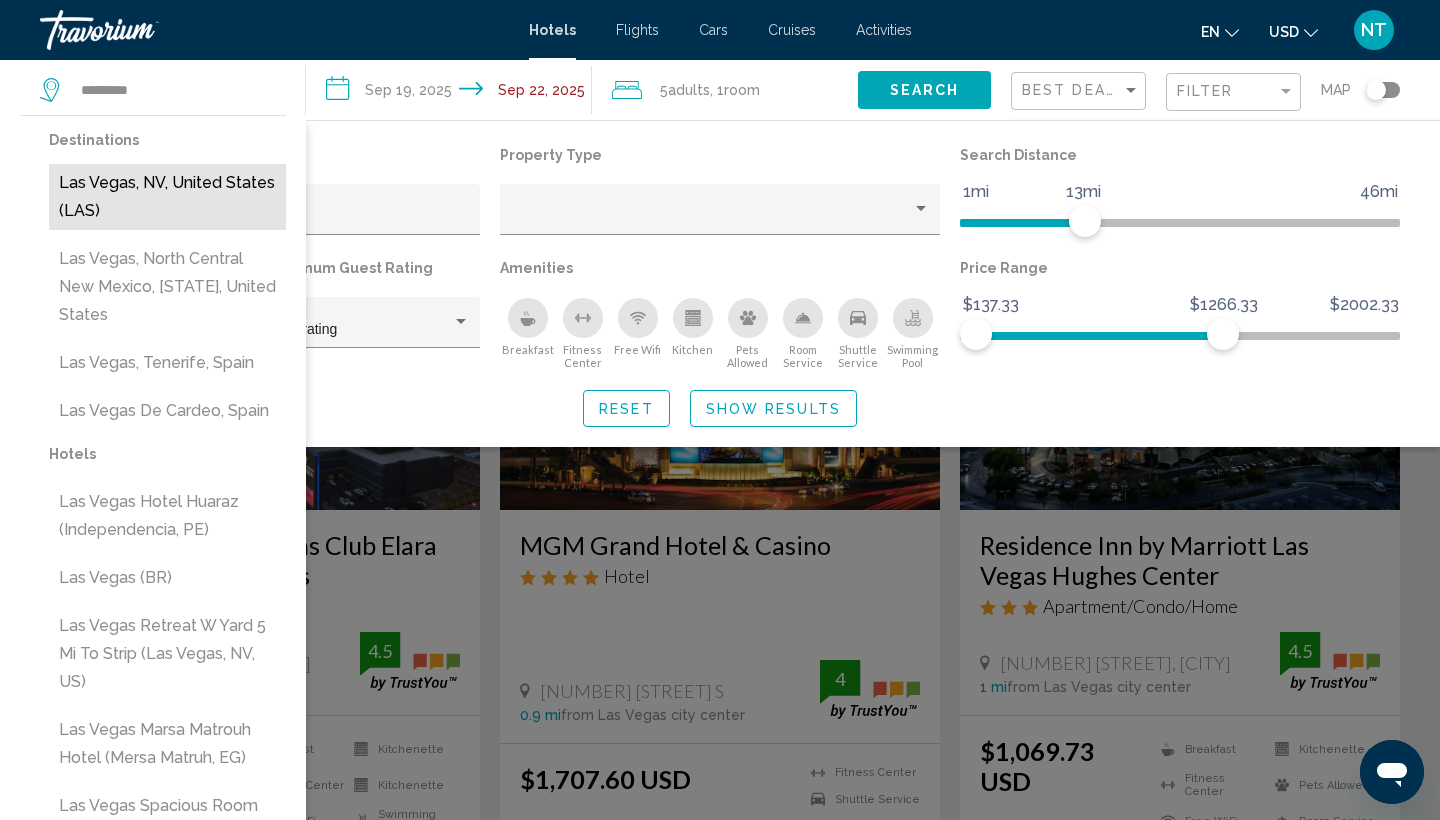 drag, startPoint x: 0, startPoint y: 79, endPoint x: 160, endPoint y: 196, distance: 198.21452 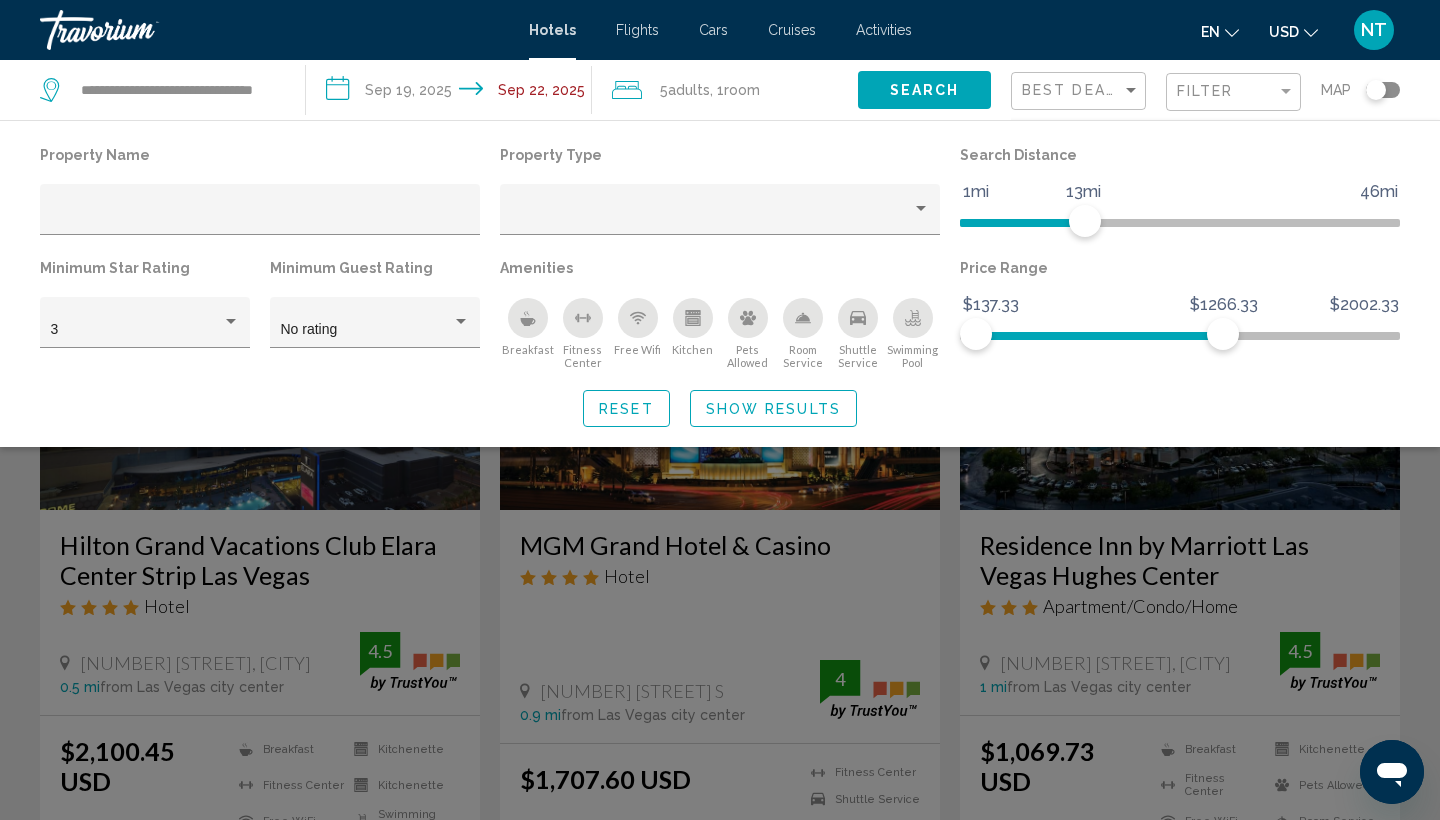 click on "Property Name" at bounding box center (260, 197) 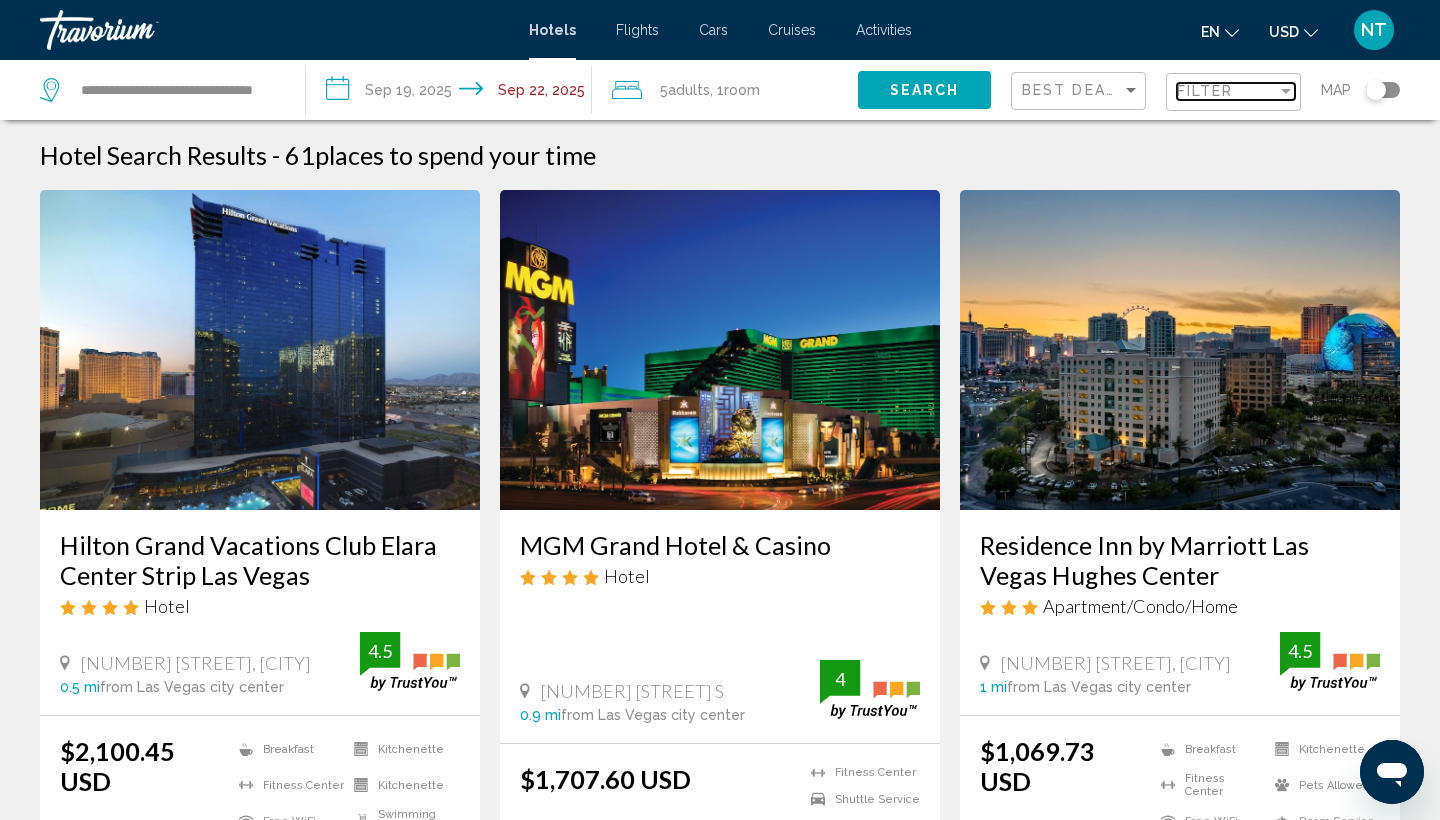 click on "Filter" at bounding box center (1227, 91) 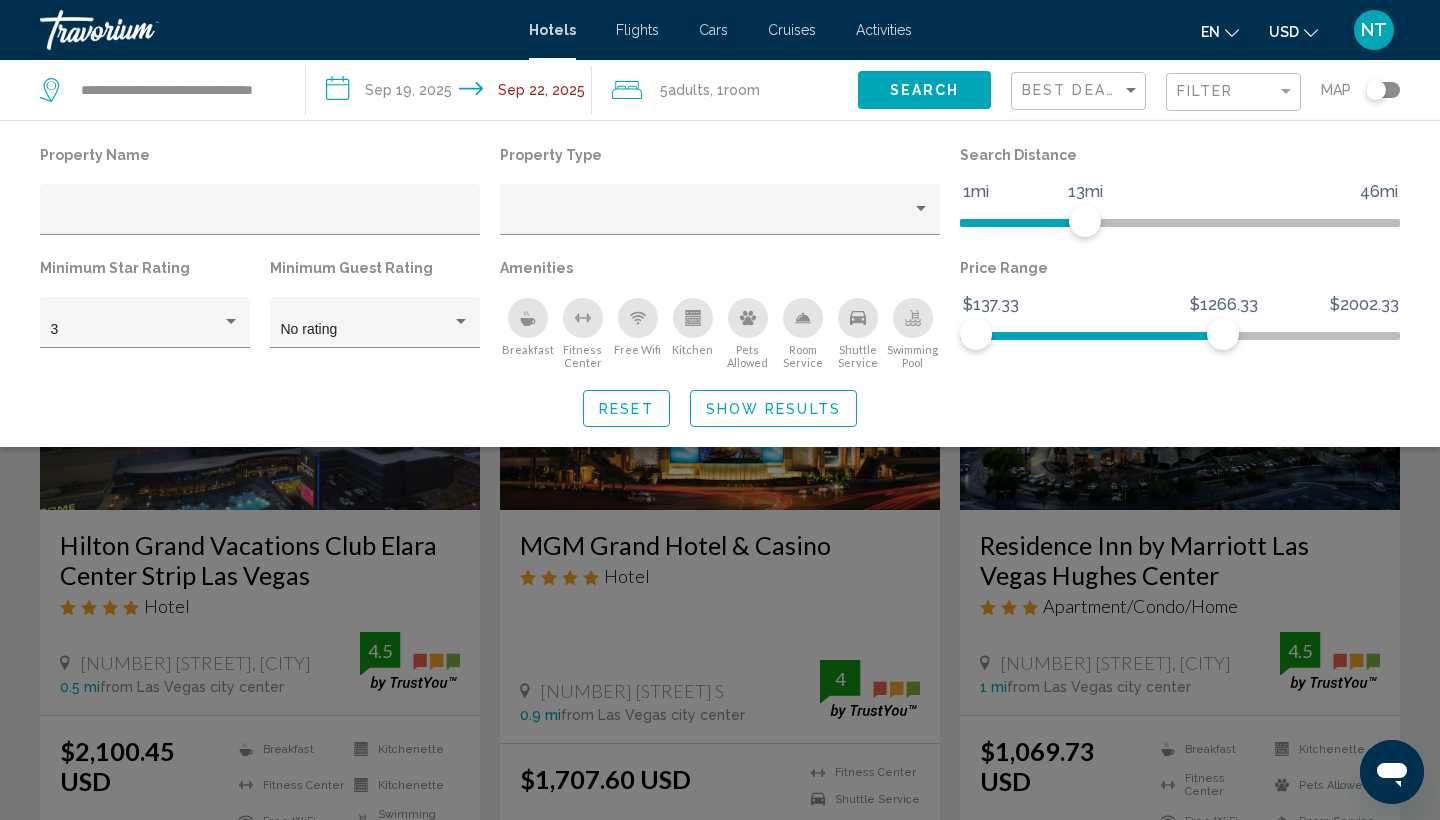 click at bounding box center [1375, 90] 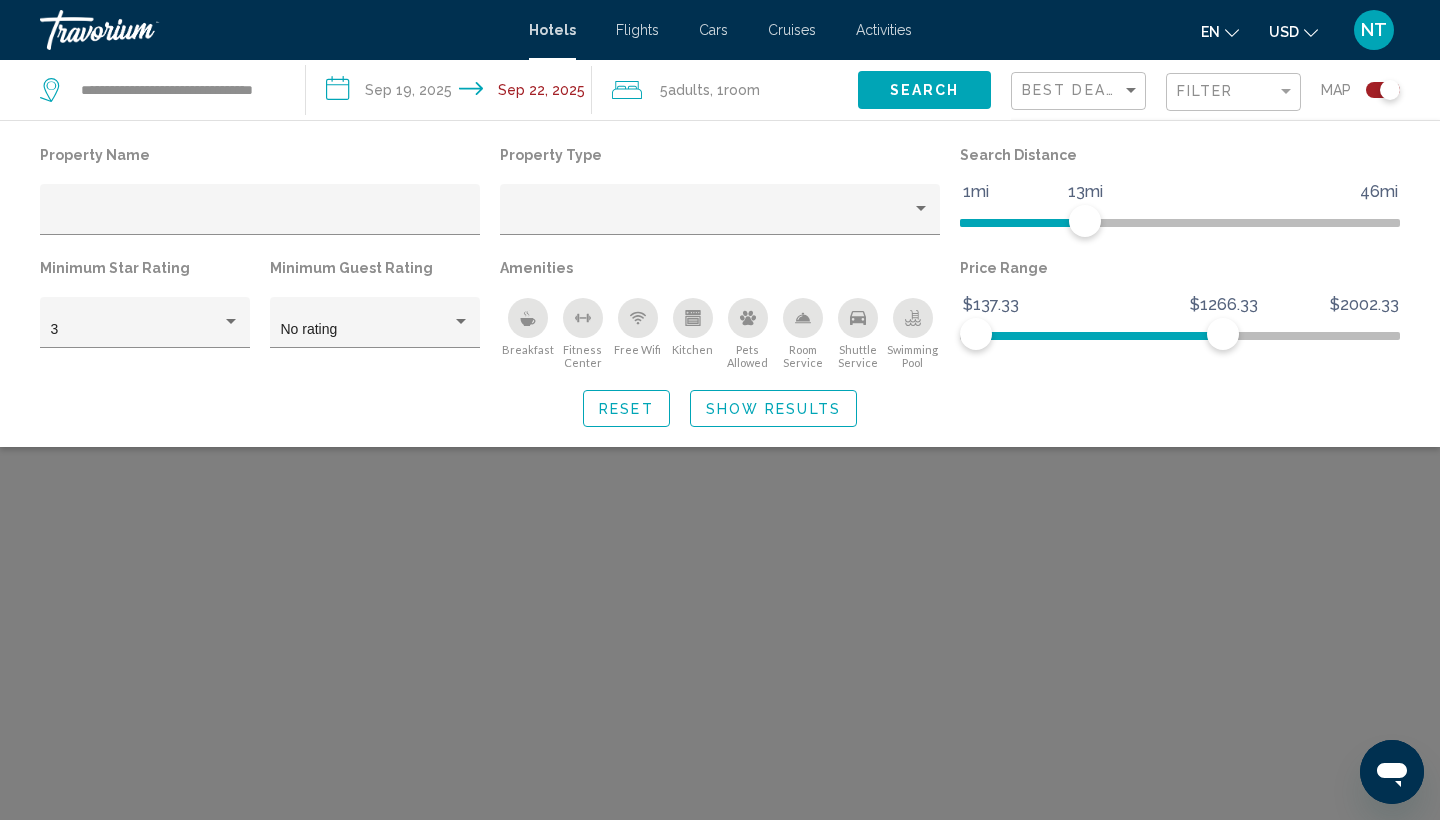 scroll, scrollTop: 120, scrollLeft: 0, axis: vertical 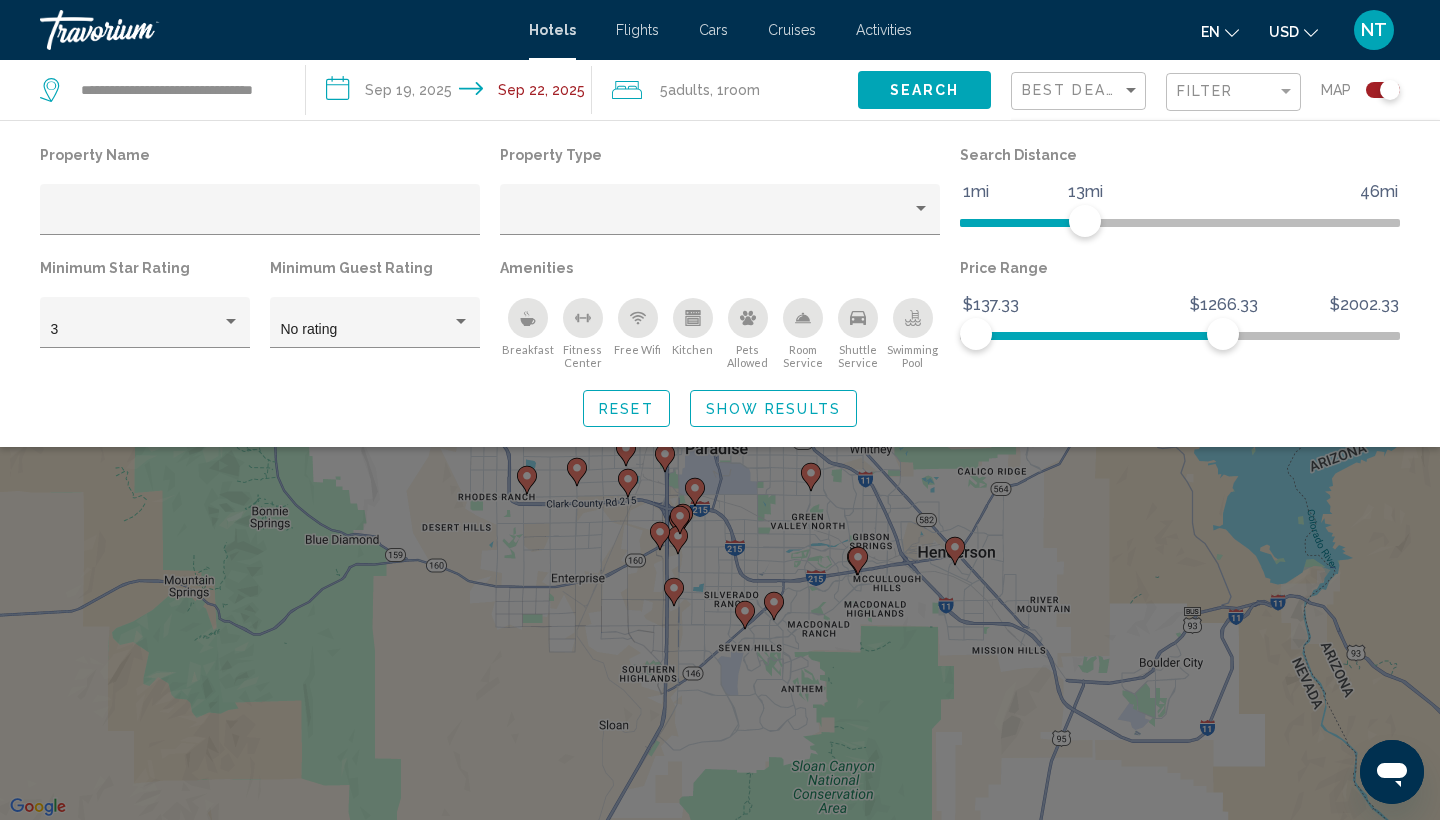 click at bounding box center (720, 560) 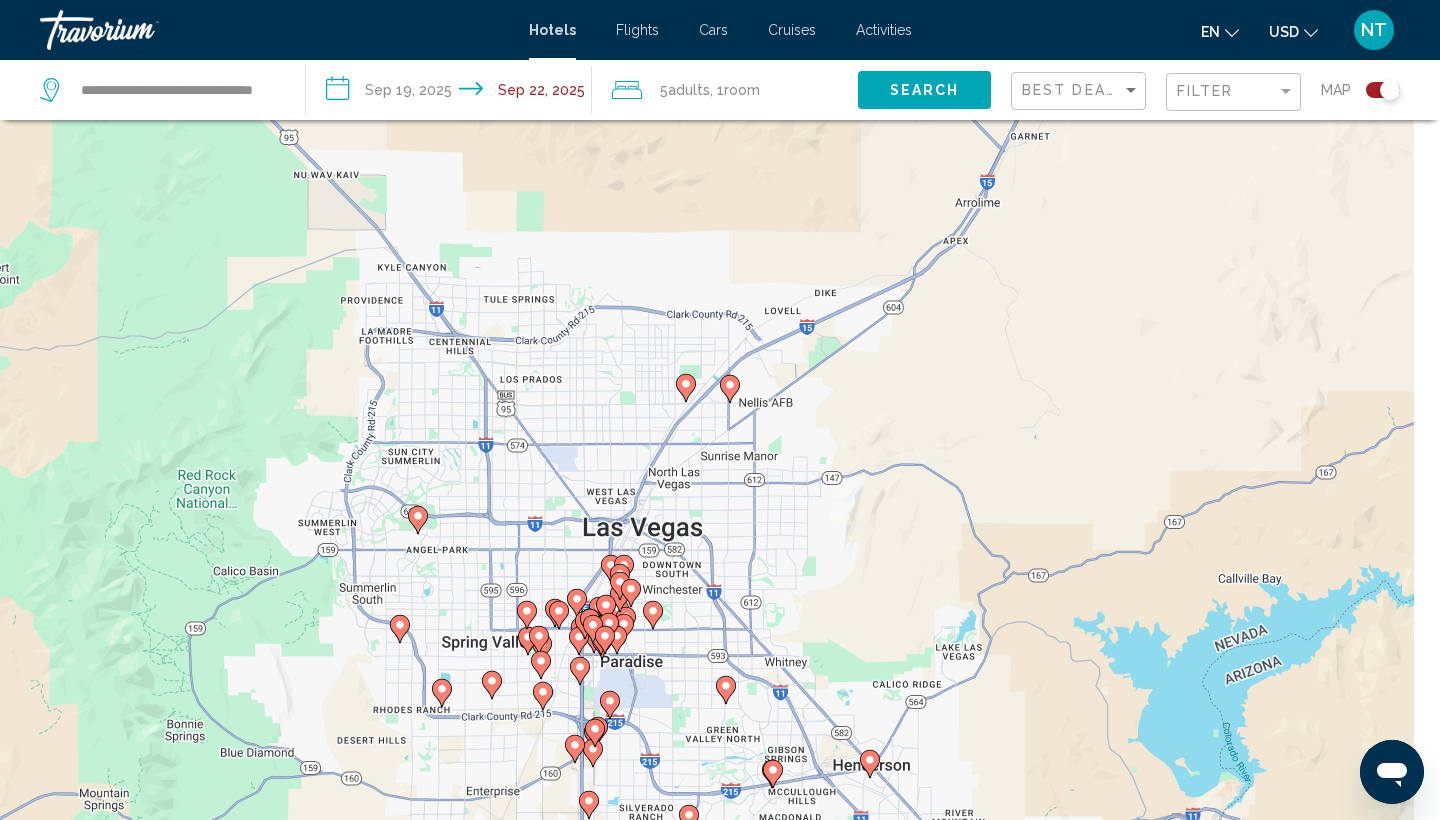 scroll, scrollTop: 240, scrollLeft: 0, axis: vertical 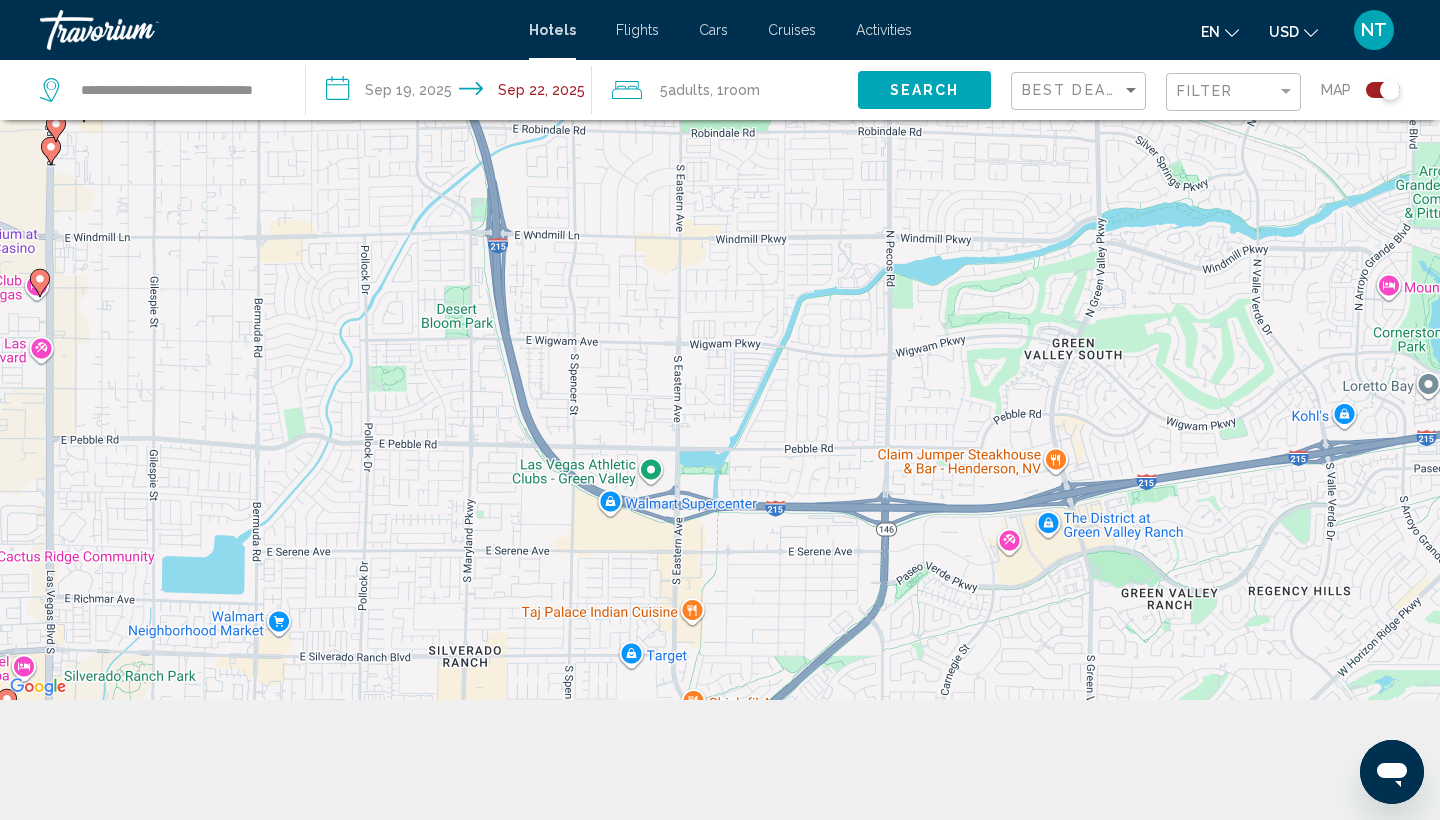 drag, startPoint x: 713, startPoint y: 339, endPoint x: 1100, endPoint y: 621, distance: 478.8455 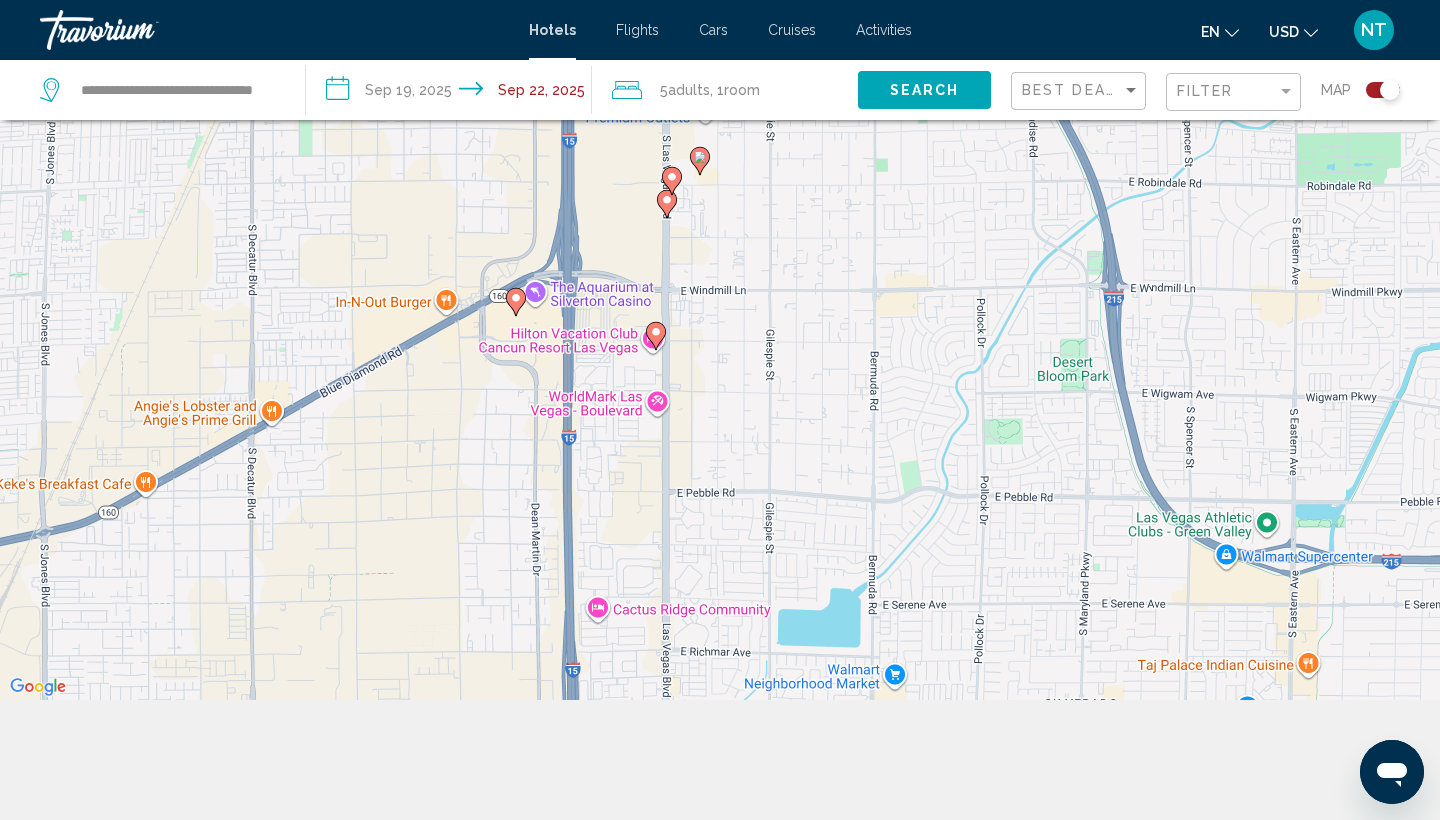 drag, startPoint x: 264, startPoint y: 335, endPoint x: 670, endPoint y: 136, distance: 452.1471 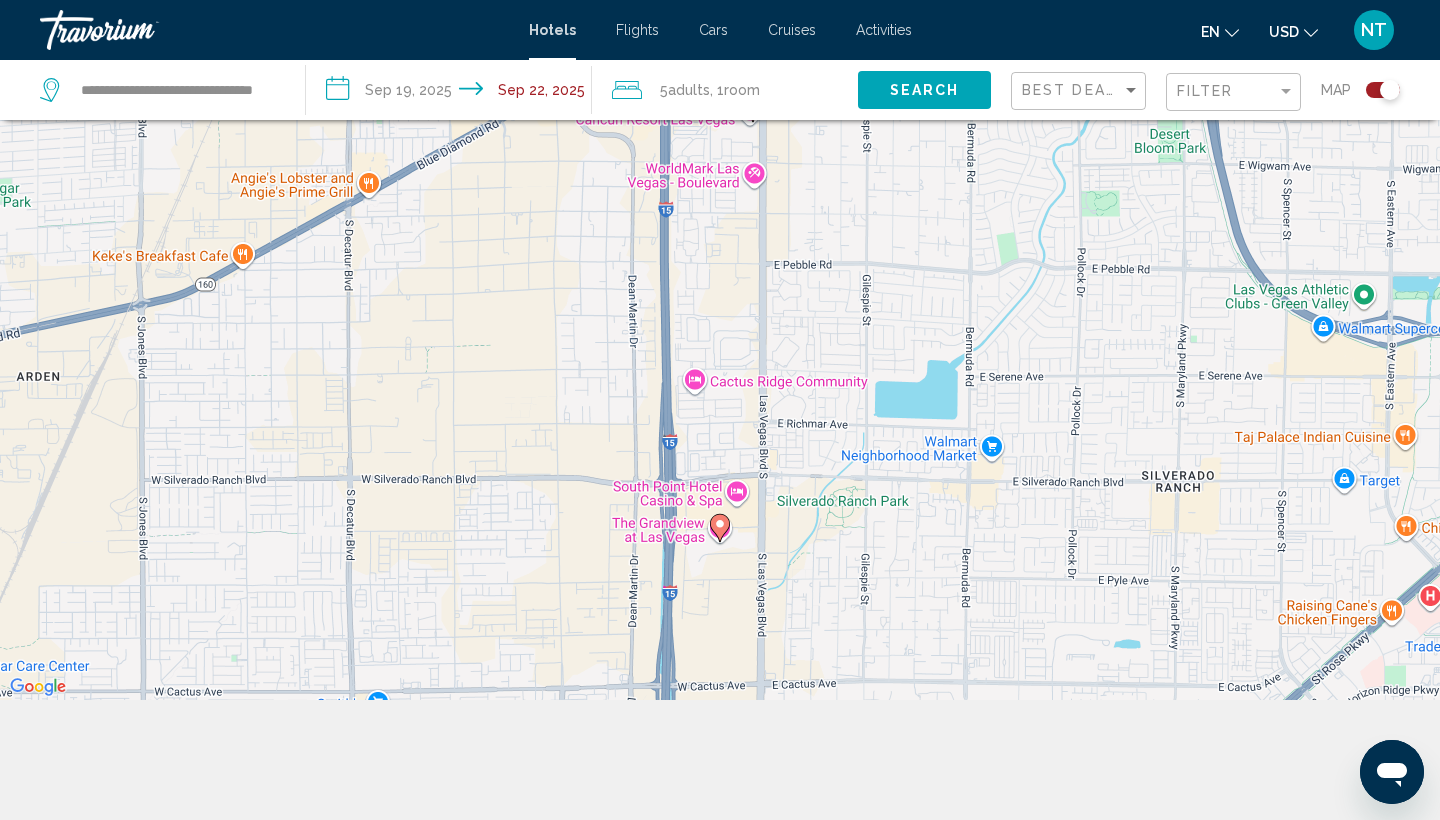 drag, startPoint x: 498, startPoint y: 485, endPoint x: 597, endPoint y: 262, distance: 243.9877 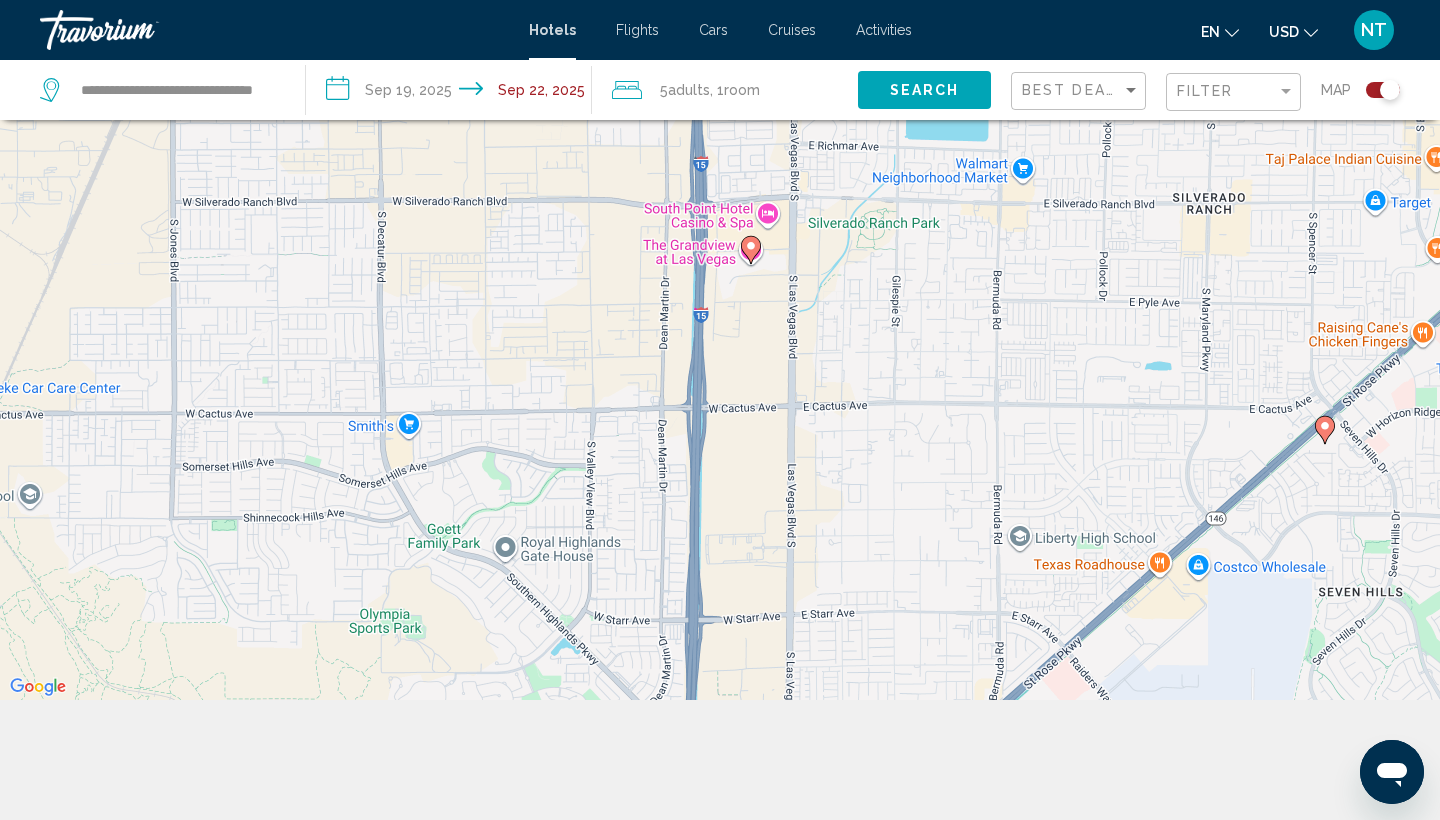 drag, startPoint x: 611, startPoint y: 570, endPoint x: 646, endPoint y: 226, distance: 345.77594 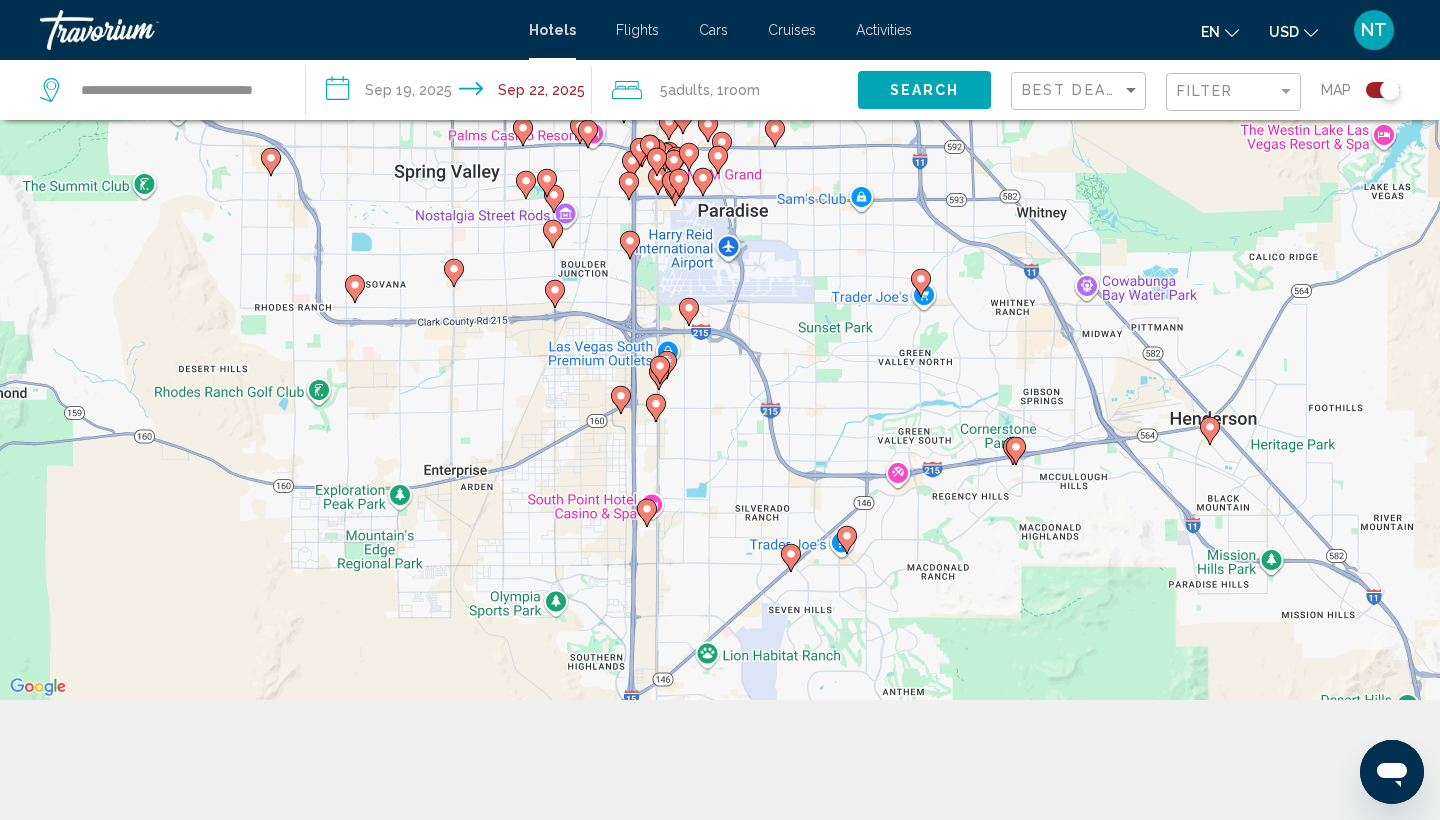 drag, startPoint x: 767, startPoint y: 241, endPoint x: 740, endPoint y: 541, distance: 301.21255 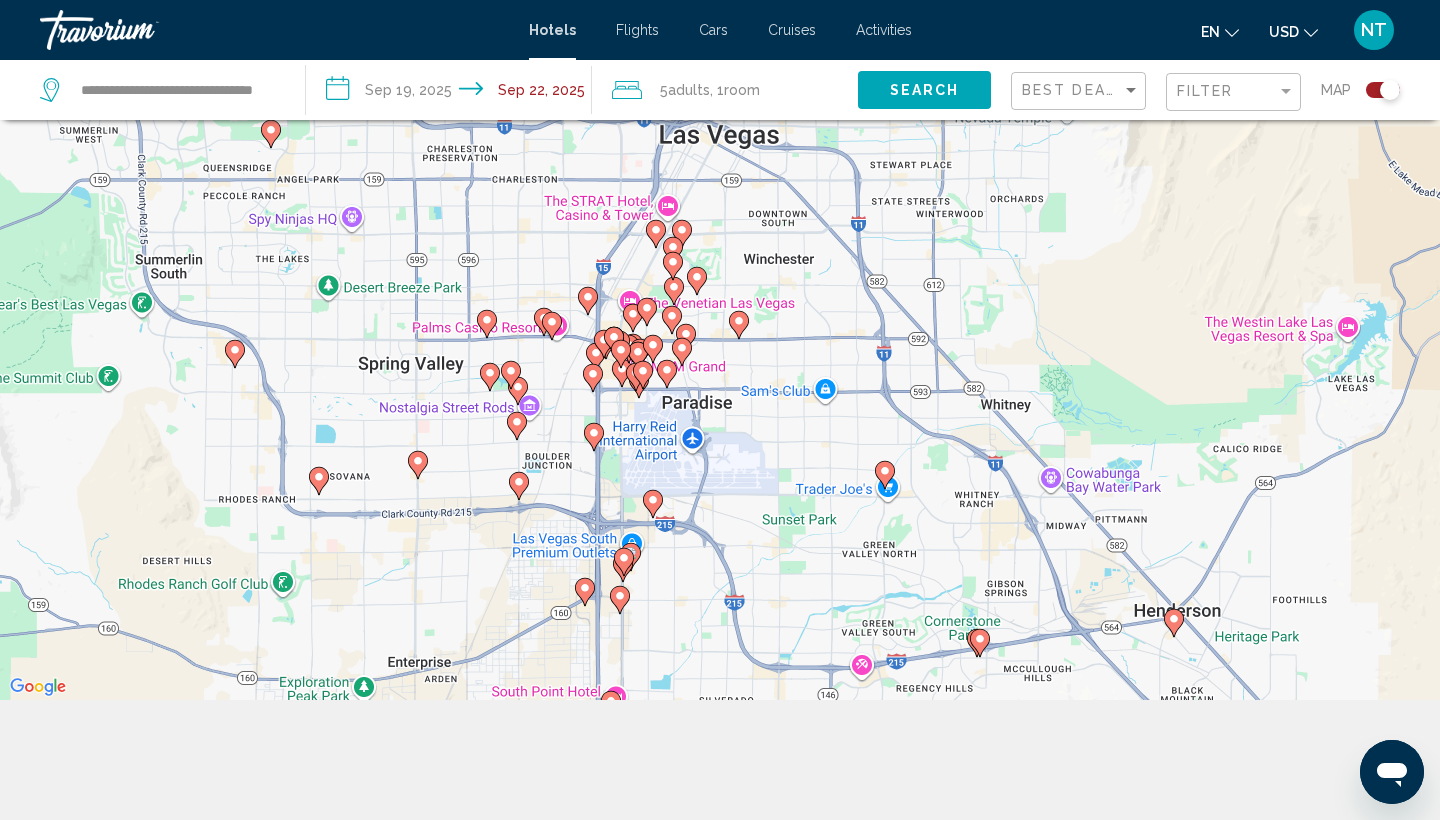 drag, startPoint x: 746, startPoint y: 191, endPoint x: 707, endPoint y: 365, distance: 178.31714 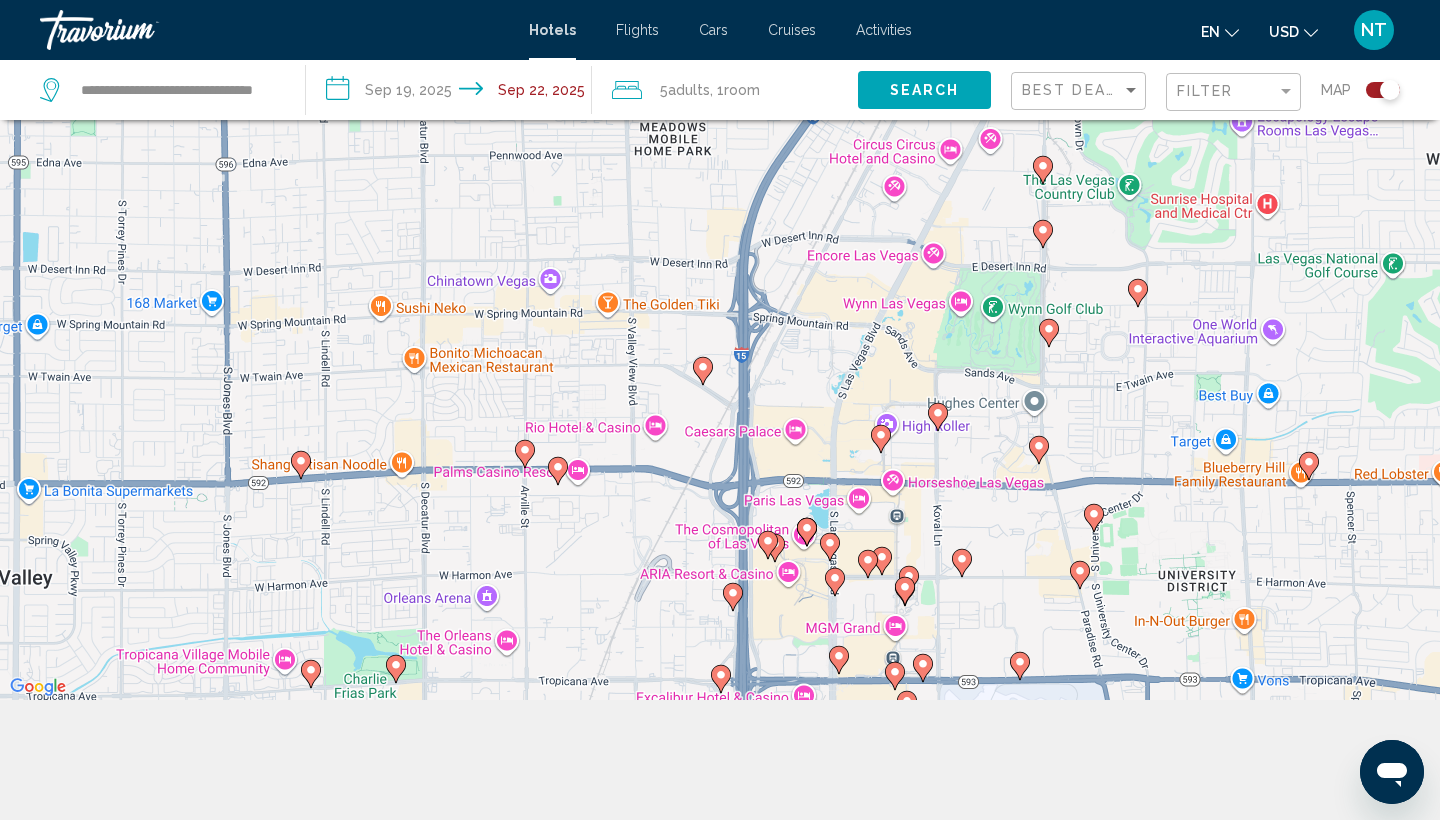 drag, startPoint x: 644, startPoint y: 297, endPoint x: 980, endPoint y: 476, distance: 380.70593 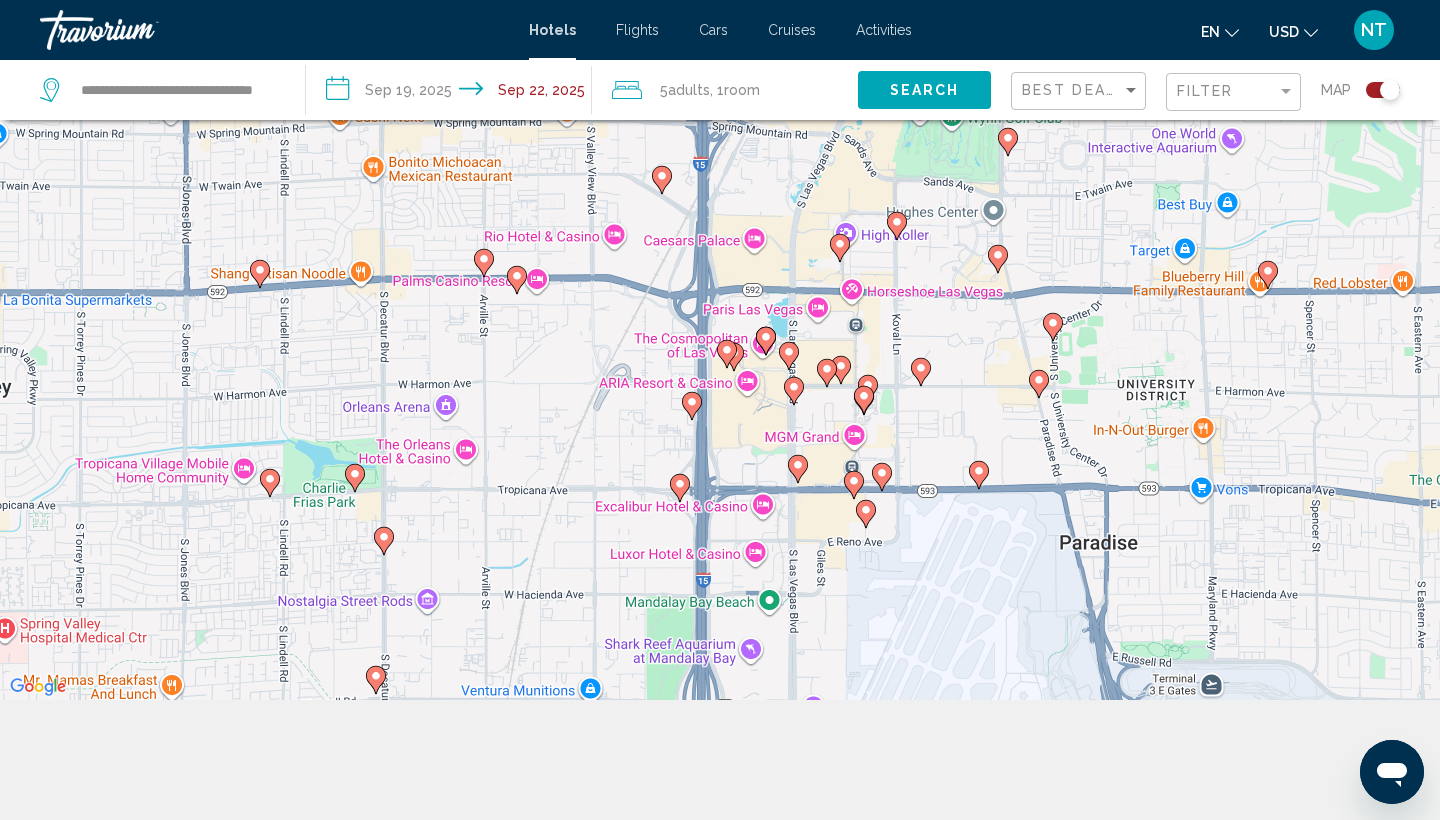 drag, startPoint x: 890, startPoint y: 414, endPoint x: 823, endPoint y: 207, distance: 217.57298 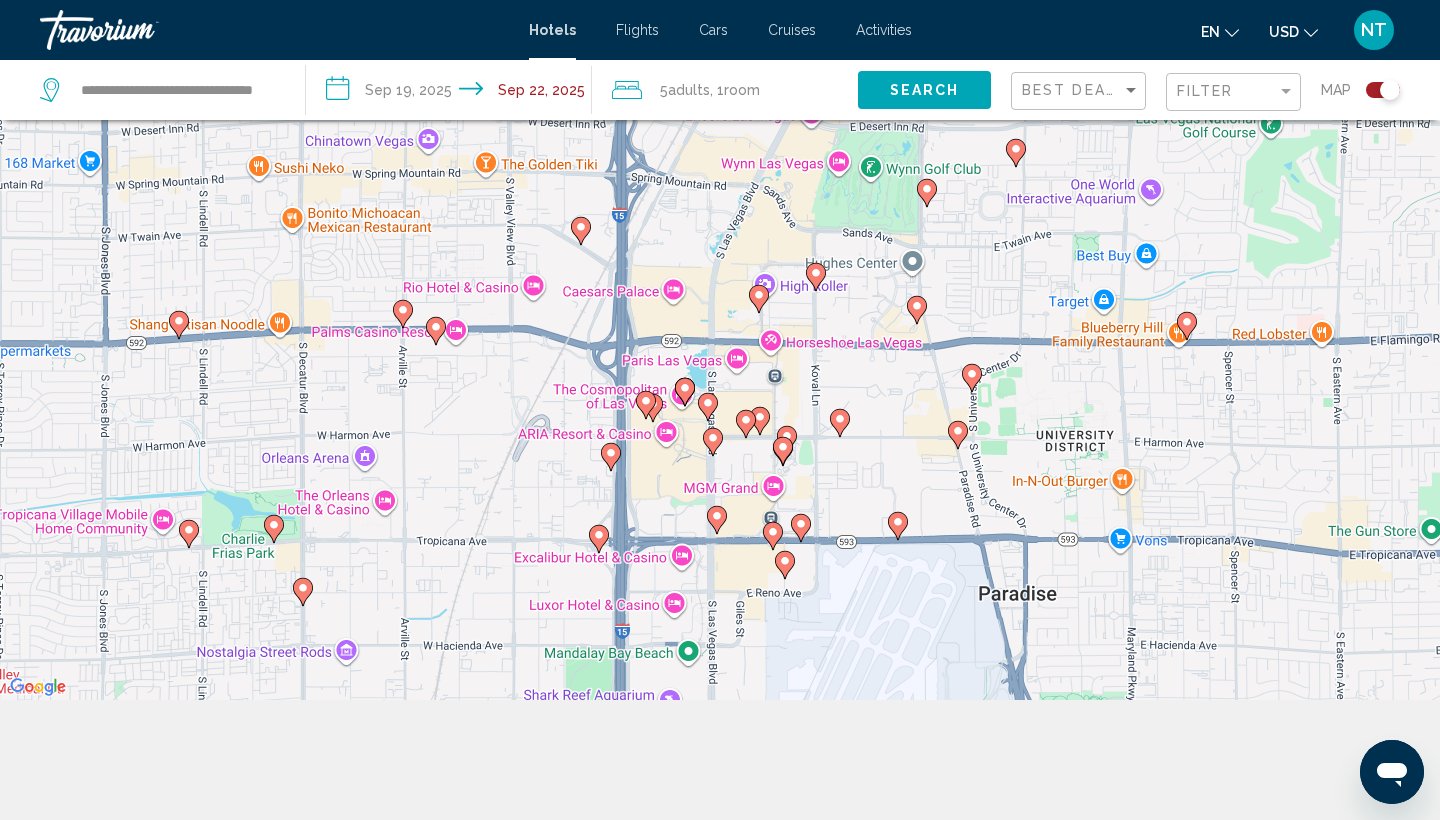 drag, startPoint x: 859, startPoint y: 341, endPoint x: 784, endPoint y: 401, distance: 96.04687 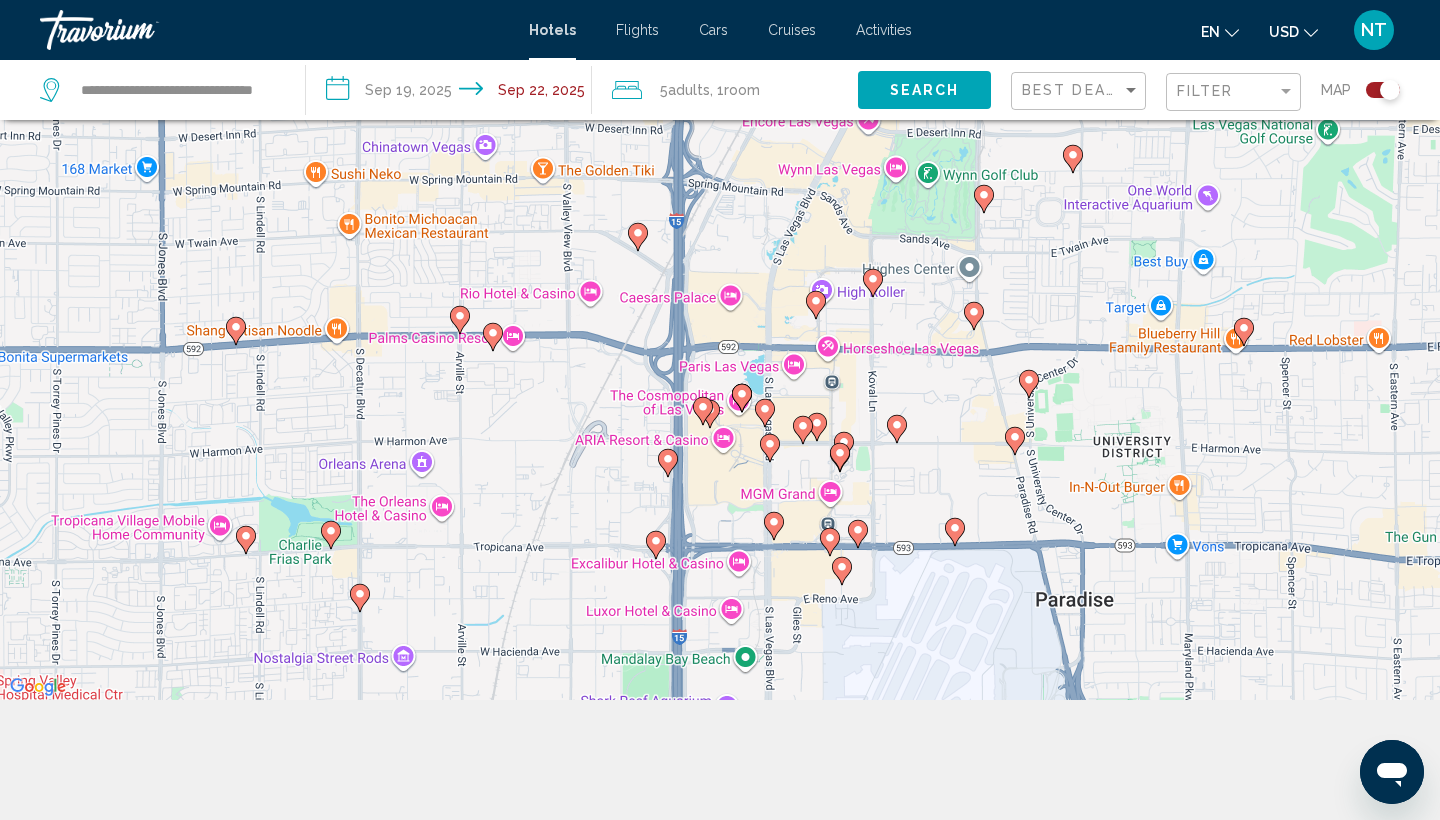 drag, startPoint x: 785, startPoint y: 614, endPoint x: 840, endPoint y: 617, distance: 55.081757 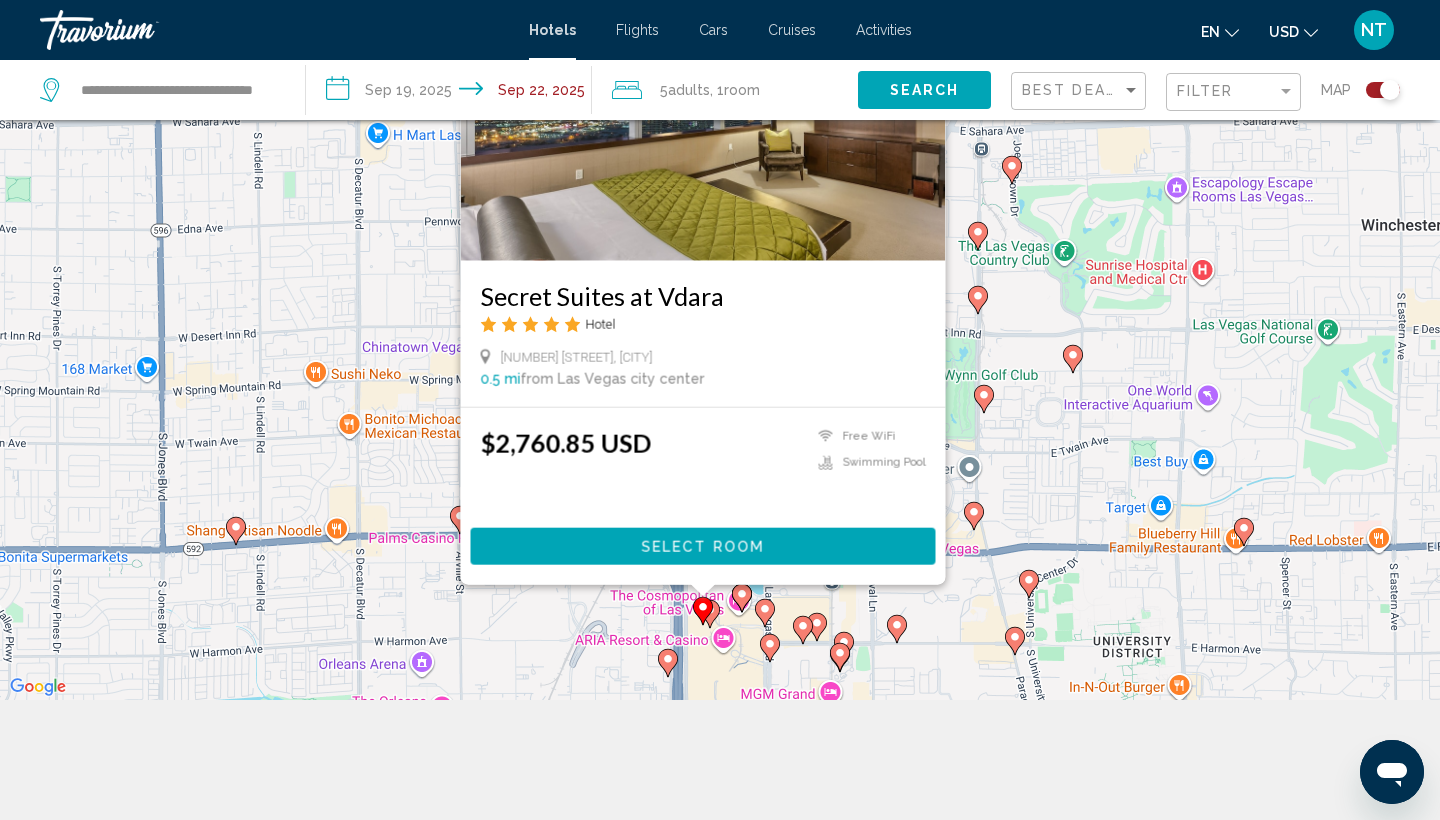 click at bounding box center [817, 623] 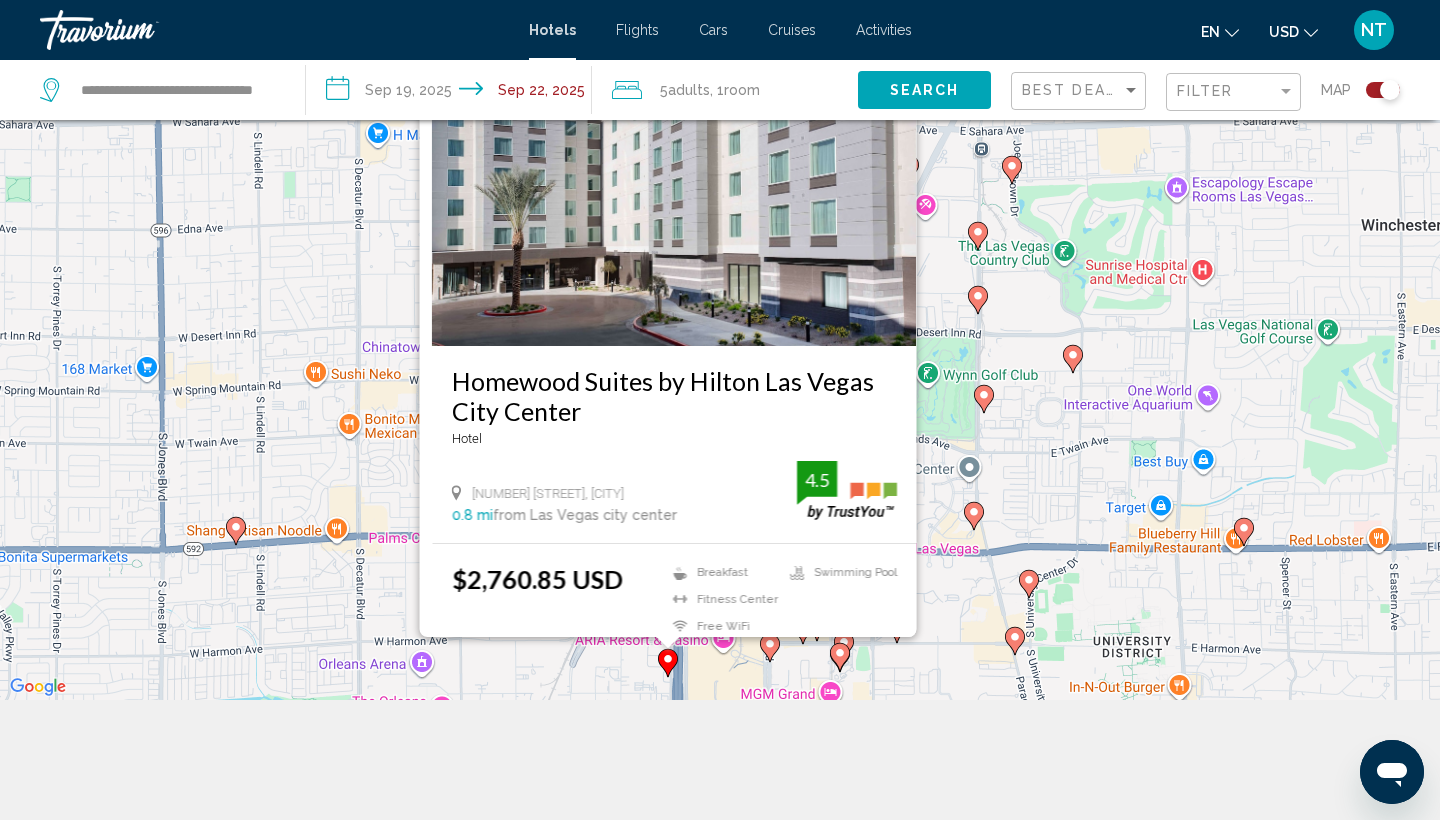 scroll, scrollTop: 0, scrollLeft: 0, axis: both 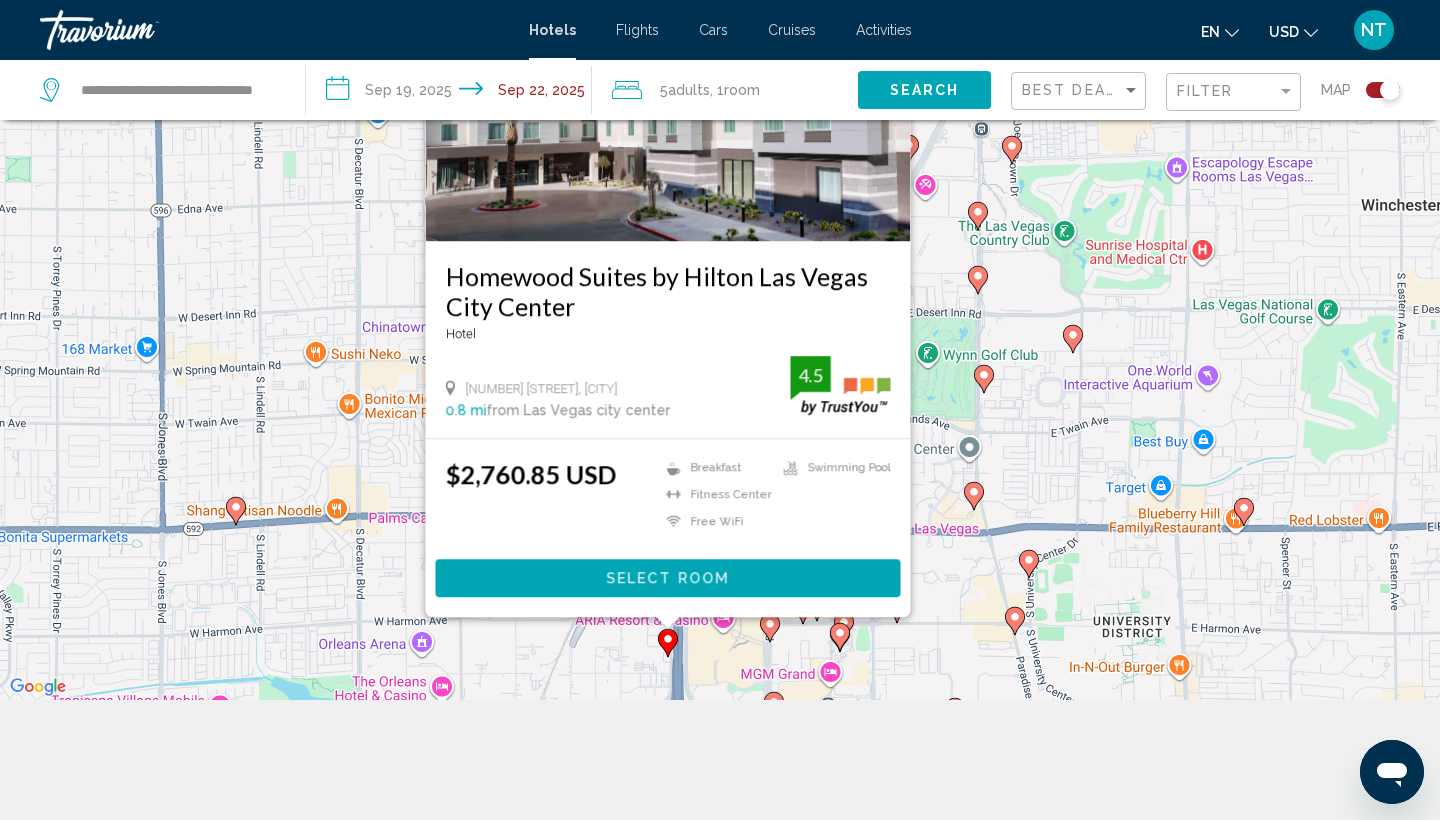 click on "To navigate, press the arrow keys. To activate drag with keyboard, press Alt + Enter. Once in keyboard drag state, use the arrow keys to move the marker. To complete the drag, press the Enter key. To cancel, press Escape.  Homewood Suites by Hilton Las Vegas City Center  Hotel
[NUMBER] [STREET], Las Vegas 0.8 mi  from Las Vegas city center from hotel 4.5 [PRICE]
Breakfast
Fitness Center
Free WiFi
Swimming Pool  4.5 Select Room" at bounding box center [720, 290] 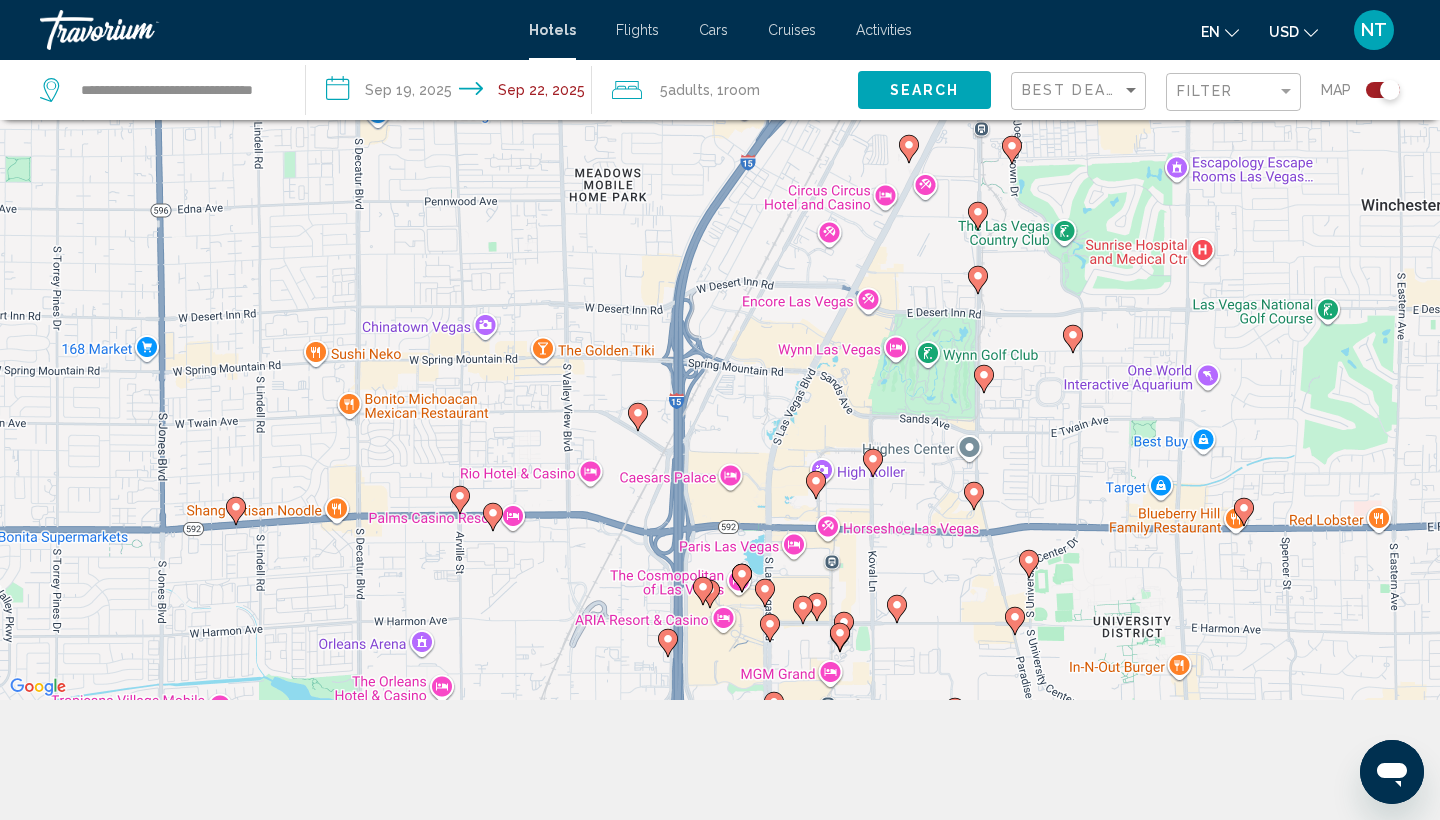 click at bounding box center (817, 607) 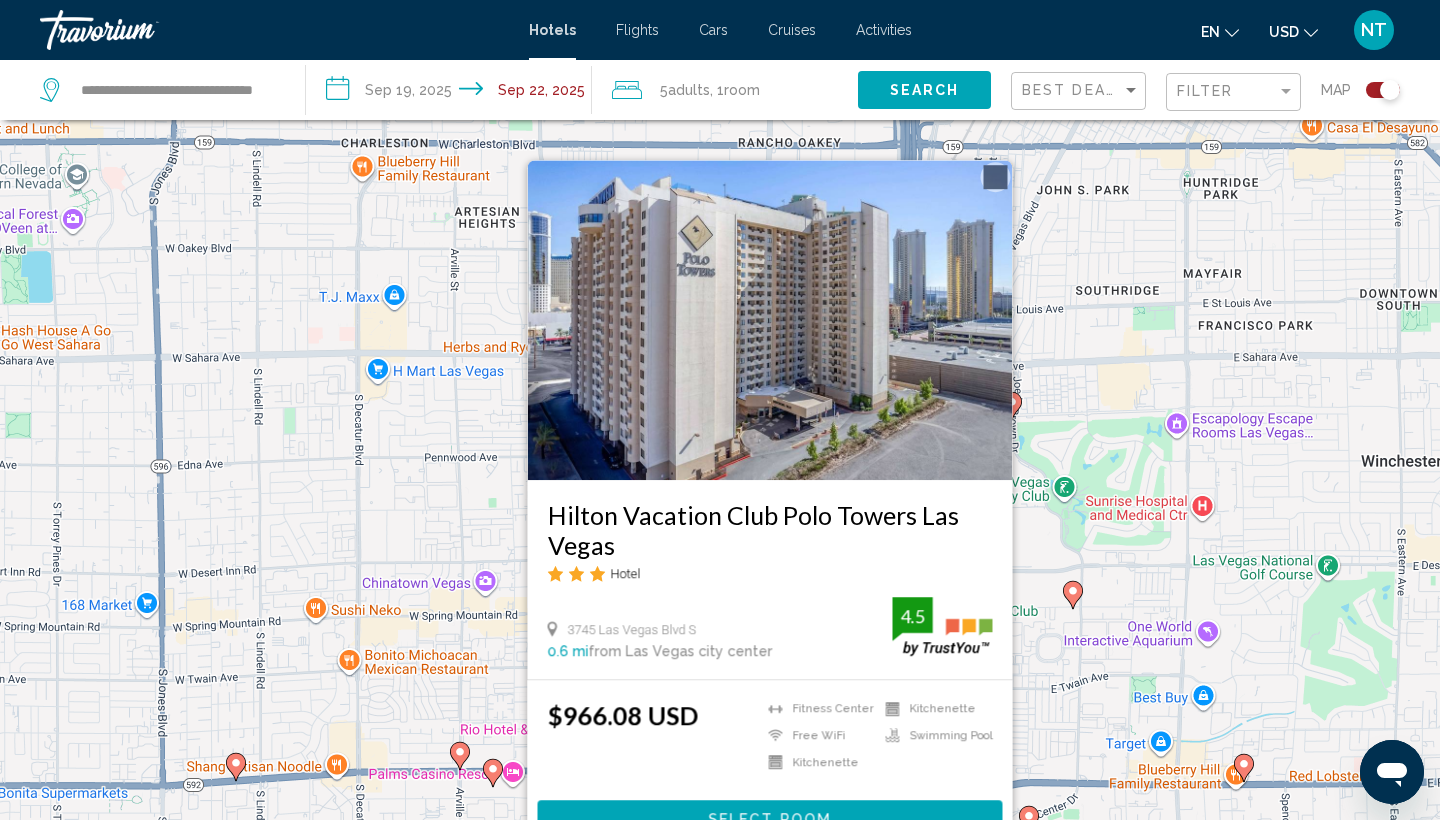 click on "To navigate, press the arrow keys. To activate drag with keyboard, press Alt + Enter. Once in keyboard drag state, use the arrow keys to move the marker. To complete the drag, press the Enter key. To cancel, press Escape. [HOTEL_NAME]
Hotel
[NUMBER] [STREET] [DISTANCE] from [CITY] city center from hotel 4.5 [PRICE] USD
Fitness Center
Free WiFi
Kitchenette
Kitchenette
Swimming Pool 4.5 Select Room" at bounding box center [720, 530] 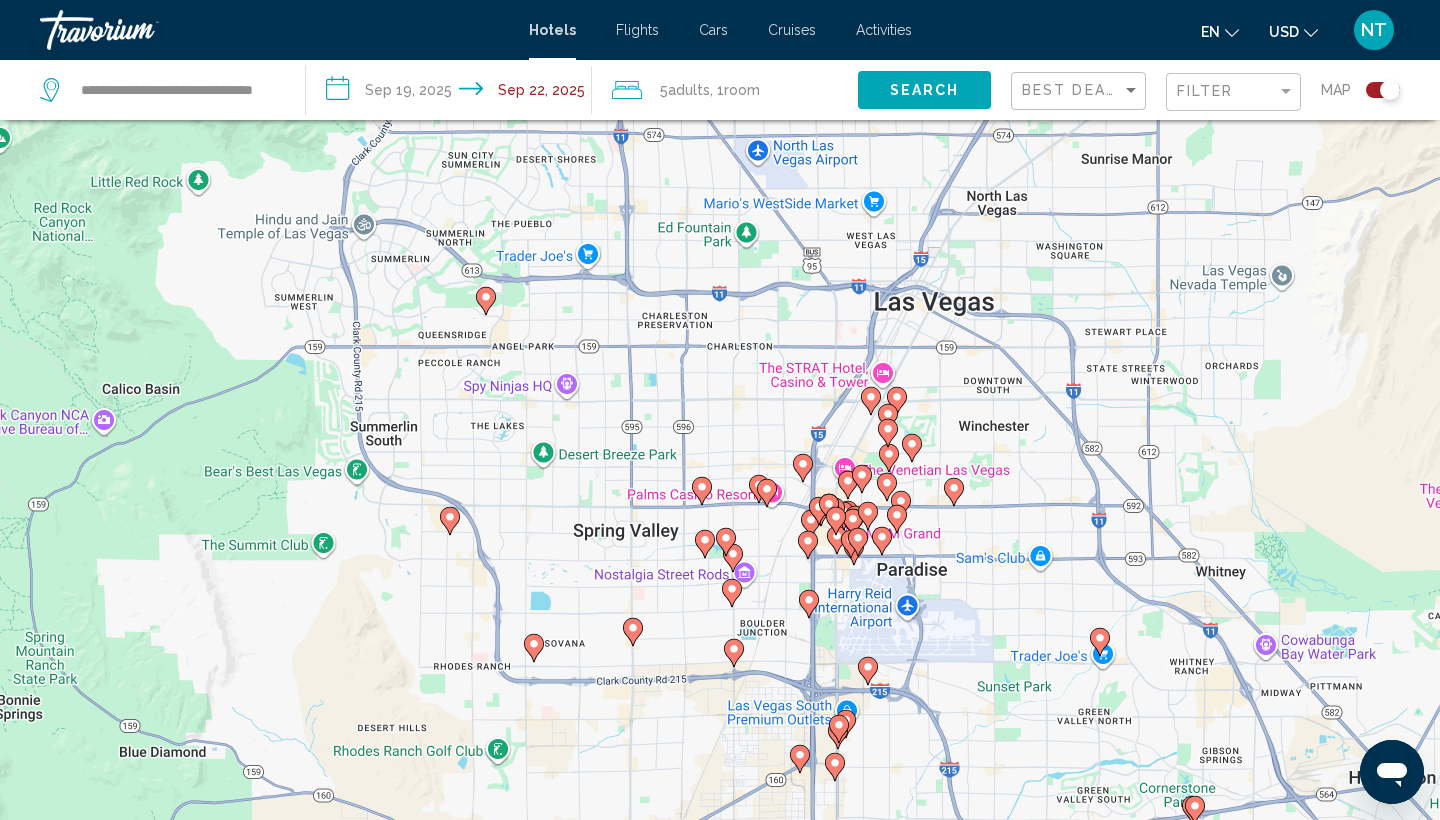 drag, startPoint x: 804, startPoint y: 723, endPoint x: 852, endPoint y: 508, distance: 220.29298 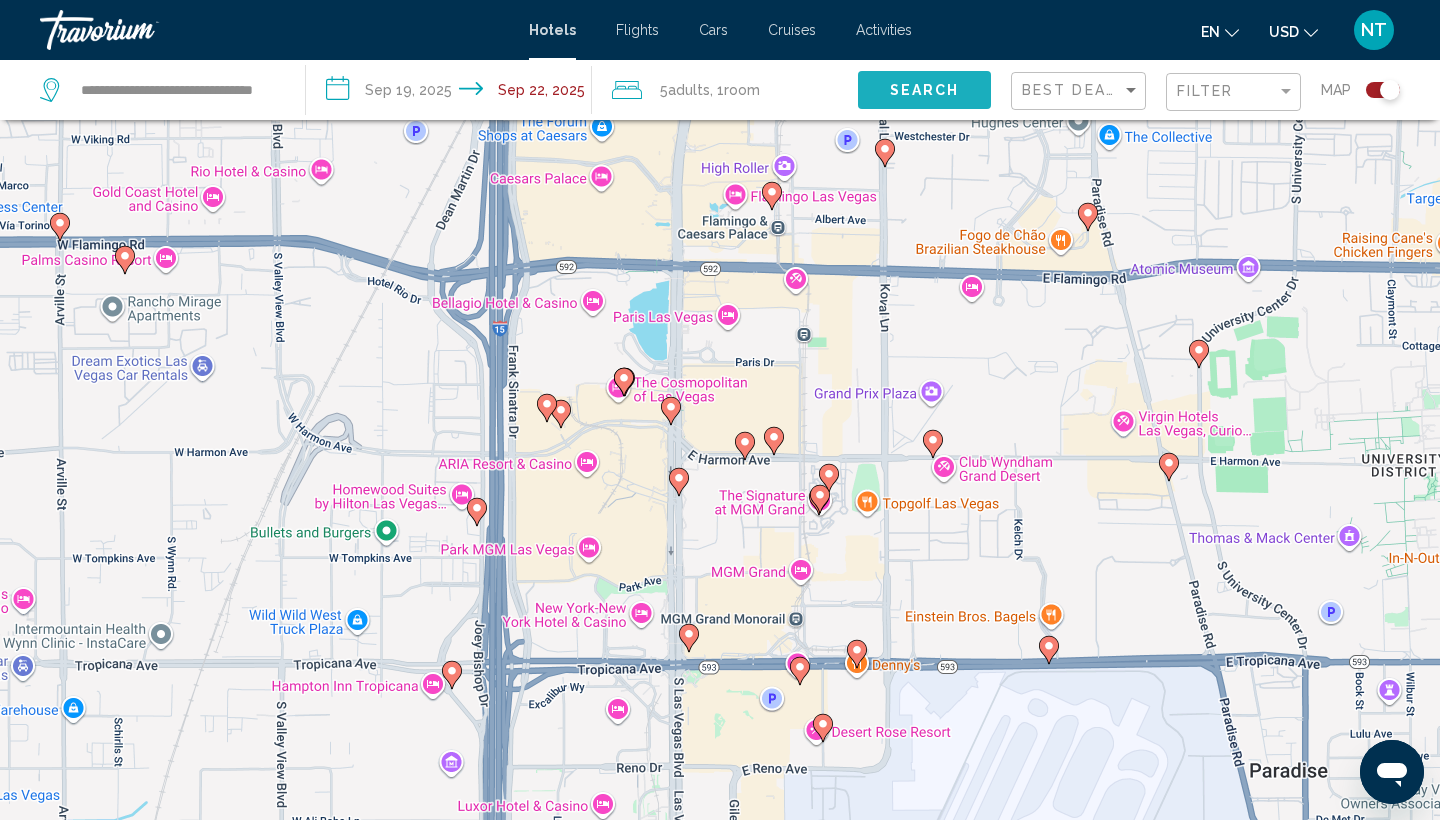 click on "Search" at bounding box center [925, 91] 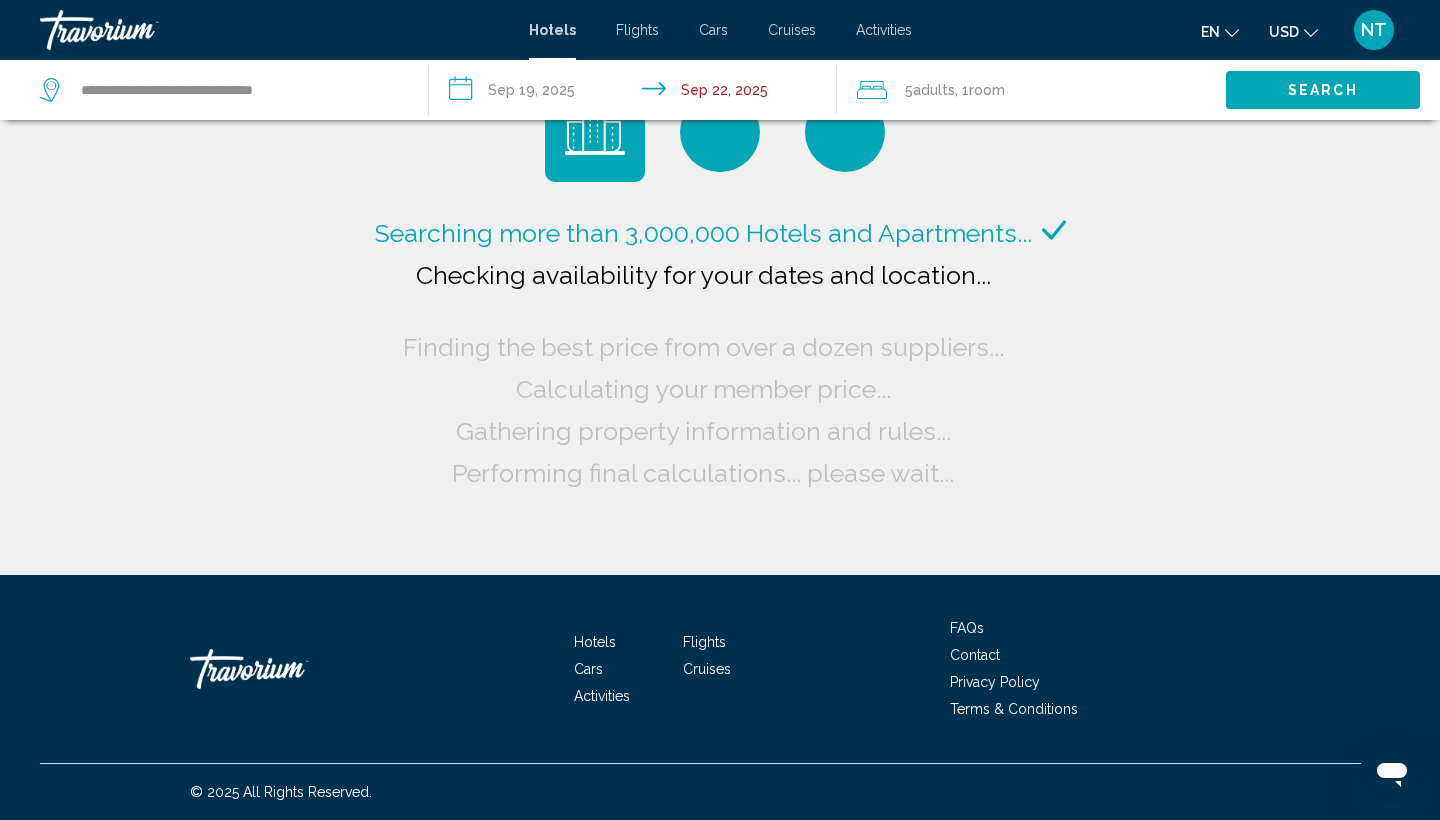 scroll, scrollTop: 0, scrollLeft: 0, axis: both 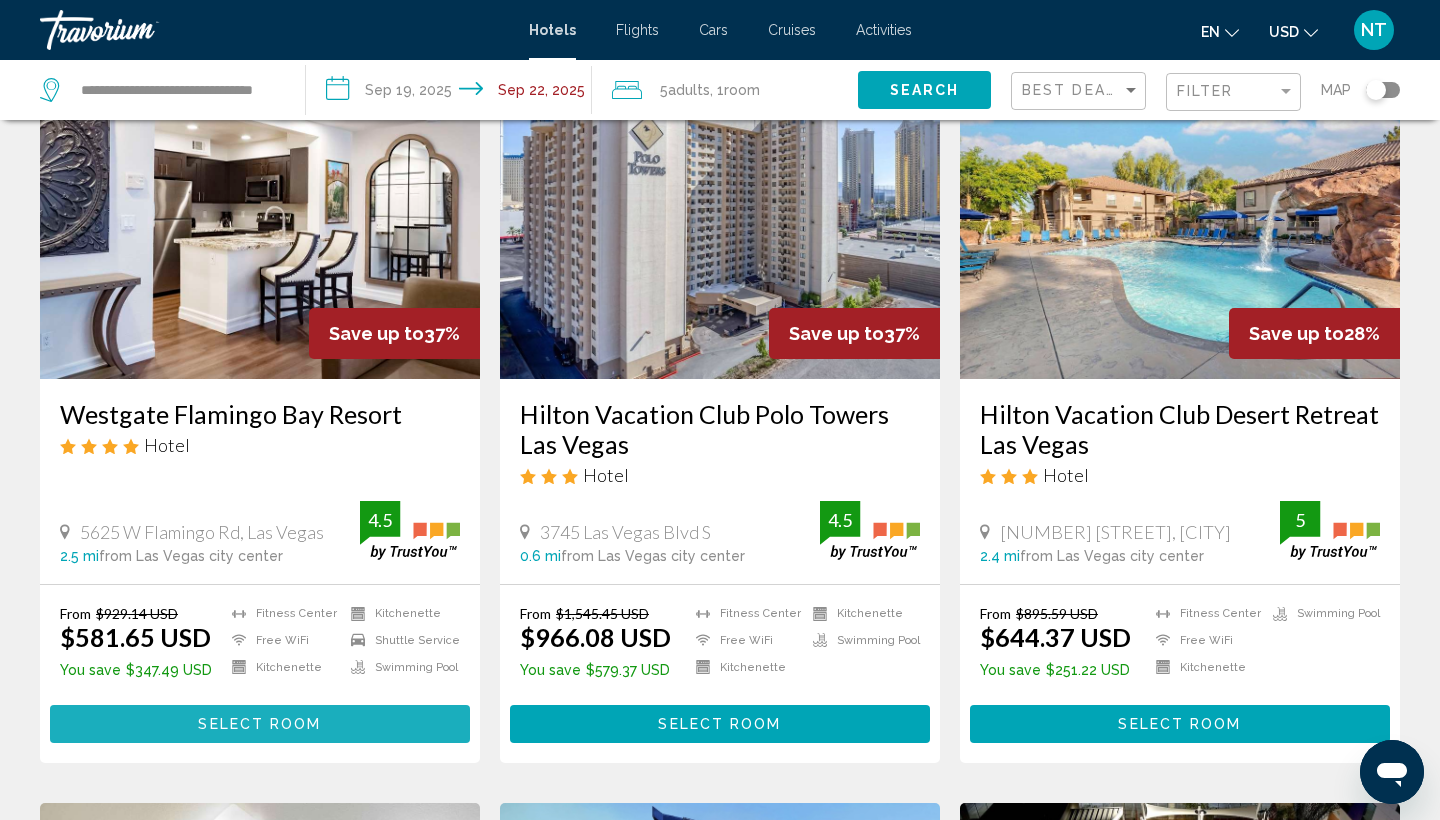 click on "Select Room" at bounding box center [260, 723] 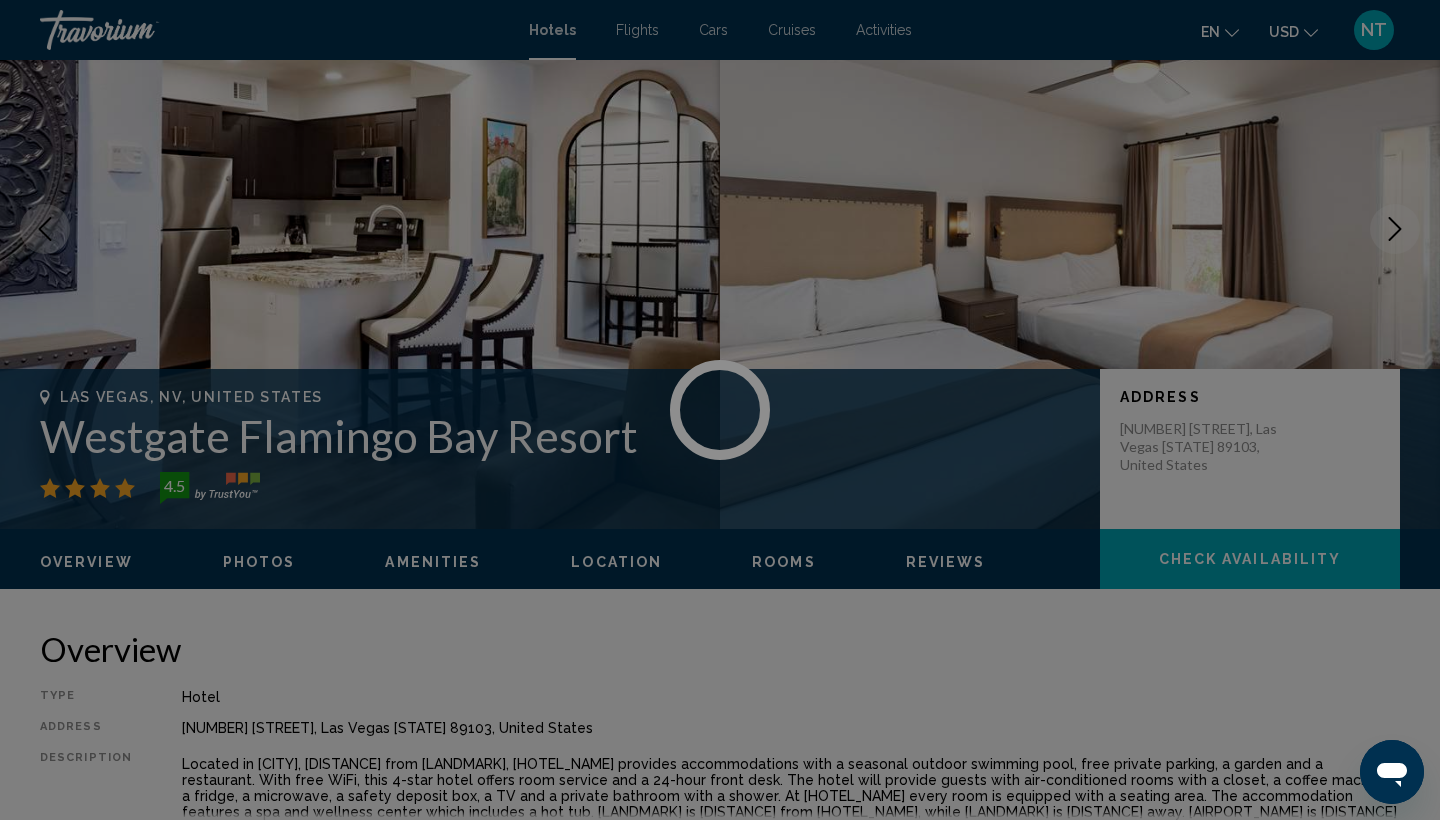 scroll, scrollTop: 0, scrollLeft: 0, axis: both 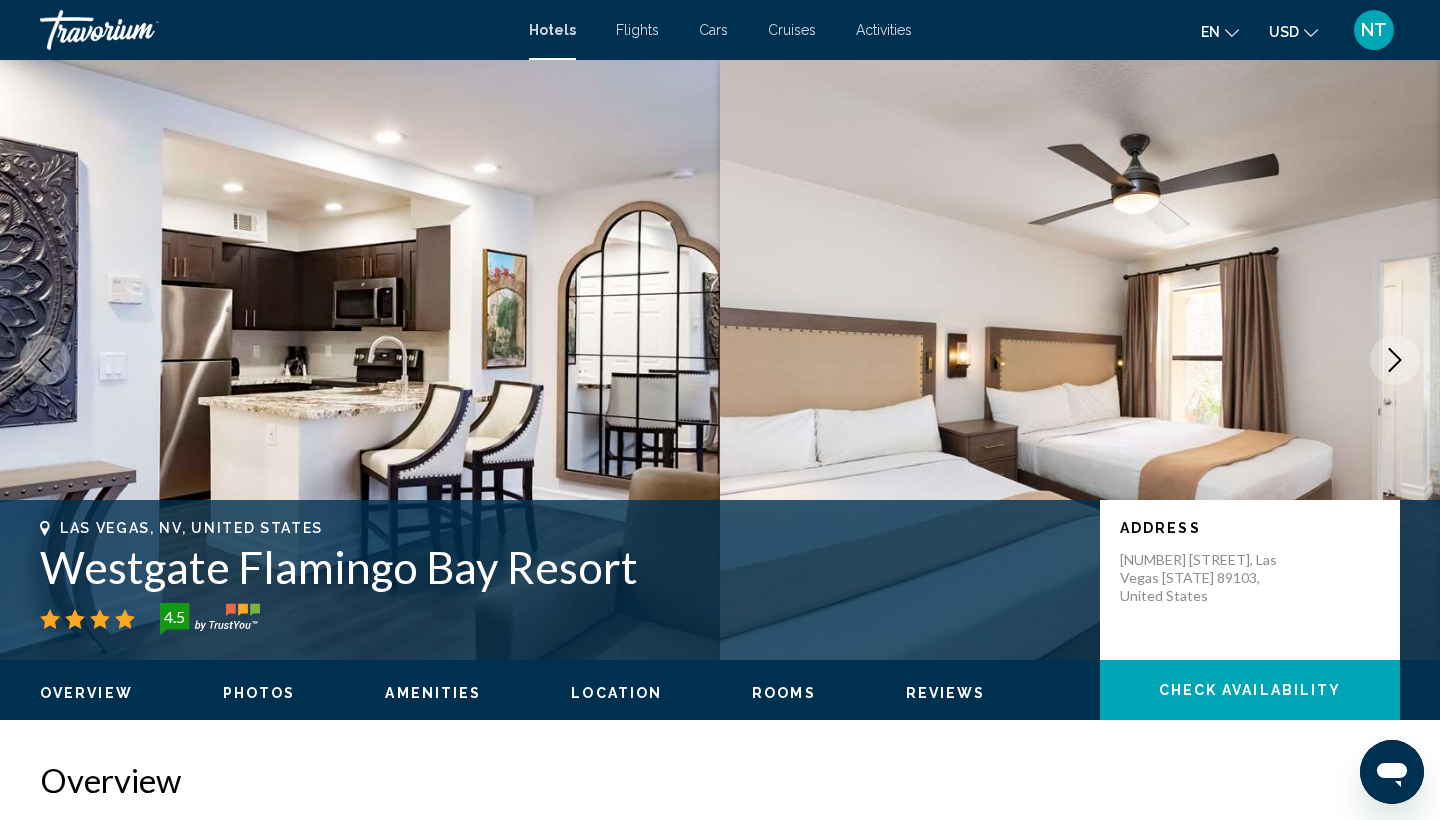 click at bounding box center [360, 360] 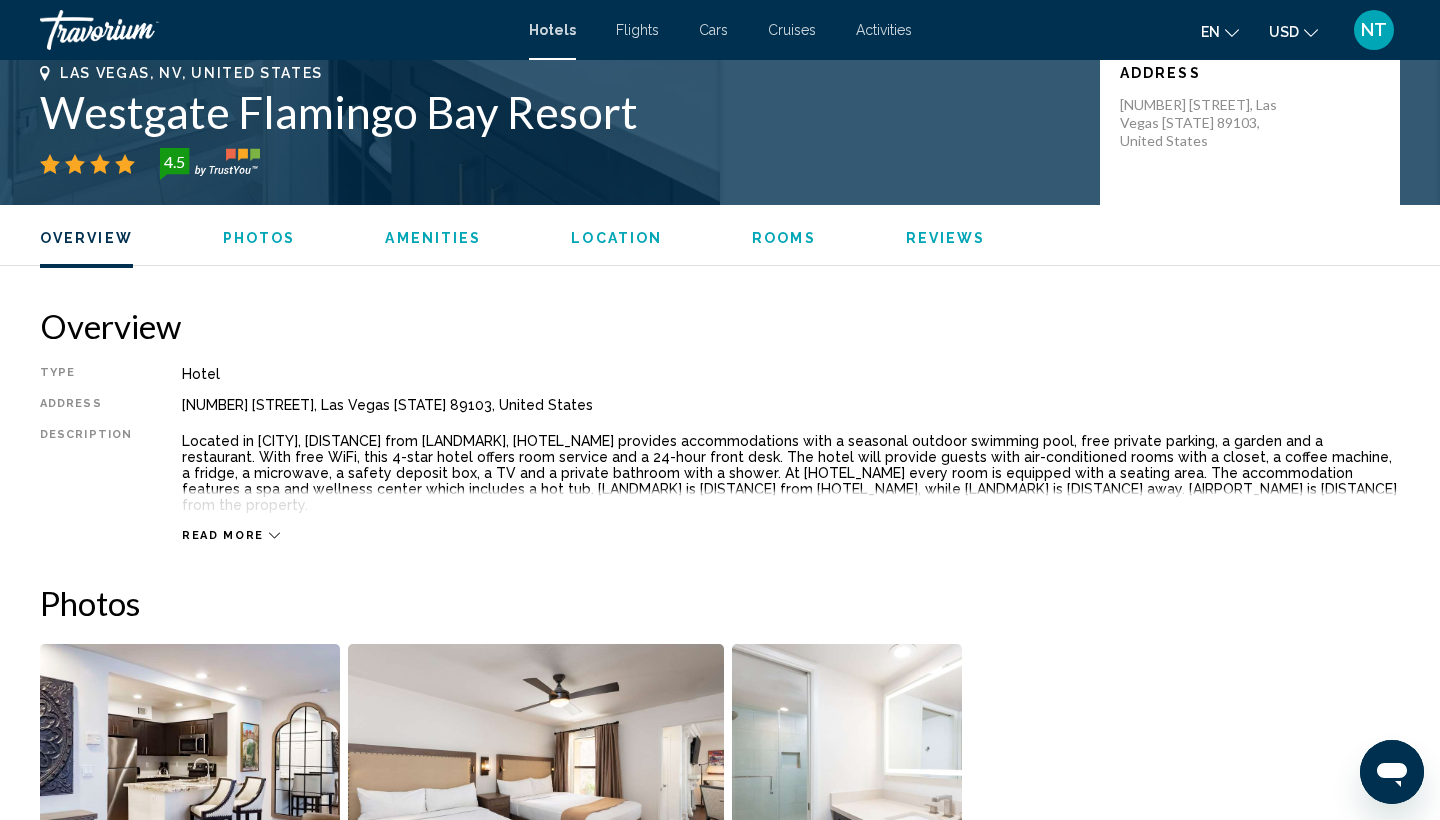 scroll, scrollTop: 660, scrollLeft: 0, axis: vertical 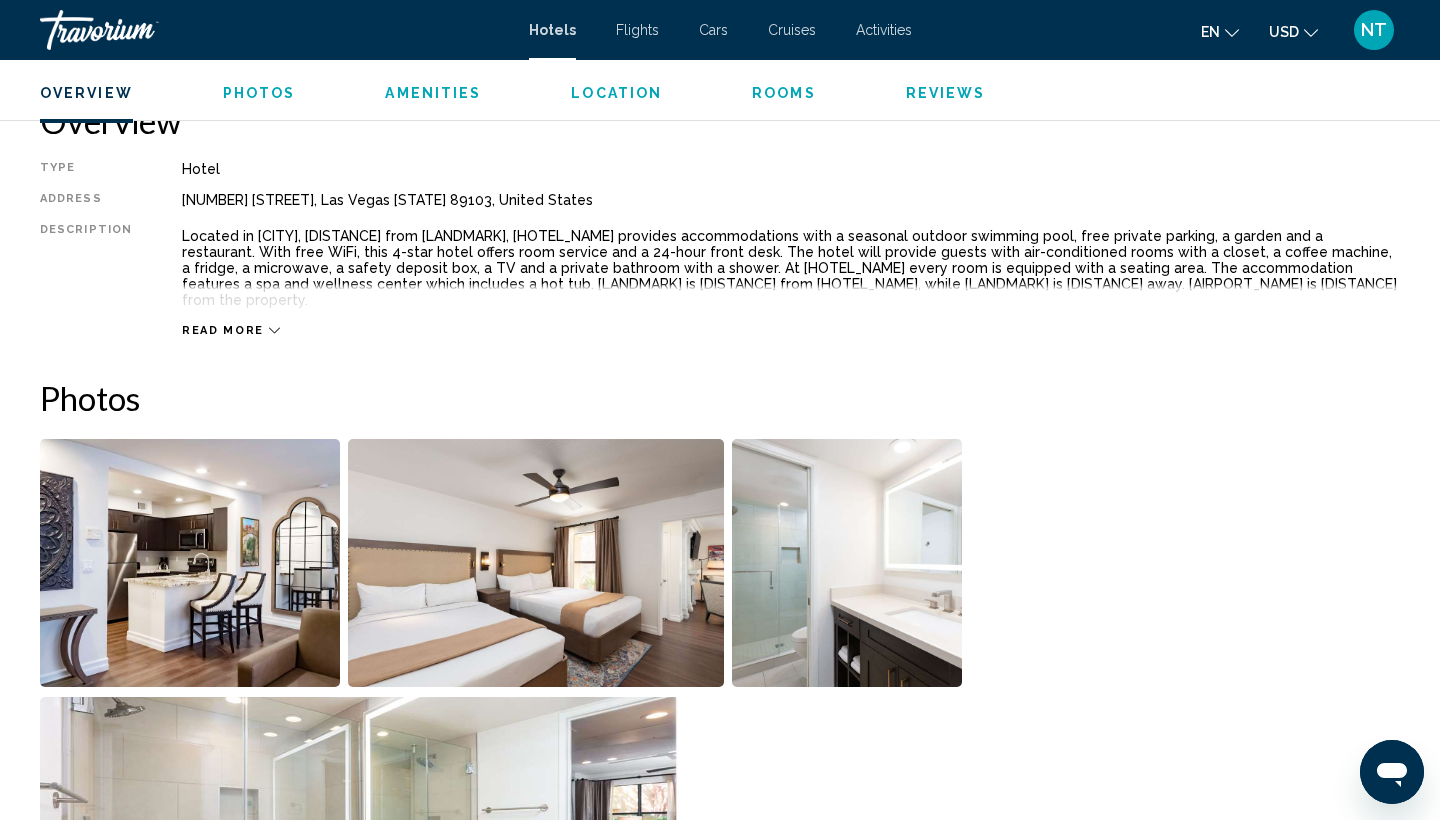 click at bounding box center [190, 563] 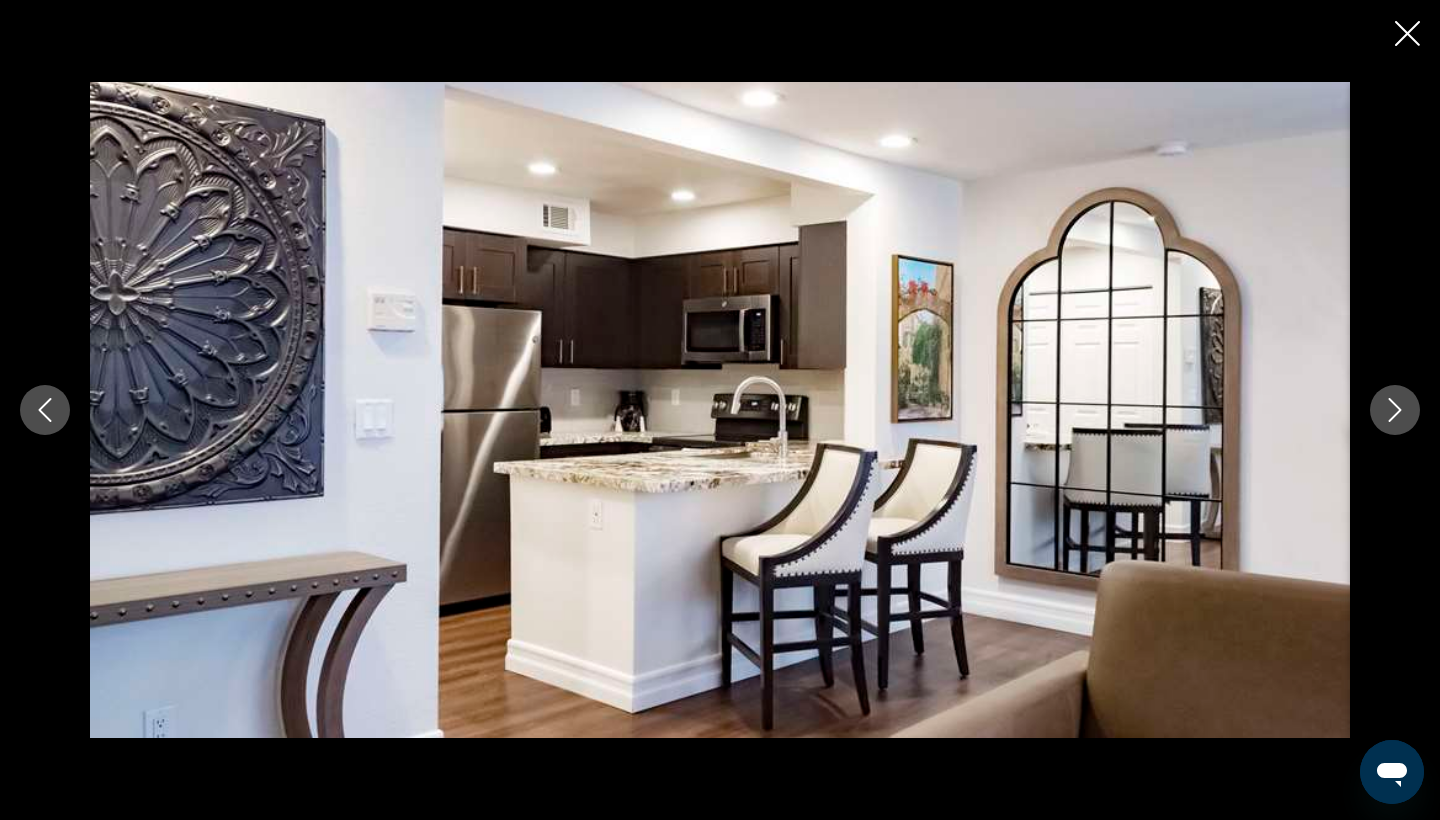 click at bounding box center (1395, 410) 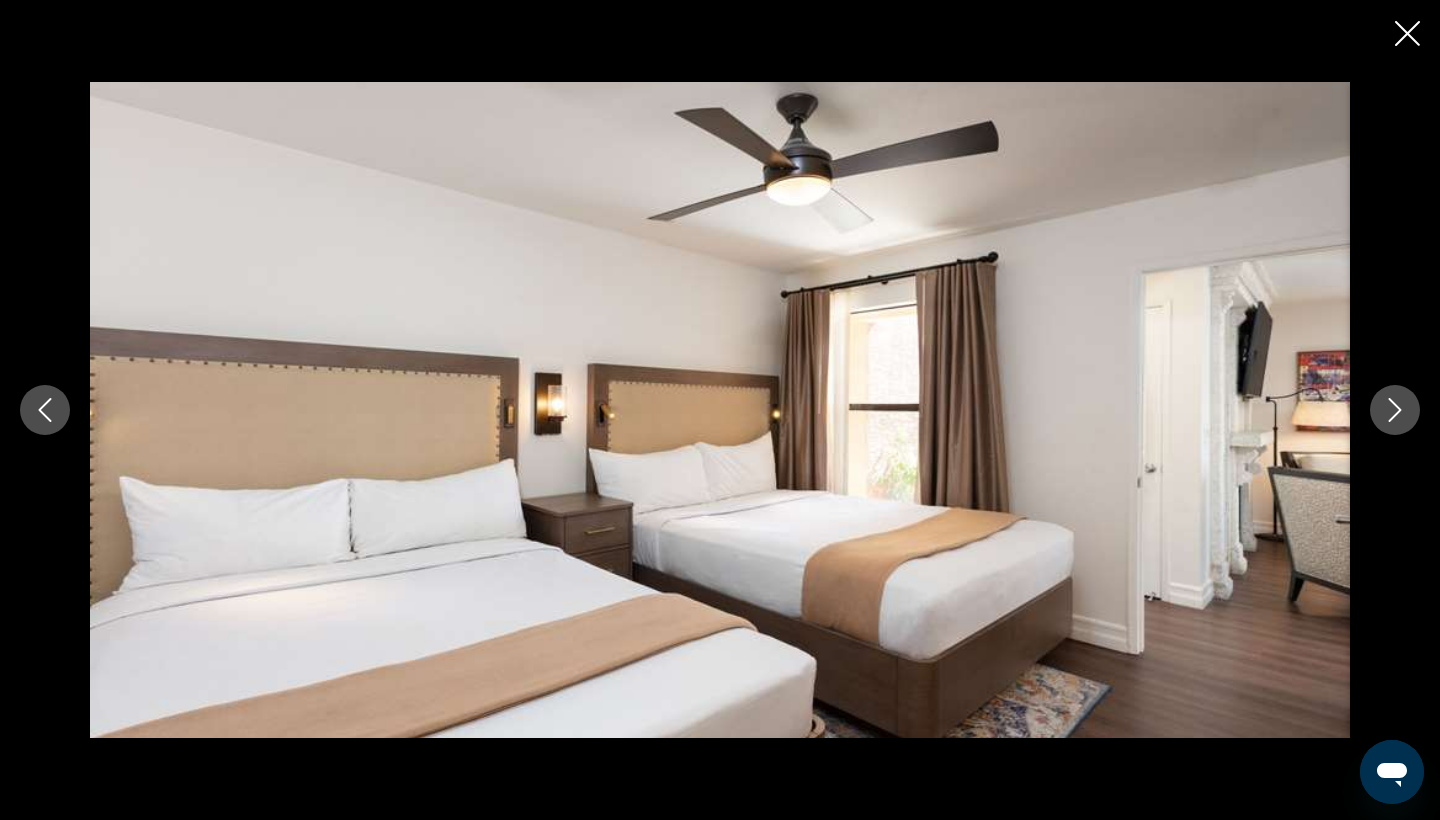 click at bounding box center [1395, 410] 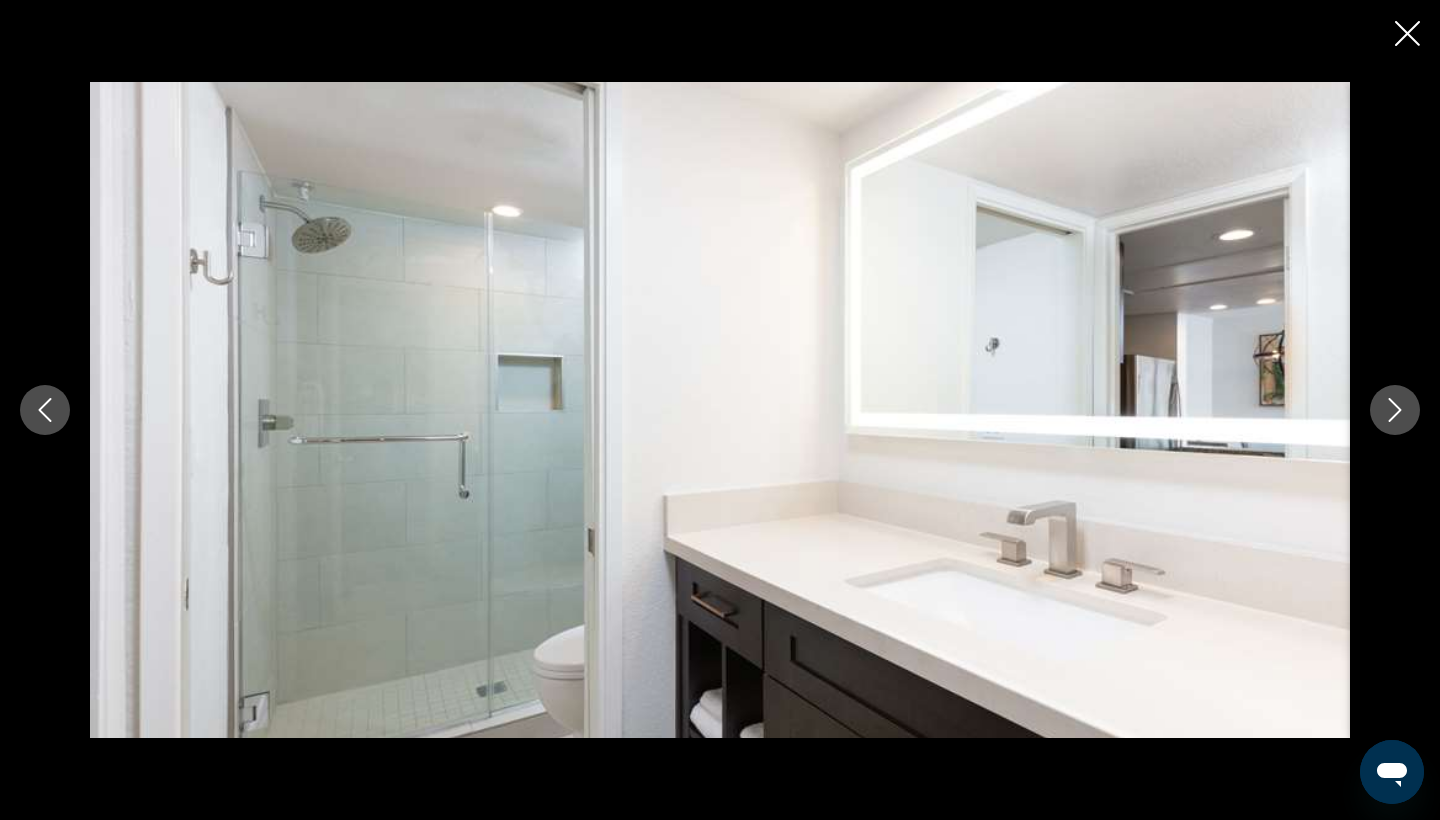 click at bounding box center [1395, 410] 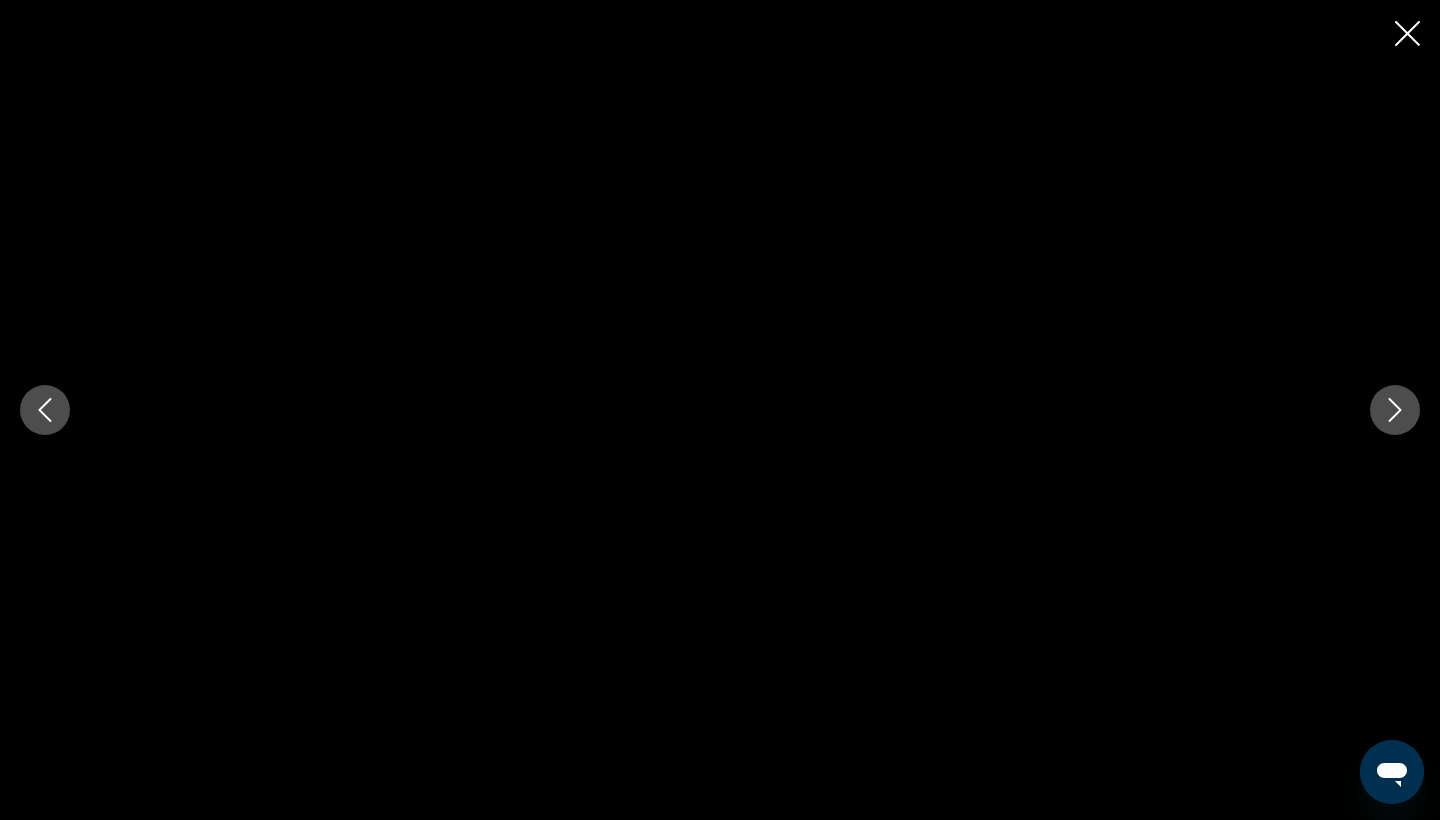 click at bounding box center [1395, 410] 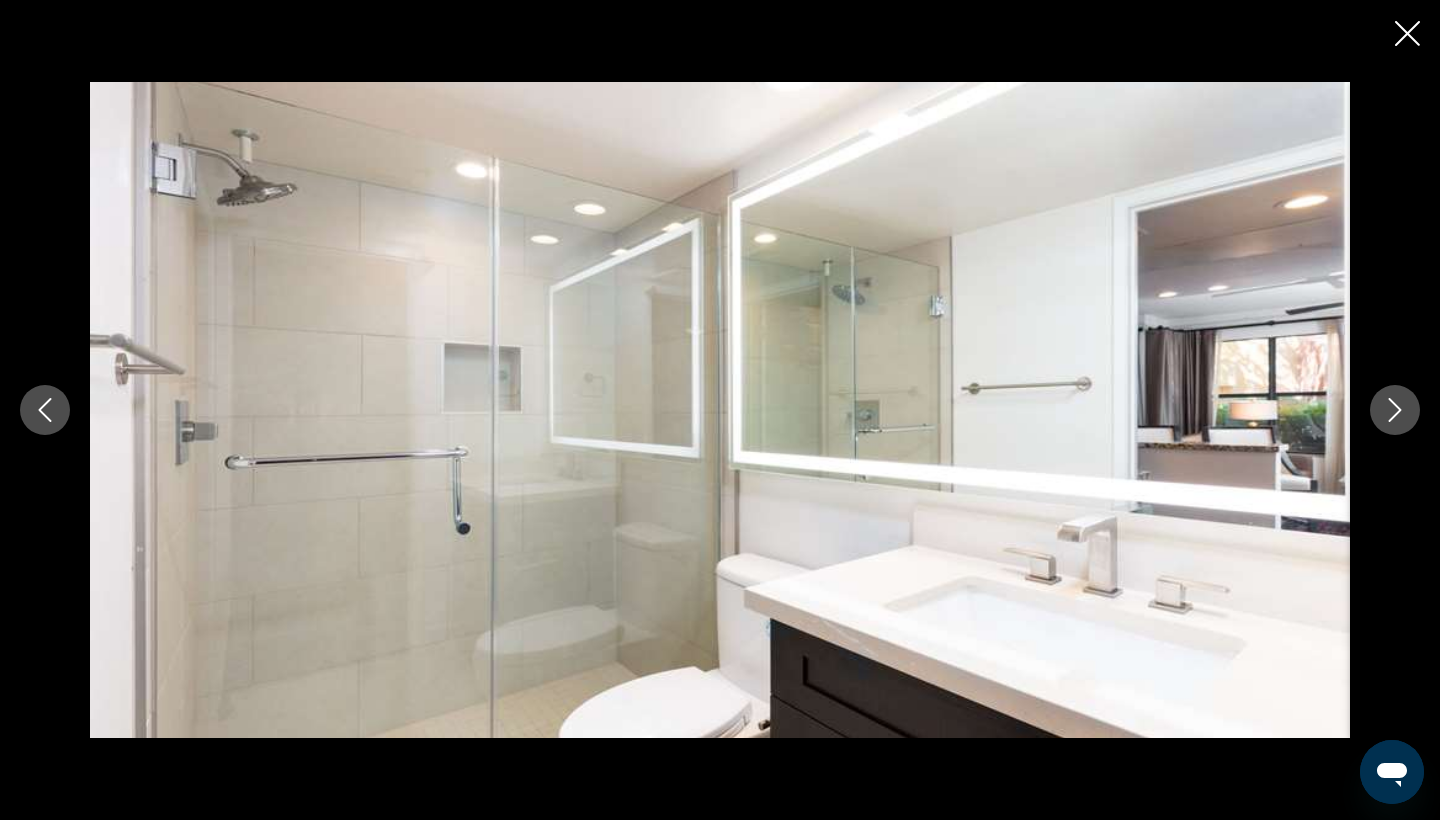 click at bounding box center [1395, 410] 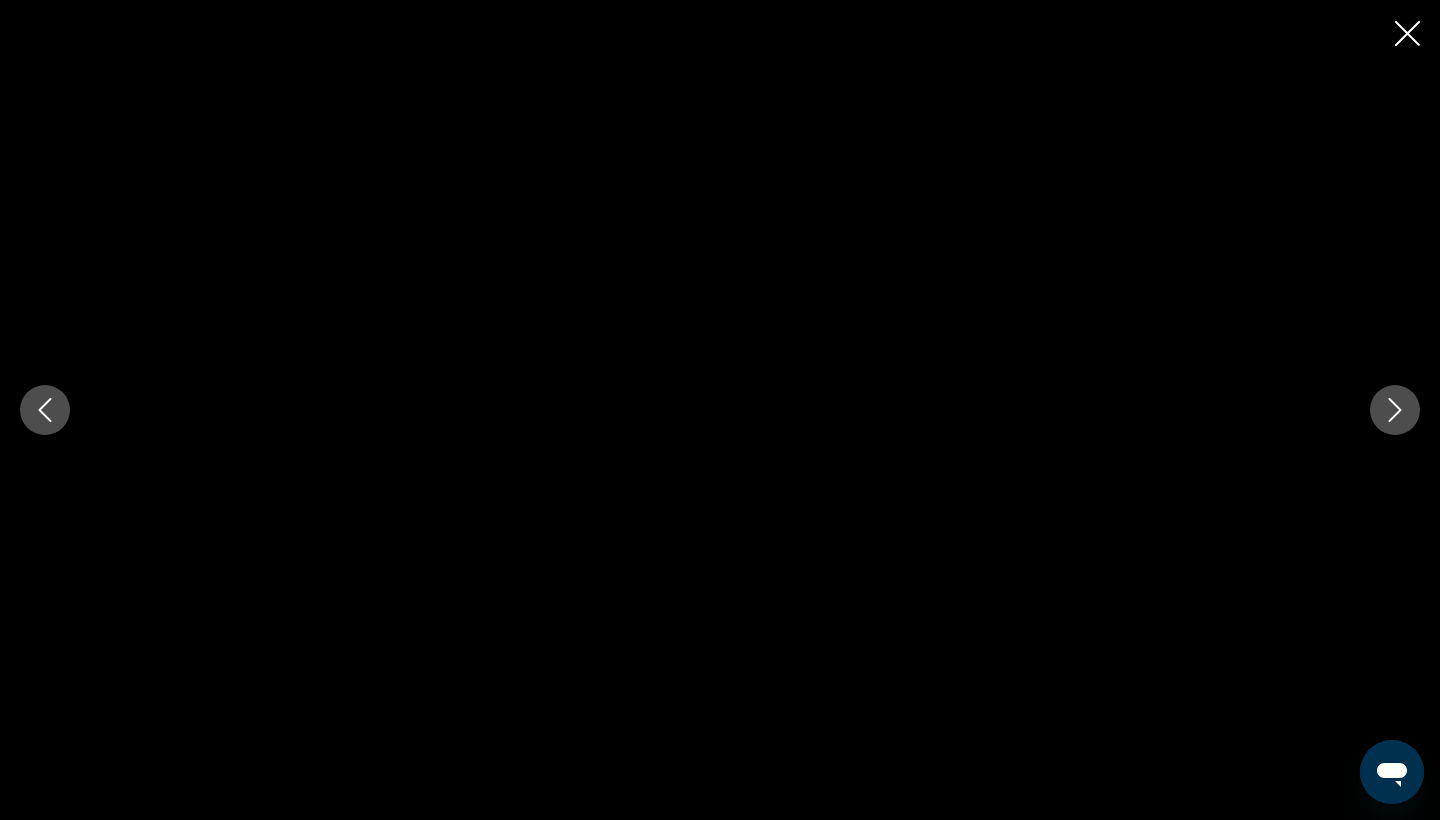click at bounding box center [1395, 410] 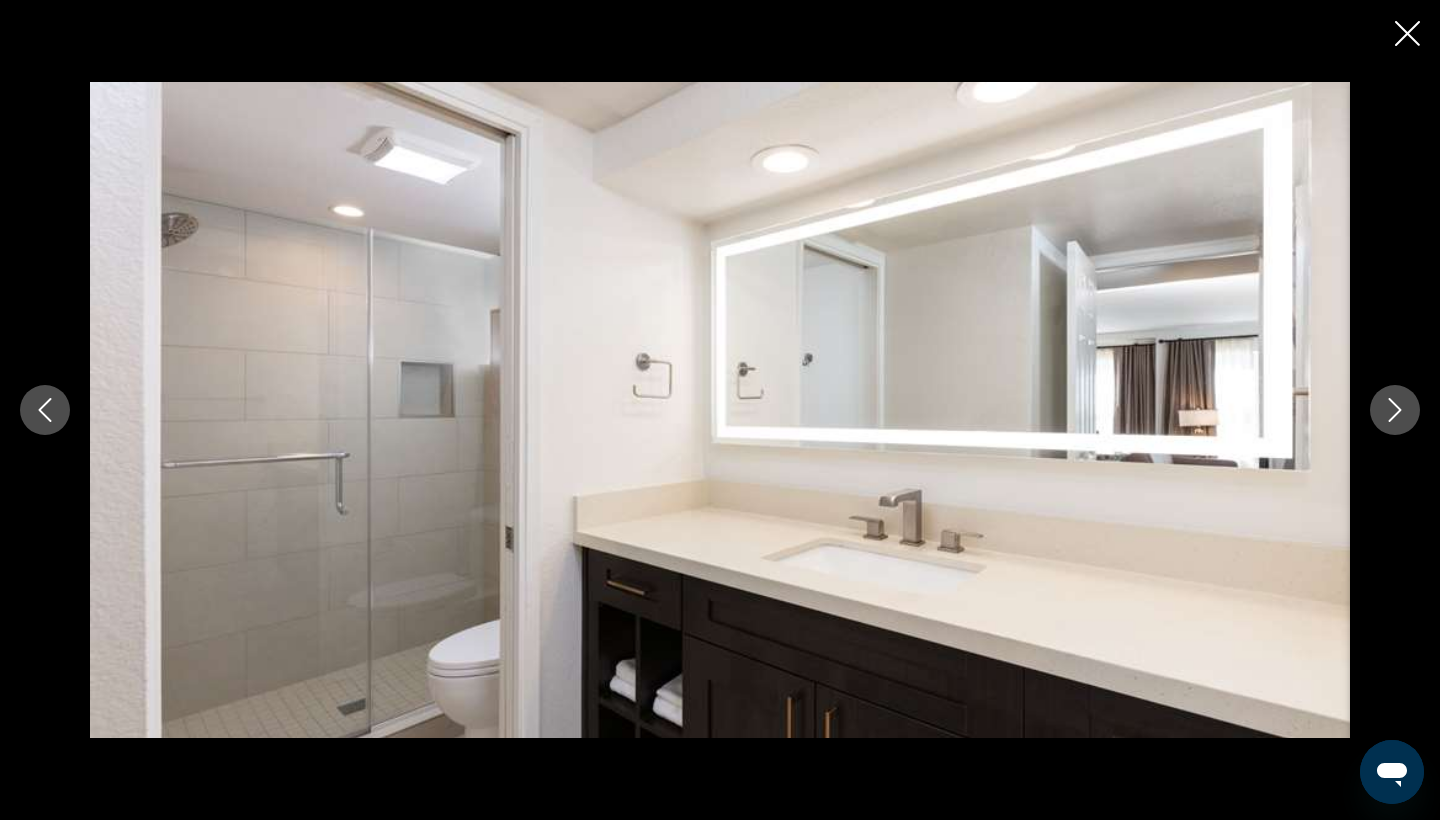 click at bounding box center (1395, 410) 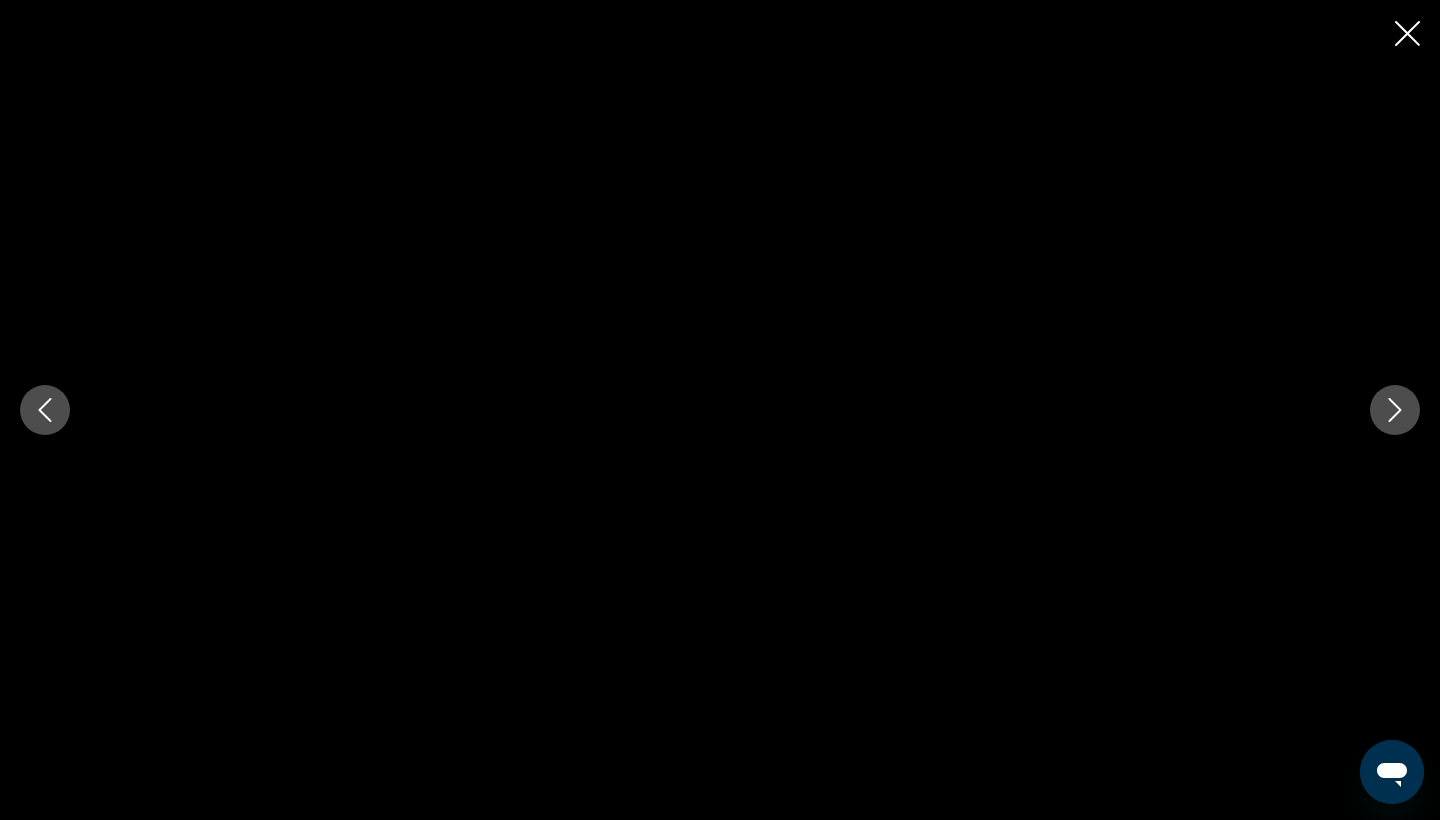 click at bounding box center [1395, 410] 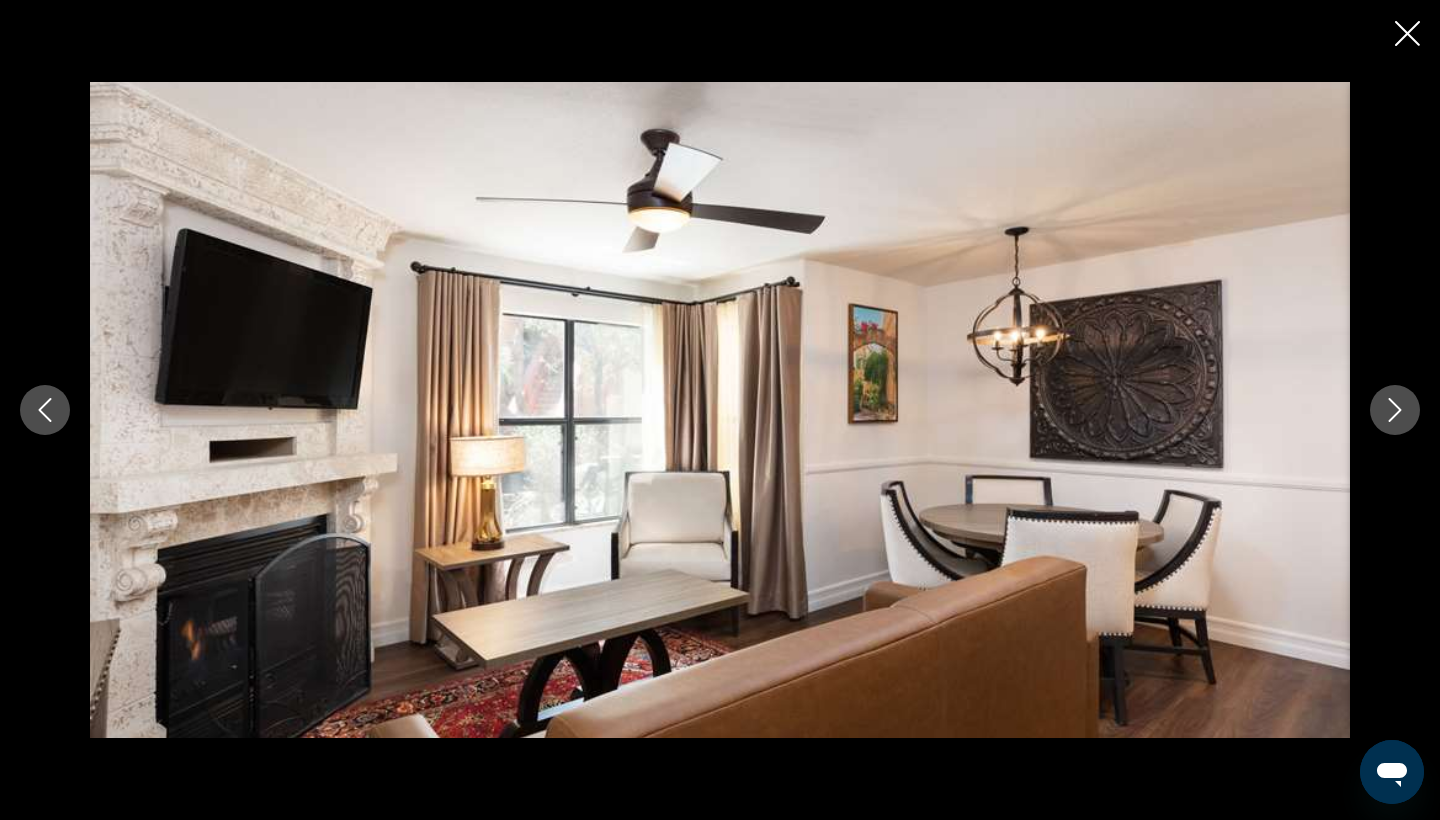 click at bounding box center [1395, 410] 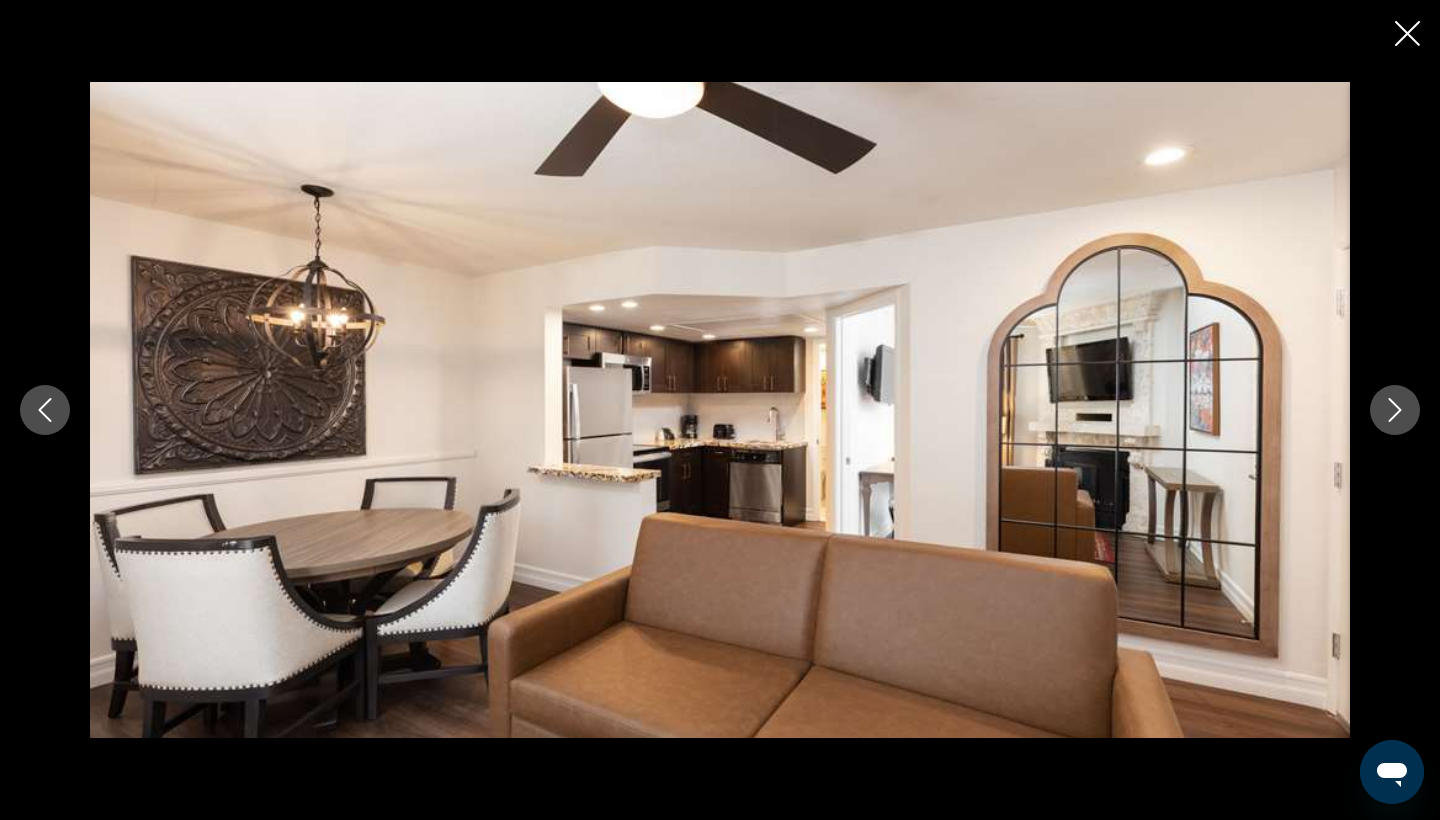 click at bounding box center [1395, 410] 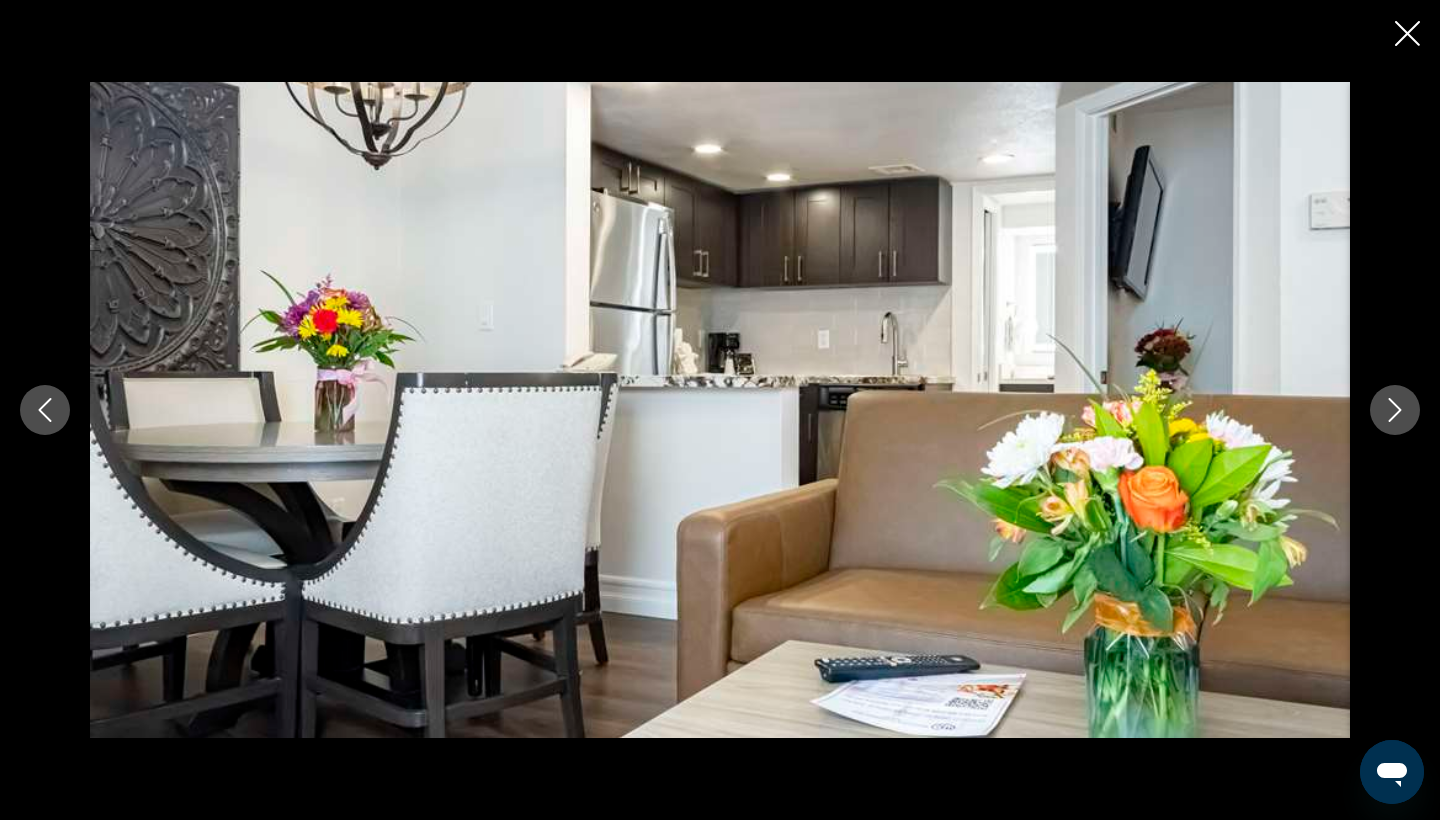 click at bounding box center (1395, 410) 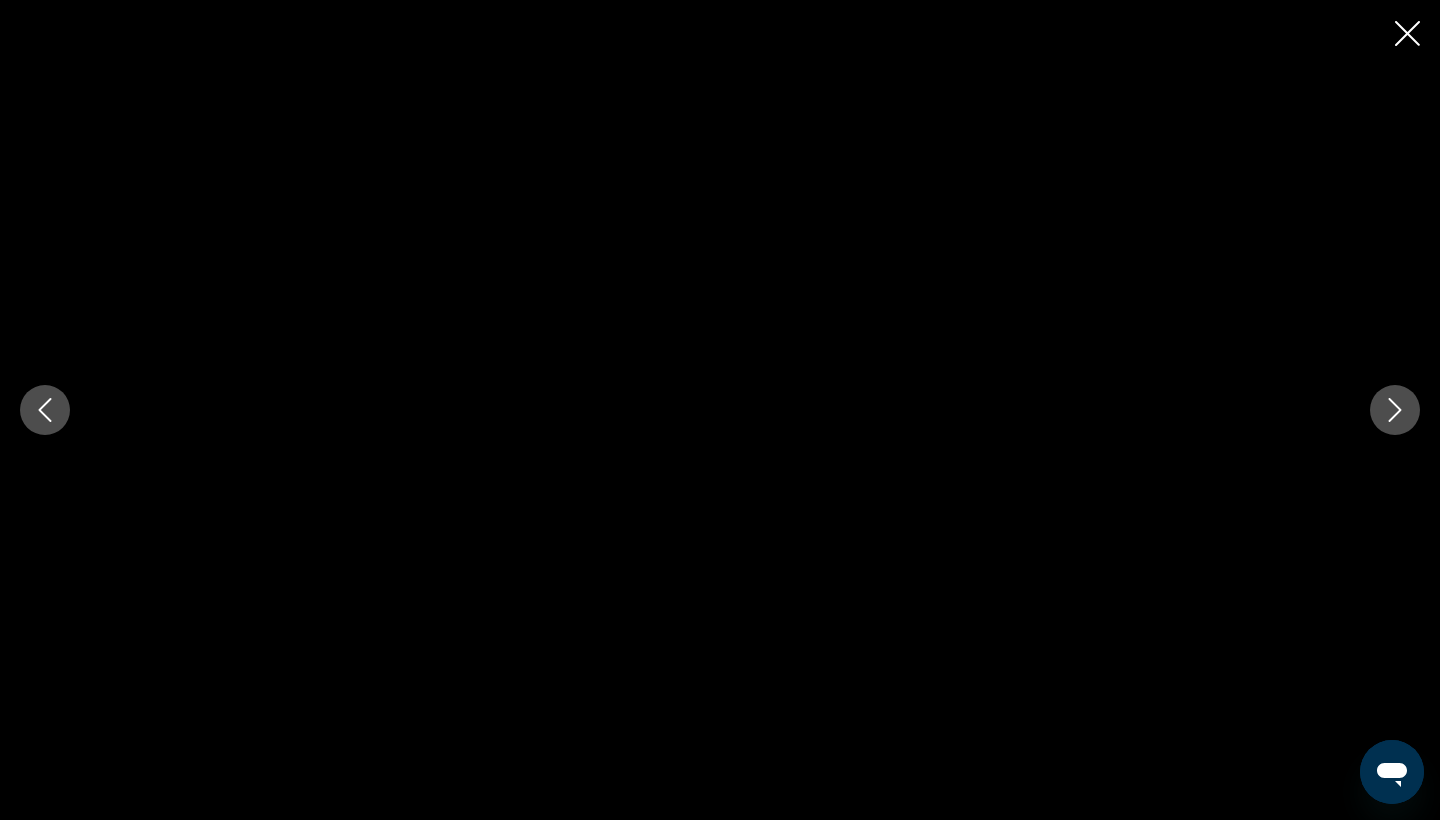 click at bounding box center (1395, 410) 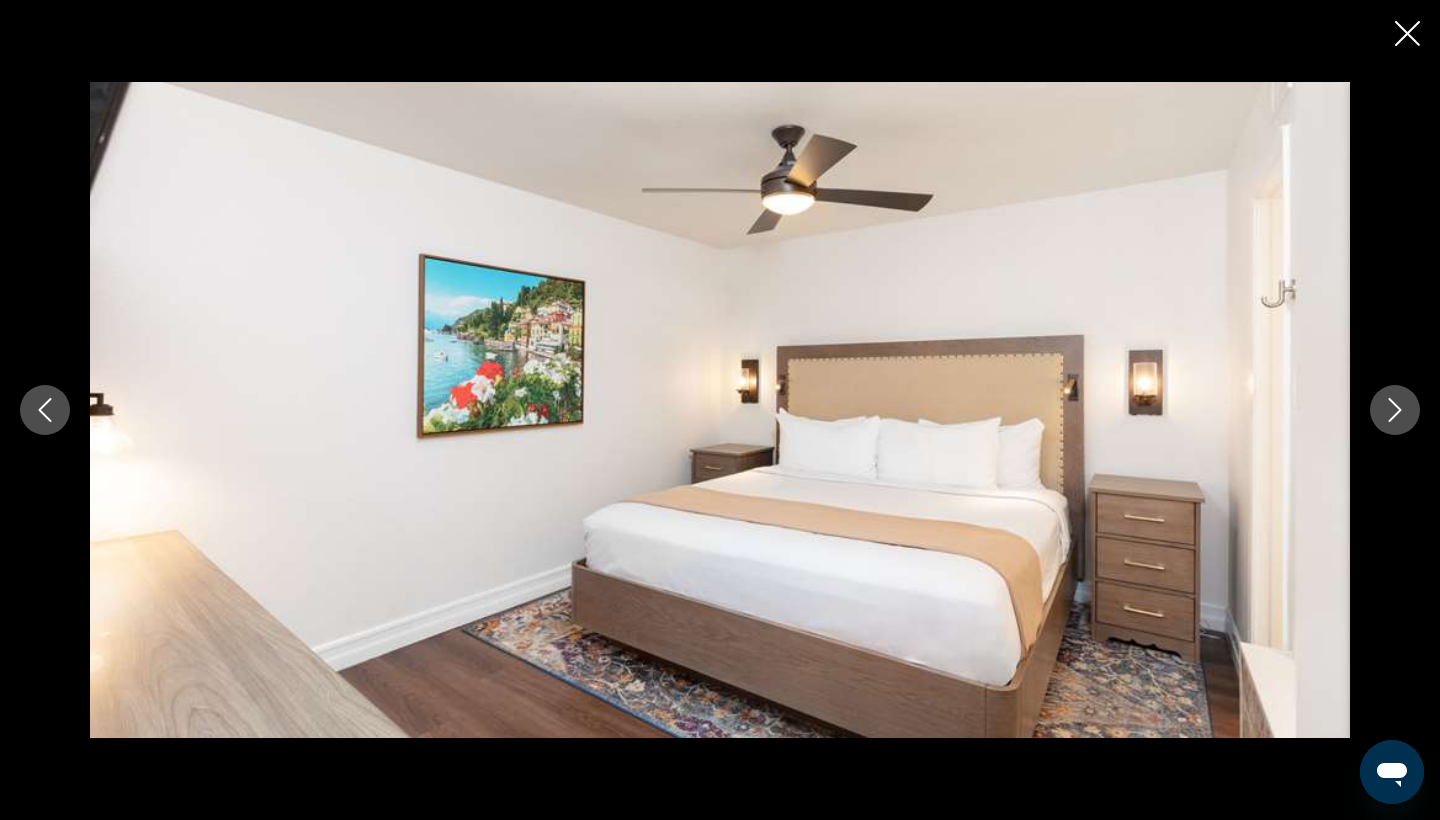 click at bounding box center [1395, 410] 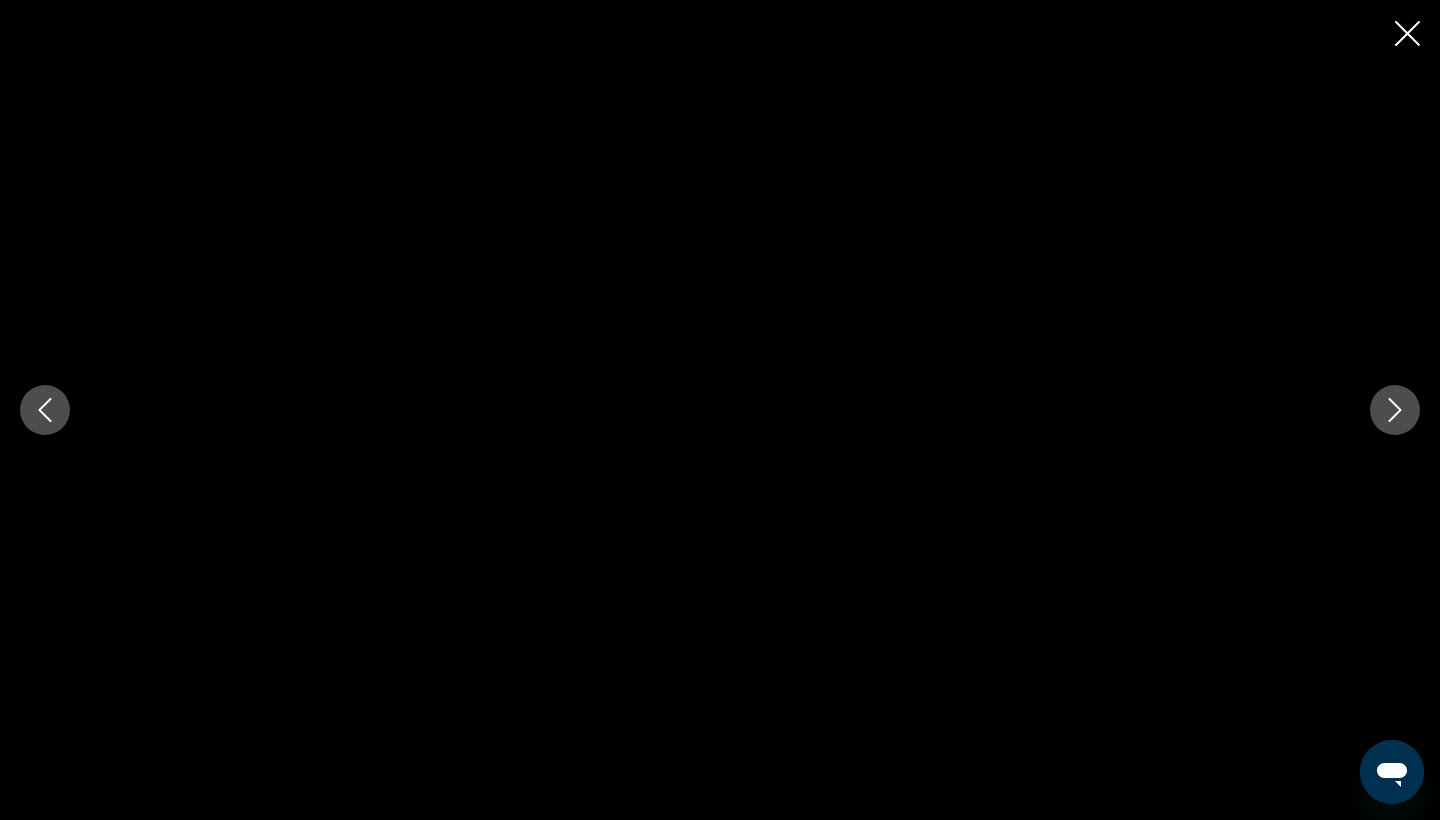 click at bounding box center [1395, 410] 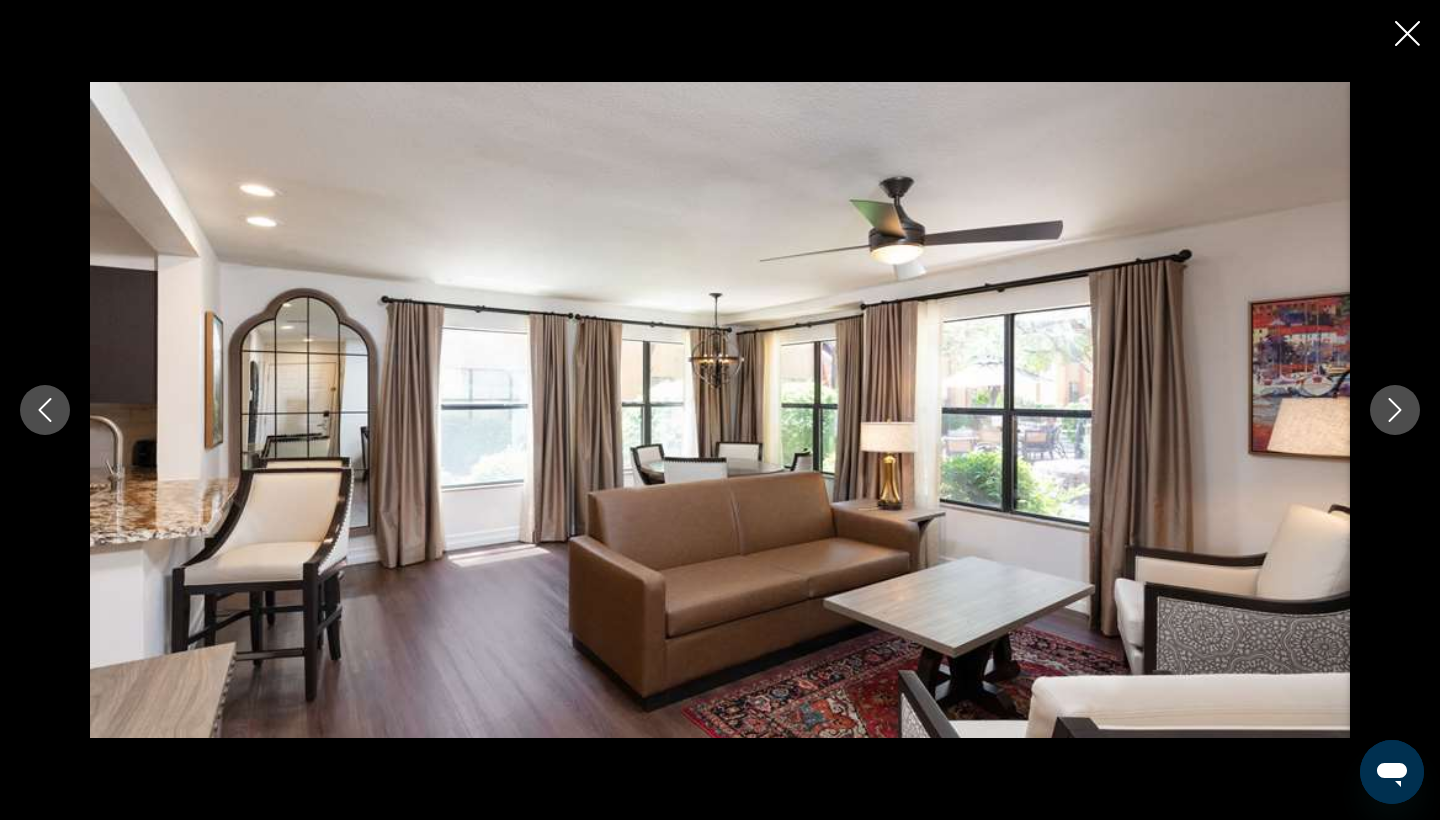 click at bounding box center (1395, 410) 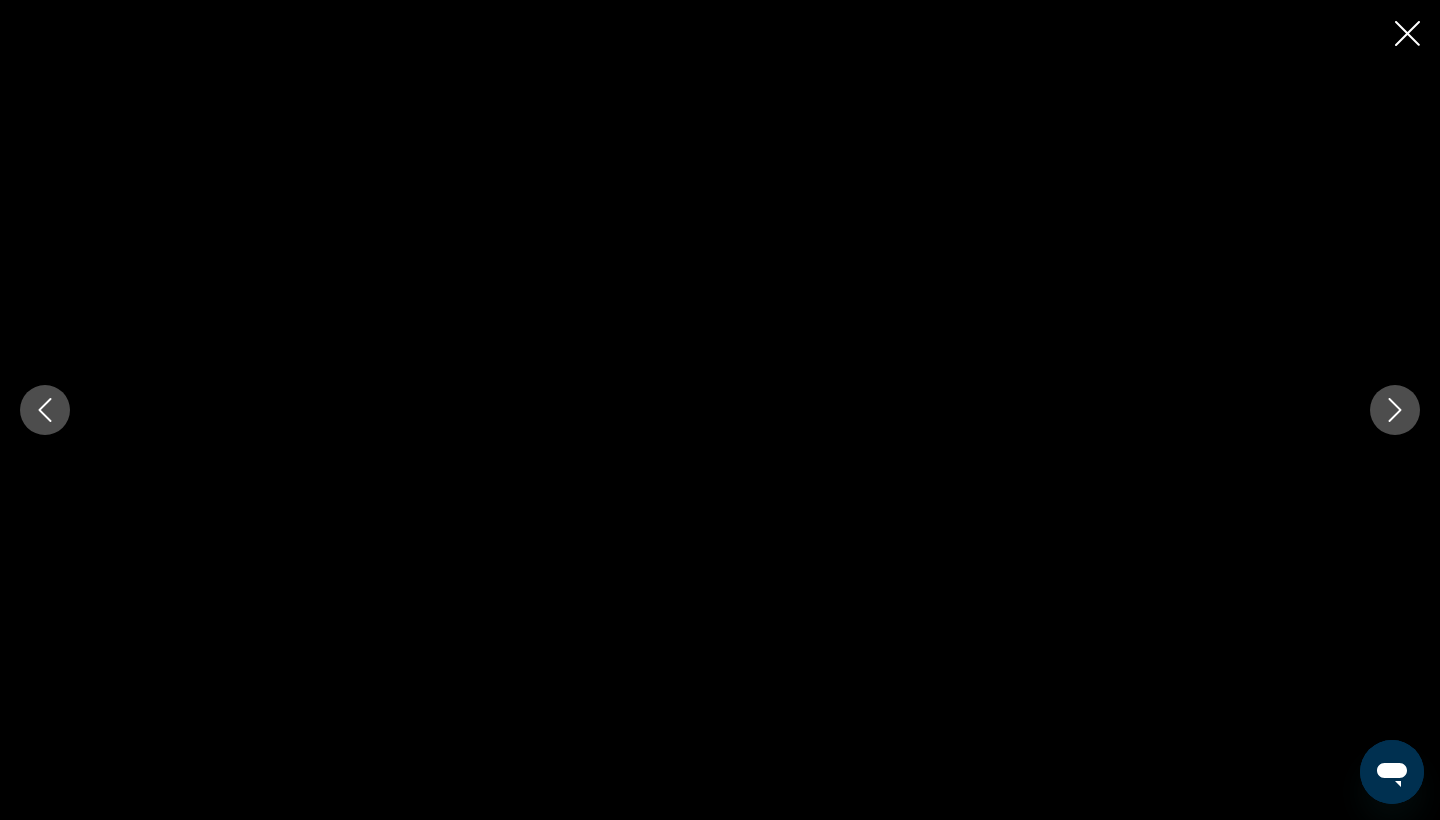 click at bounding box center (1395, 410) 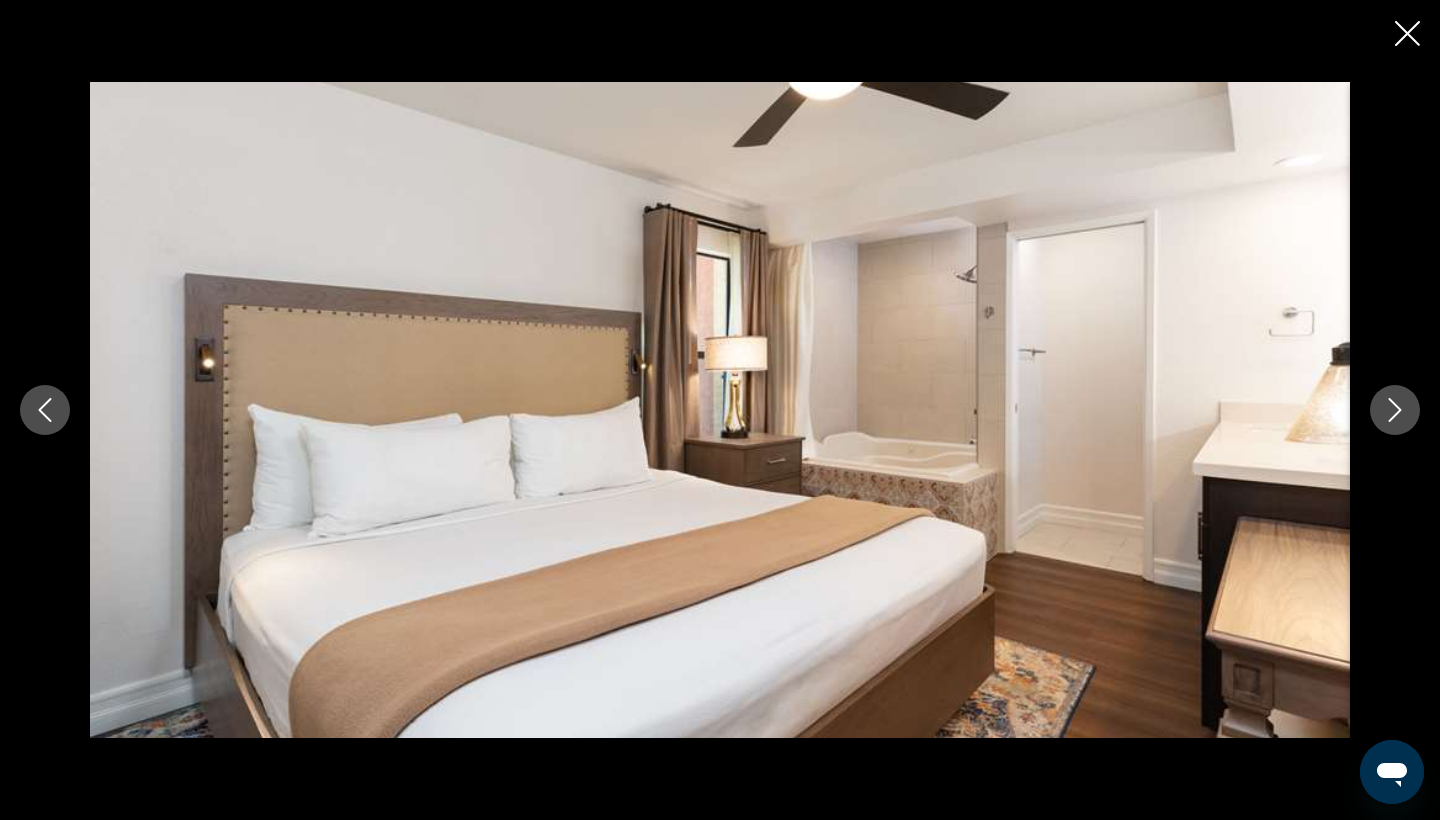 click at bounding box center [1395, 410] 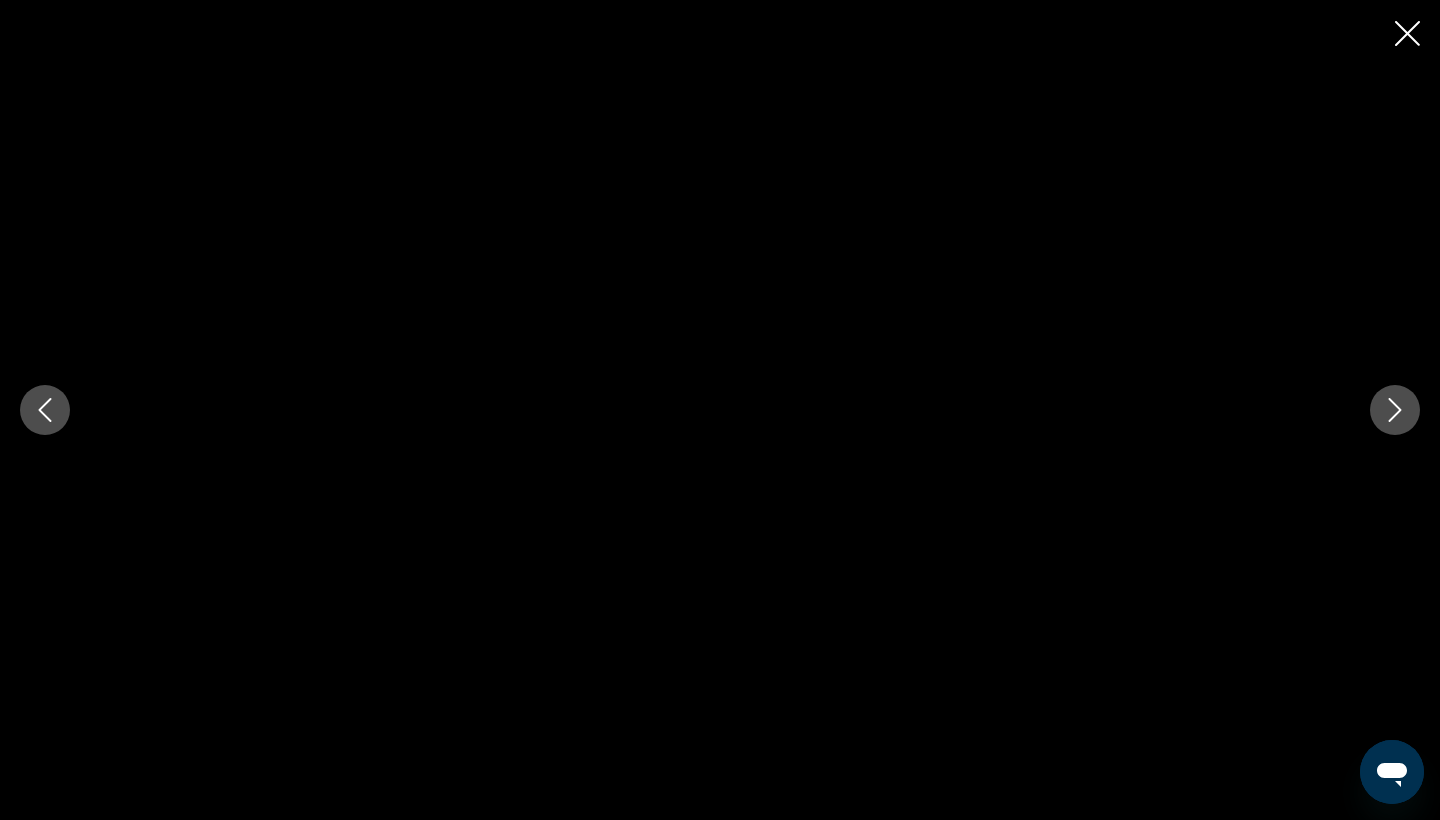 click at bounding box center [1407, 33] 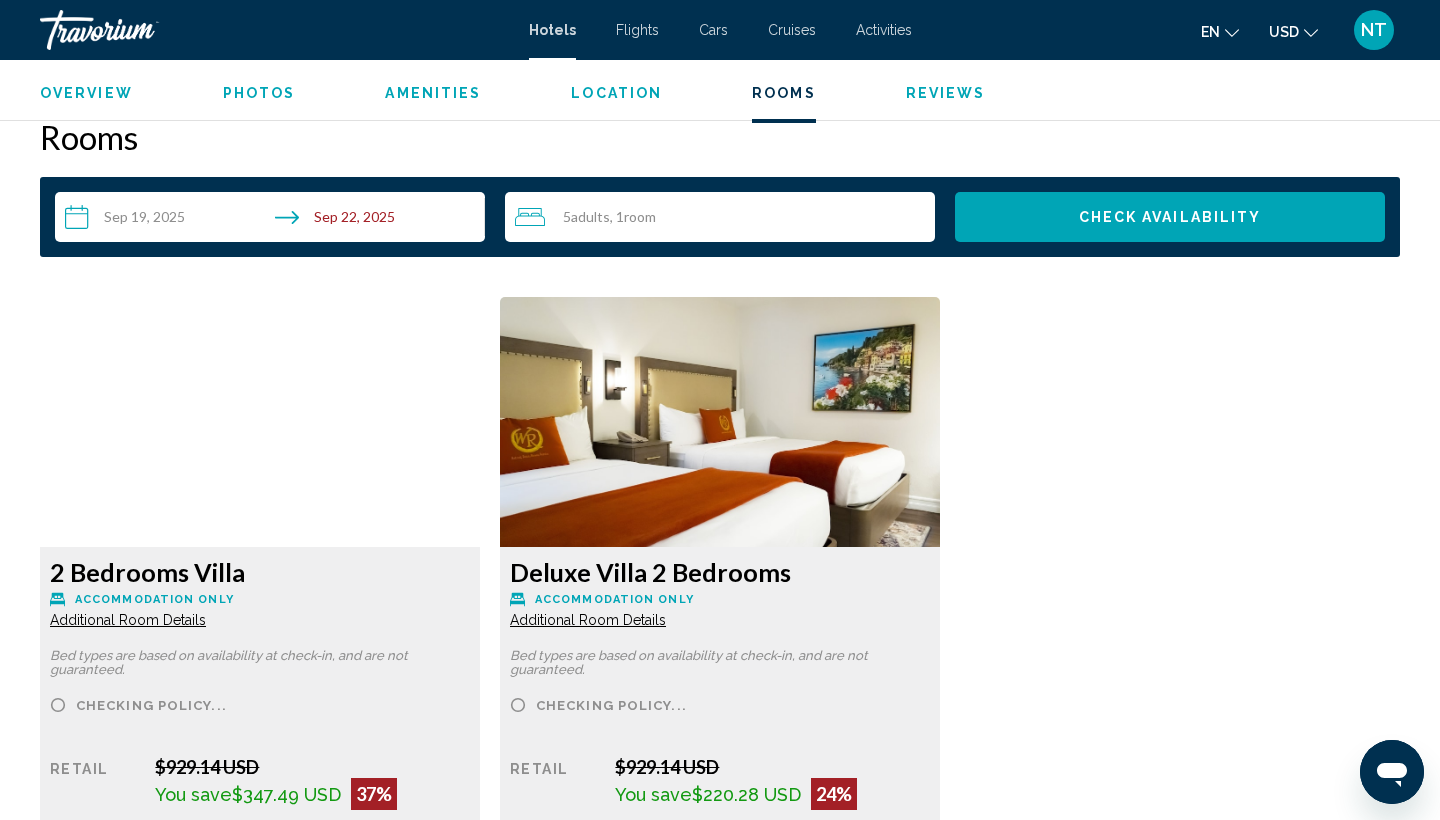 scroll, scrollTop: 2566, scrollLeft: 0, axis: vertical 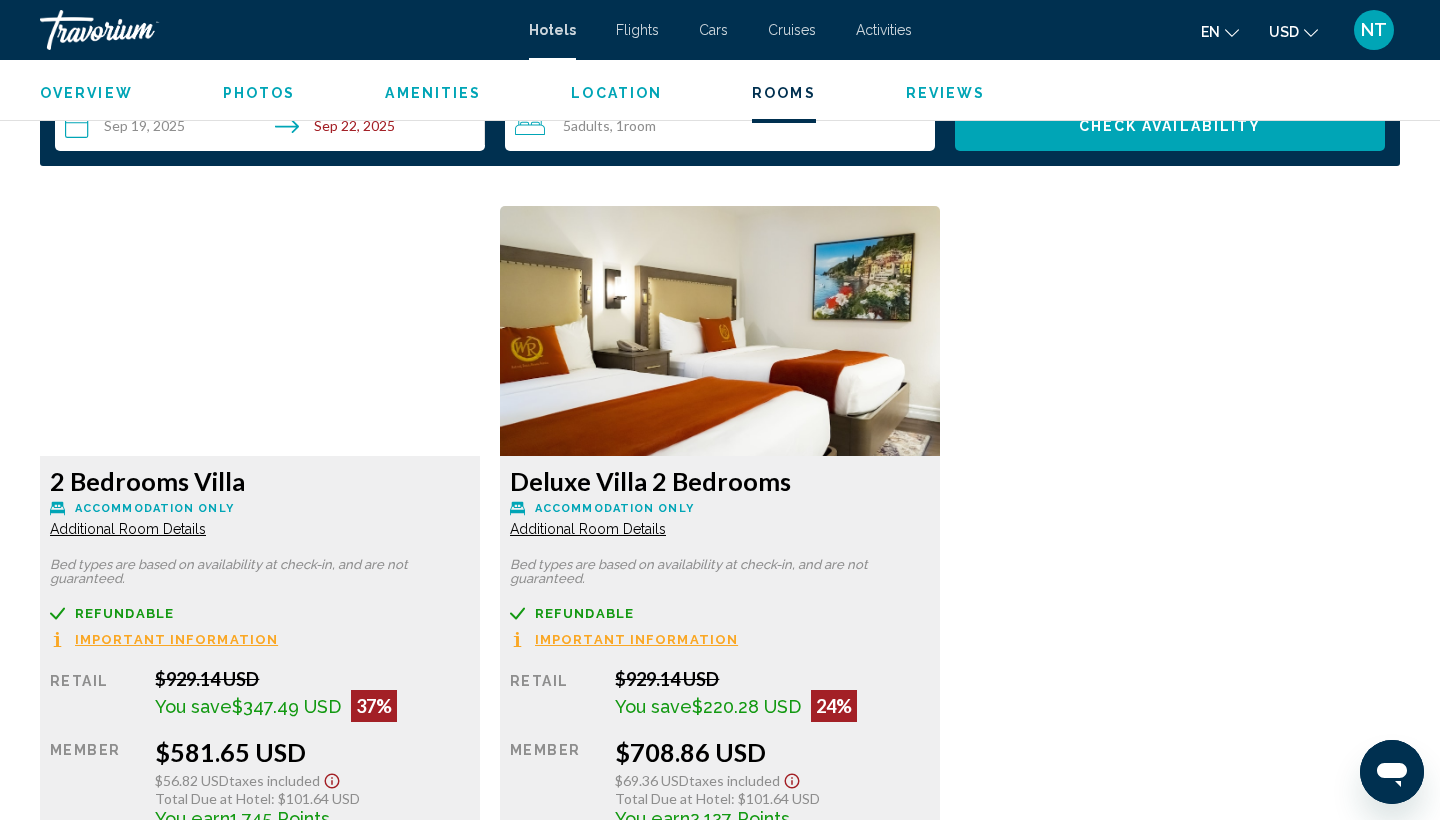 click at bounding box center (260, 331) 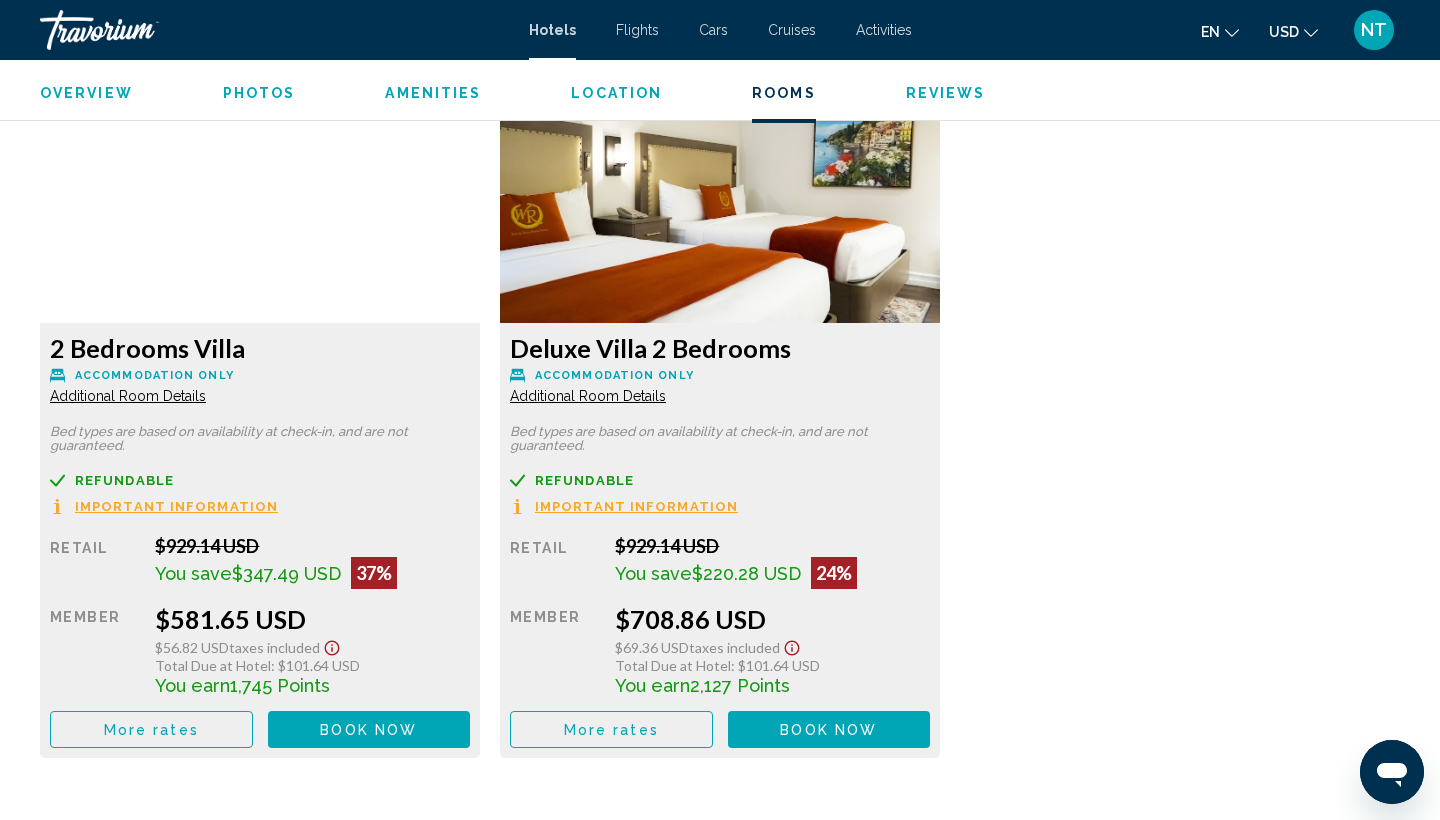 scroll, scrollTop: 2699, scrollLeft: 0, axis: vertical 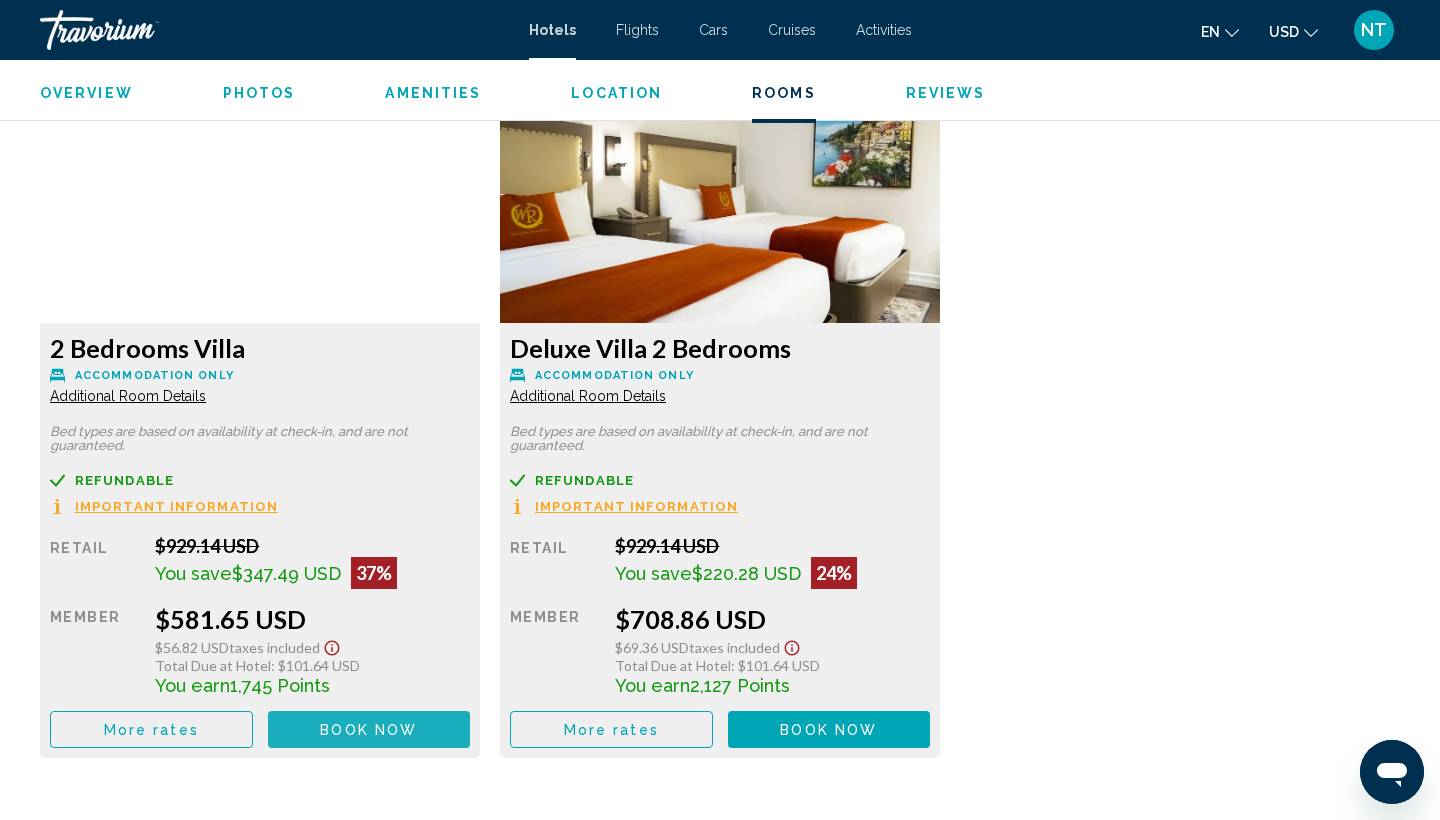 click on "Book now" at bounding box center [368, 730] 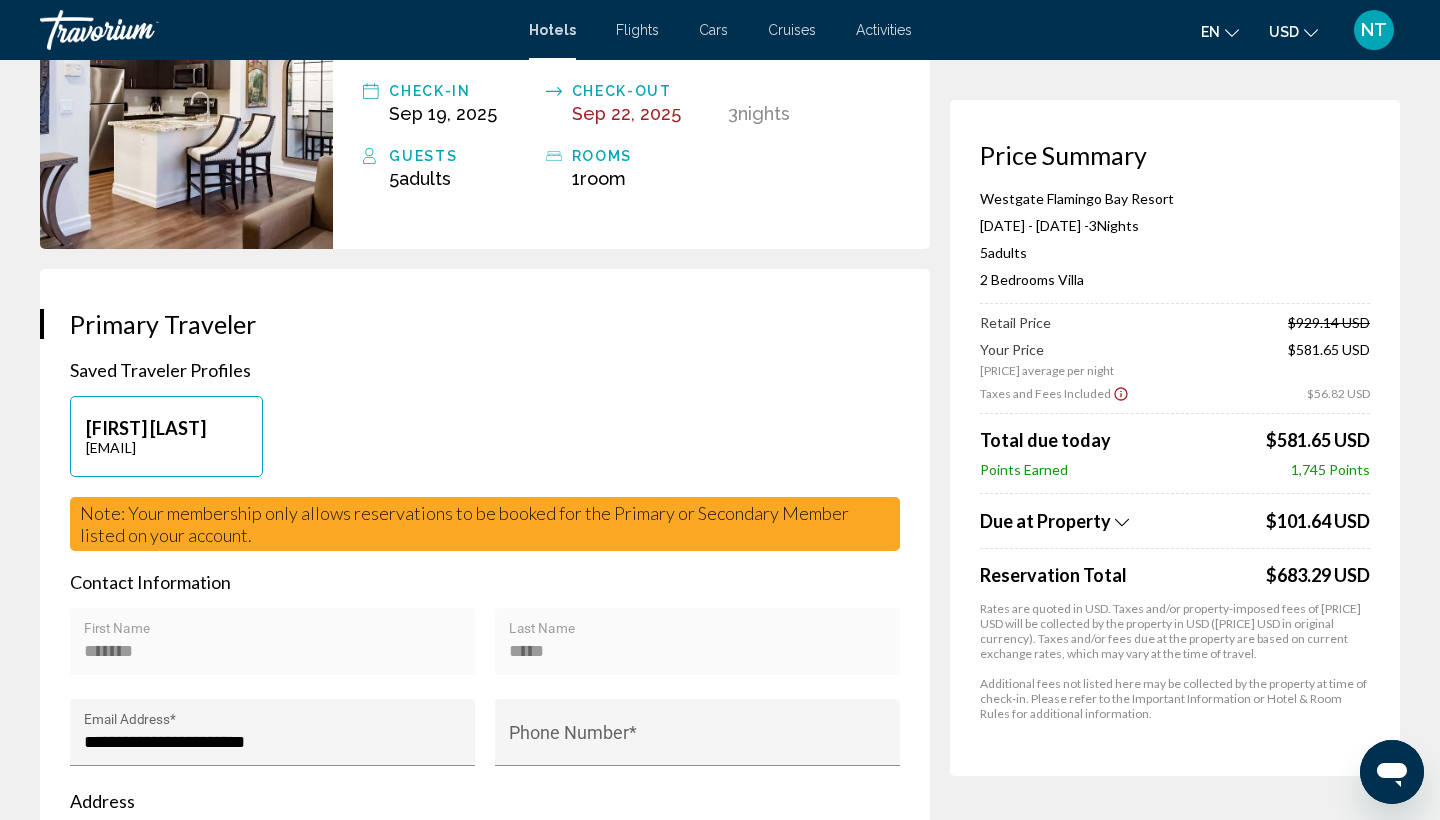 scroll, scrollTop: 0, scrollLeft: 0, axis: both 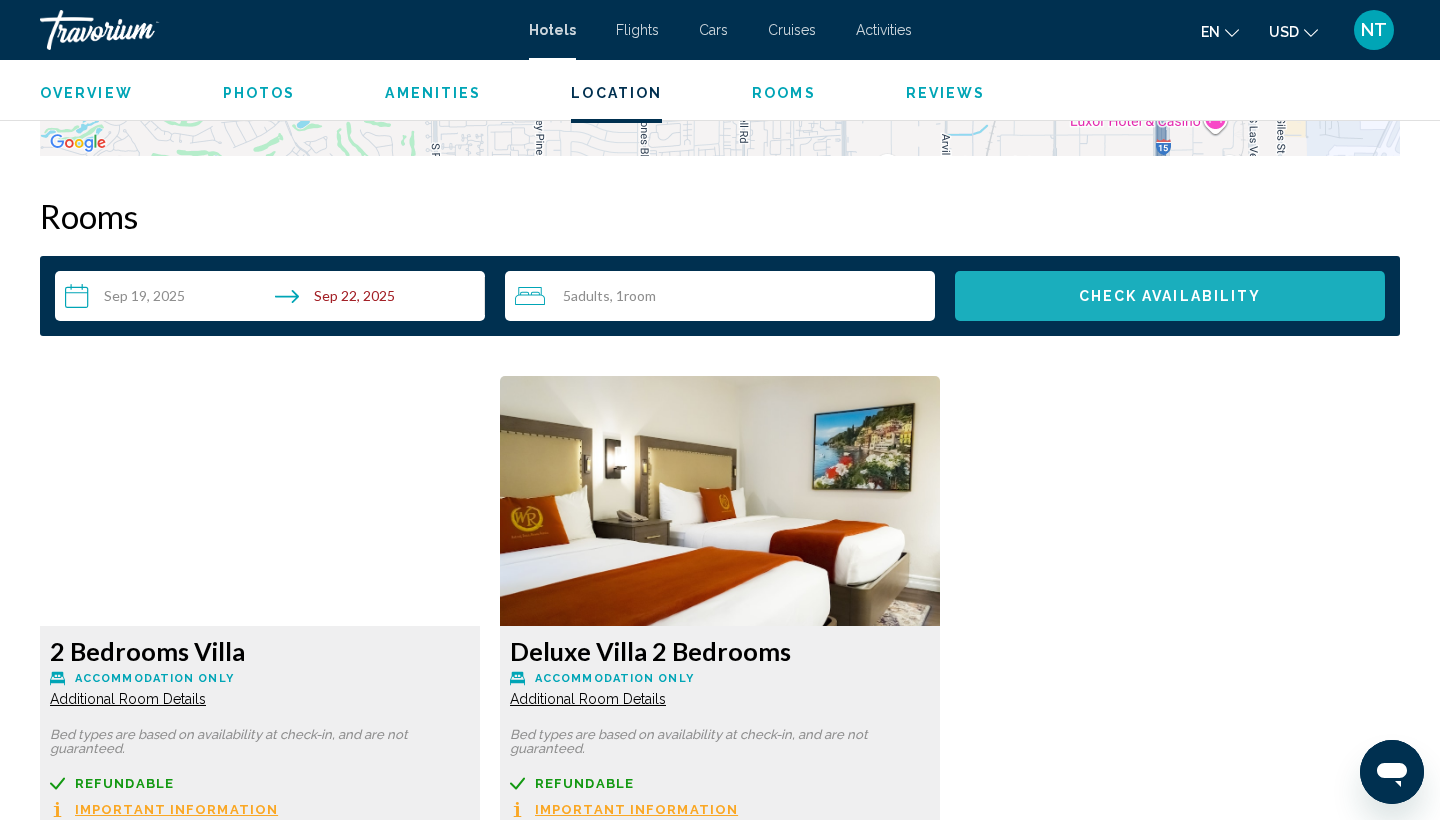 click on "Check Availability" at bounding box center (1170, 296) 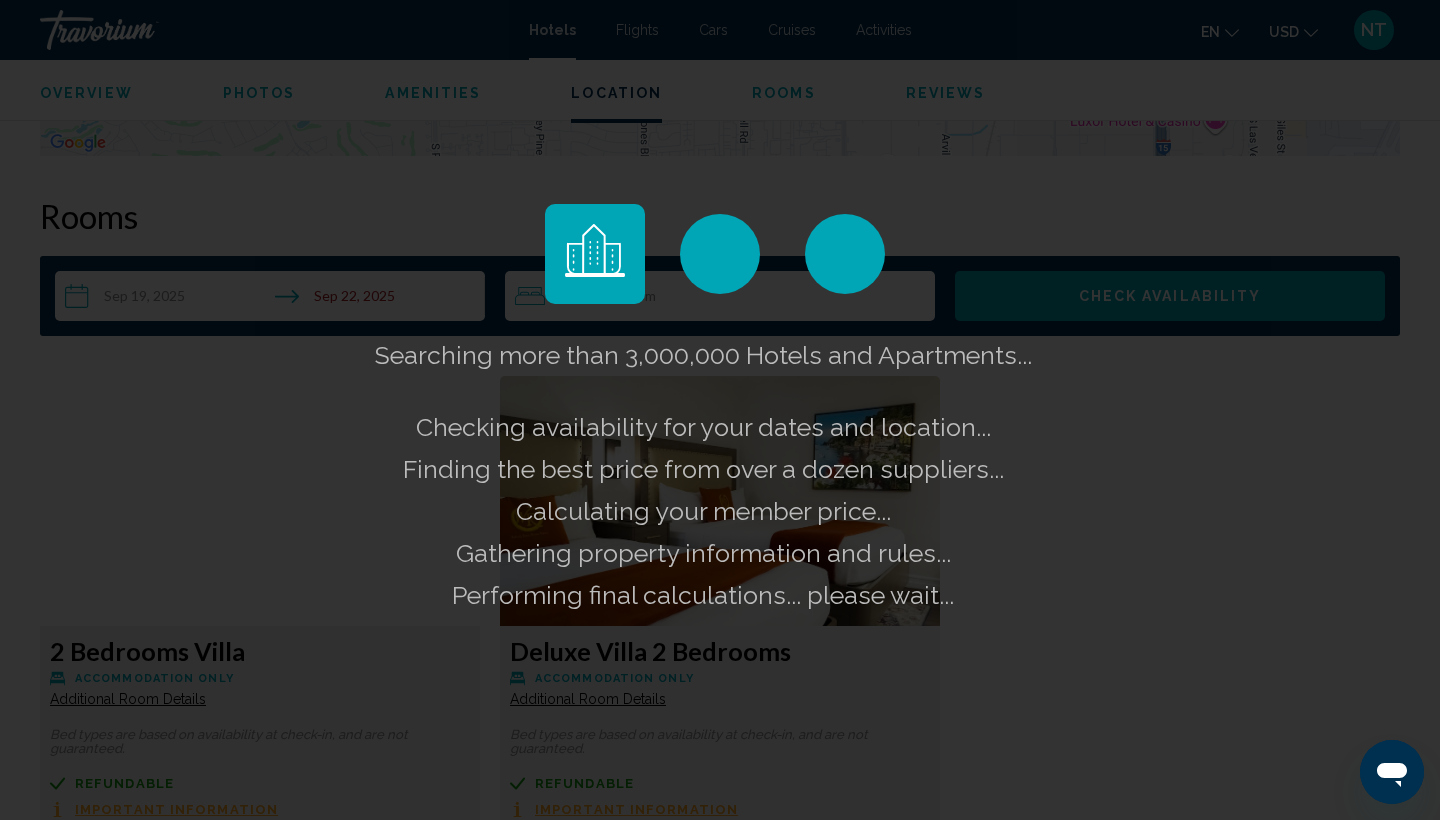 scroll, scrollTop: 2571, scrollLeft: 0, axis: vertical 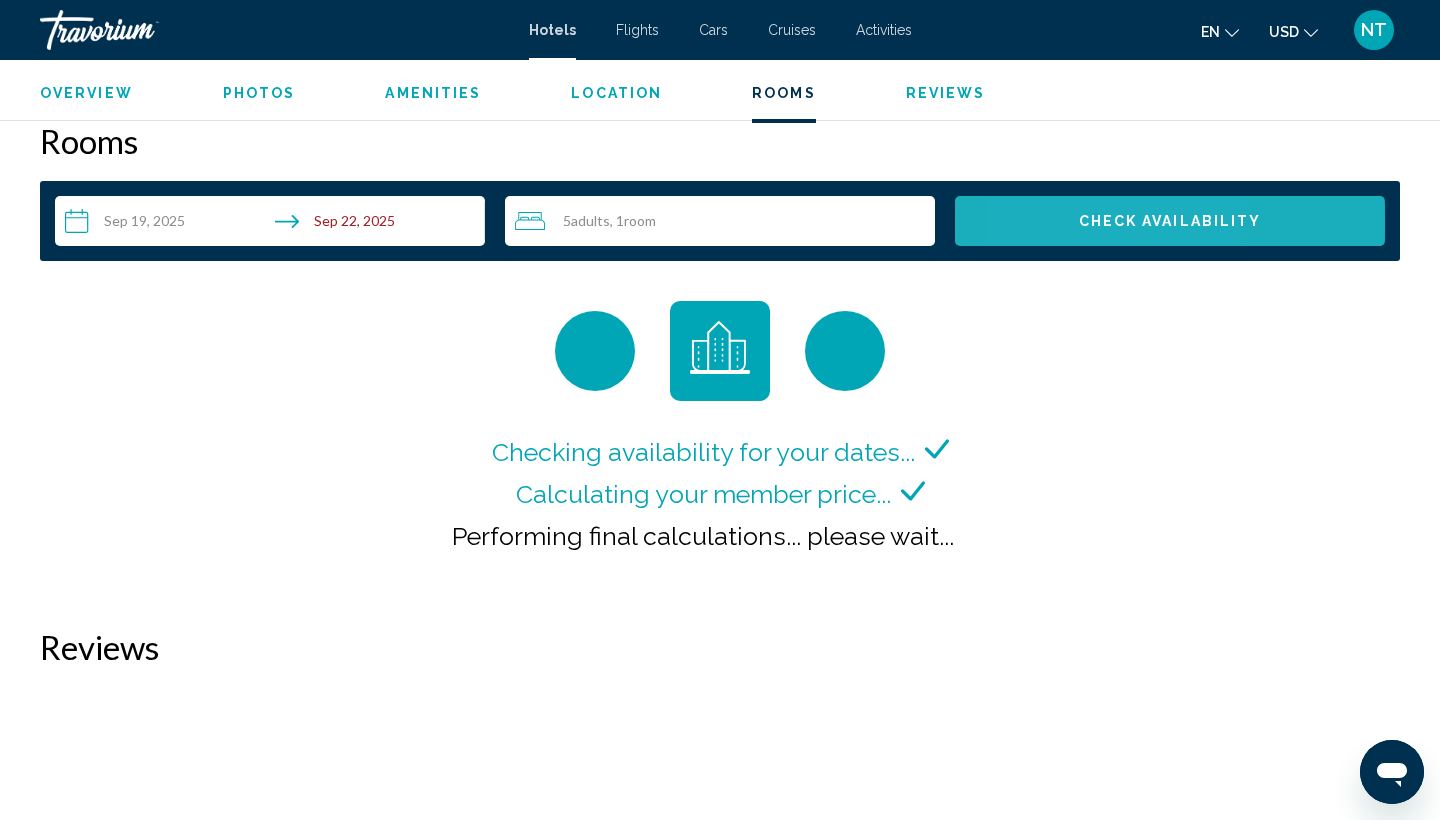 click on "Check Availability" at bounding box center [1170, 221] 